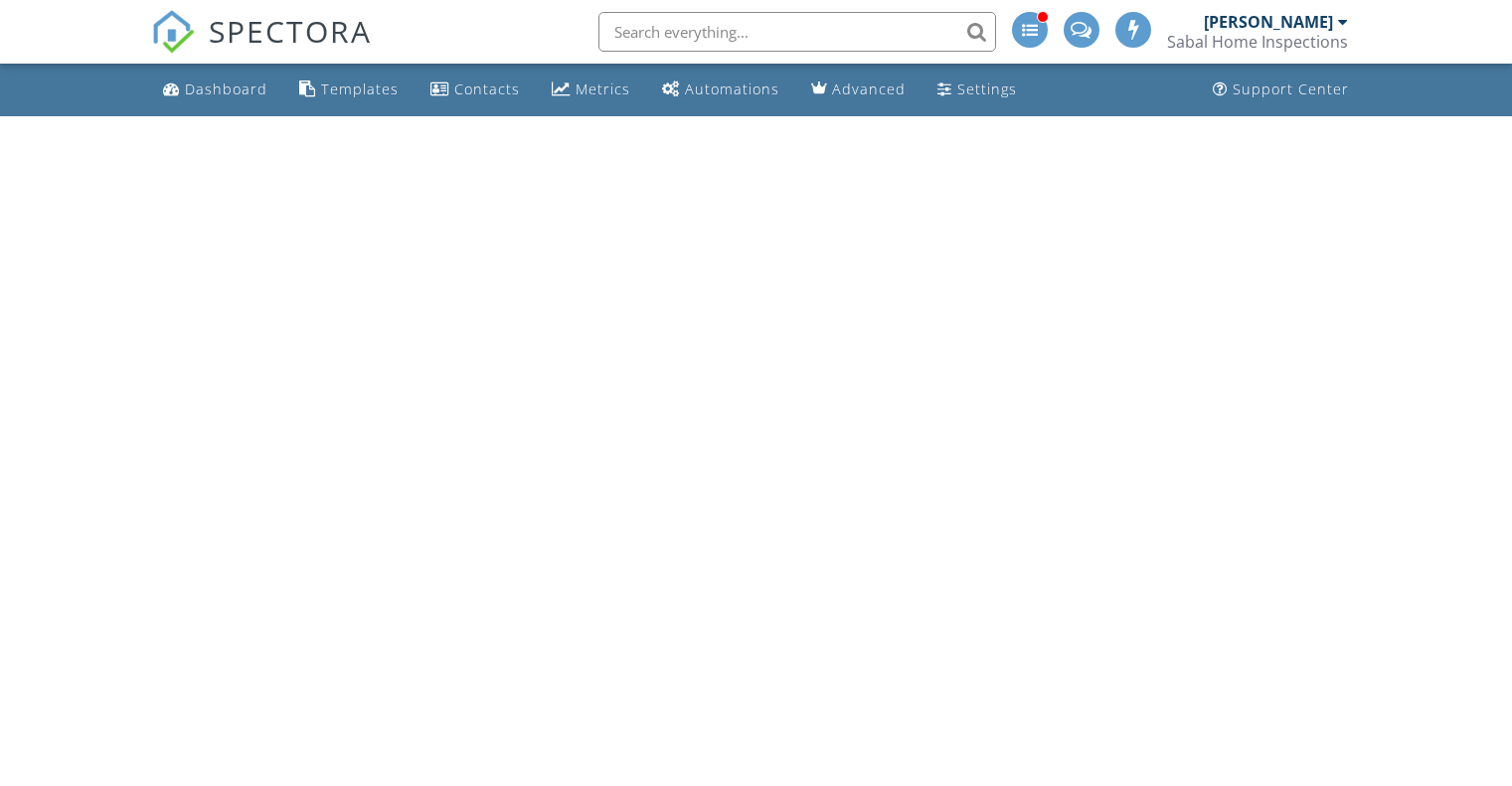 scroll, scrollTop: 0, scrollLeft: 0, axis: both 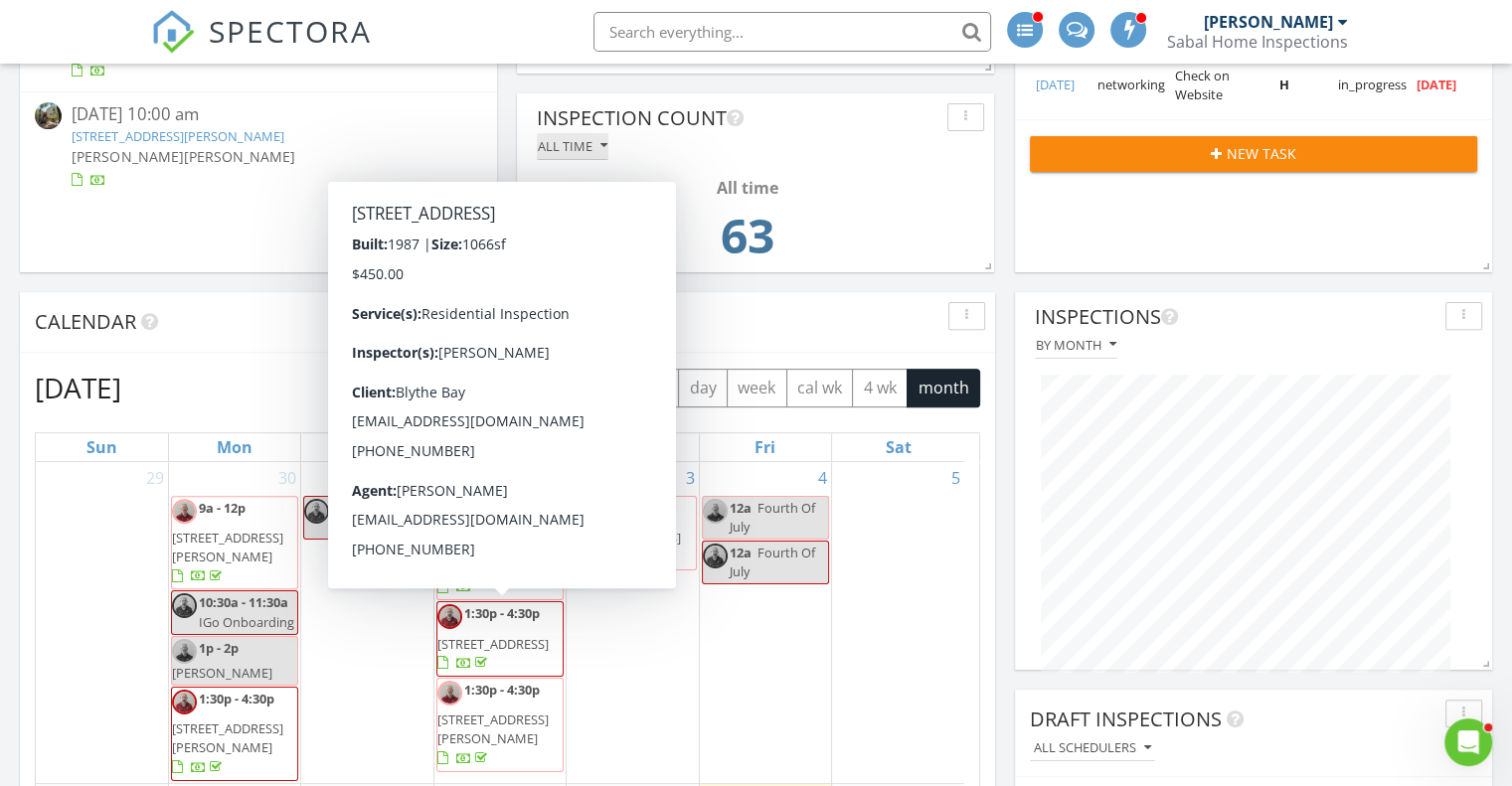 click on "All time" at bounding box center [573, 146] 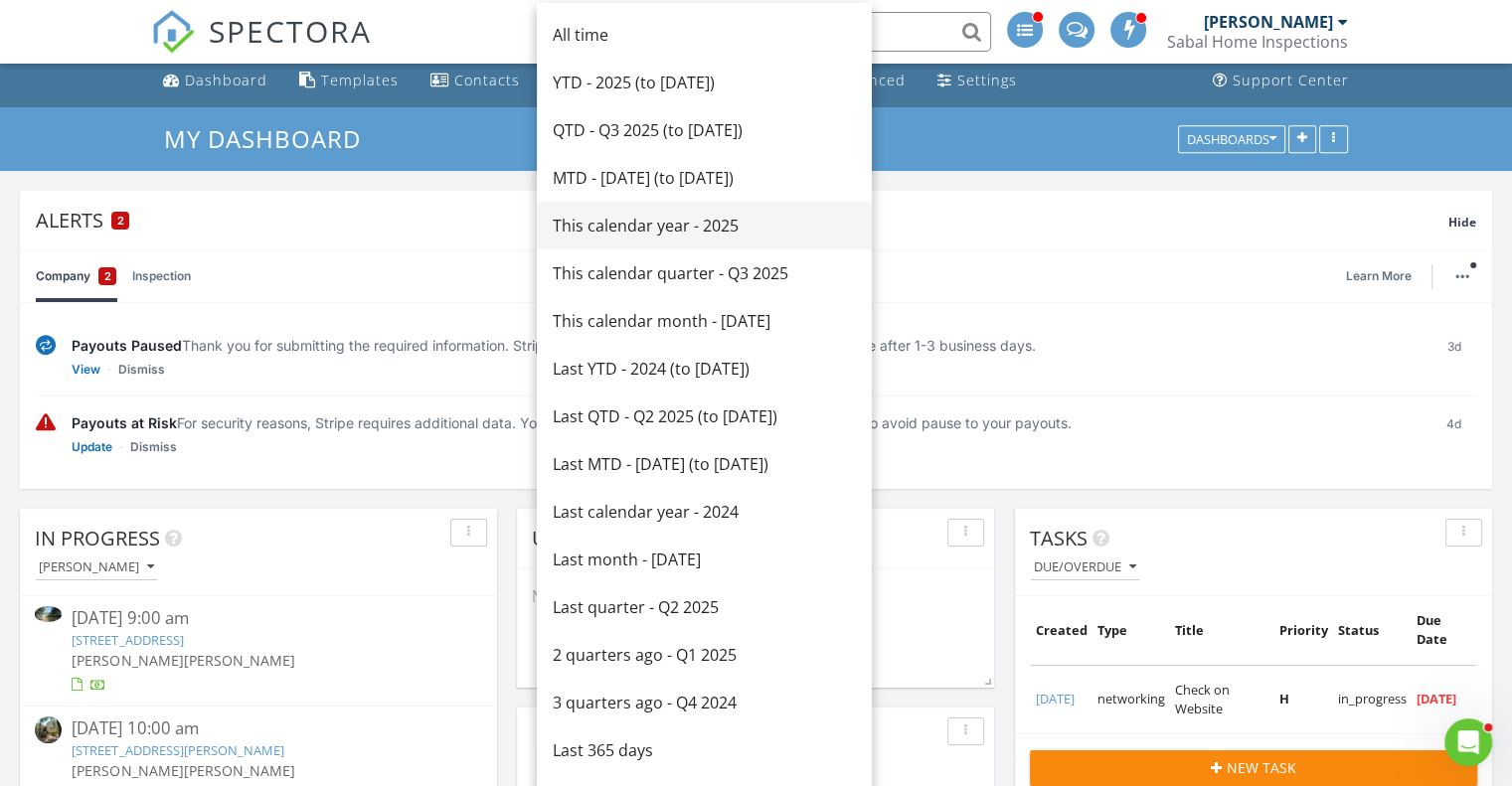 scroll, scrollTop: 0, scrollLeft: 0, axis: both 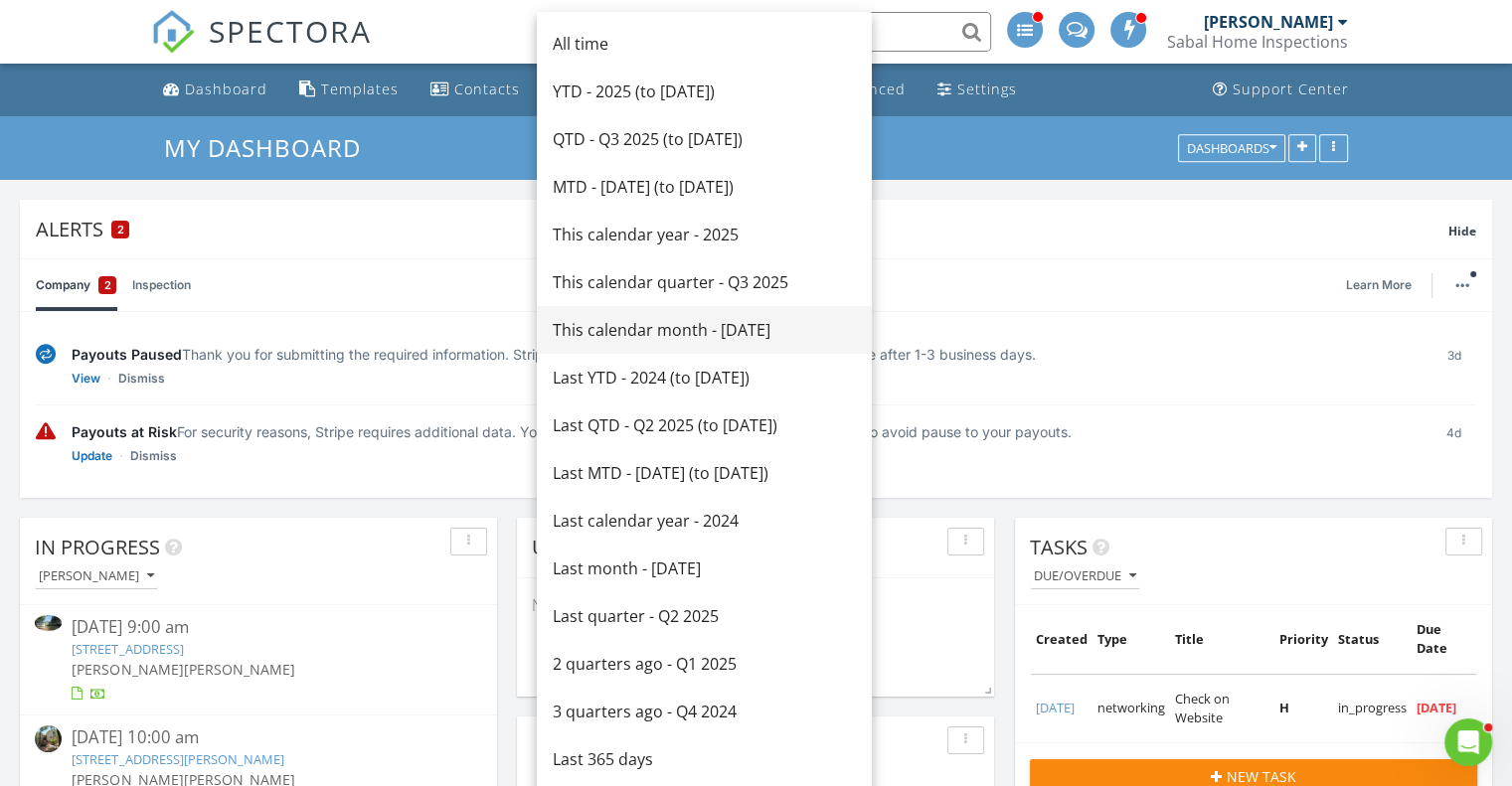 click on "This calendar month - July 2025" at bounding box center [704, 330] 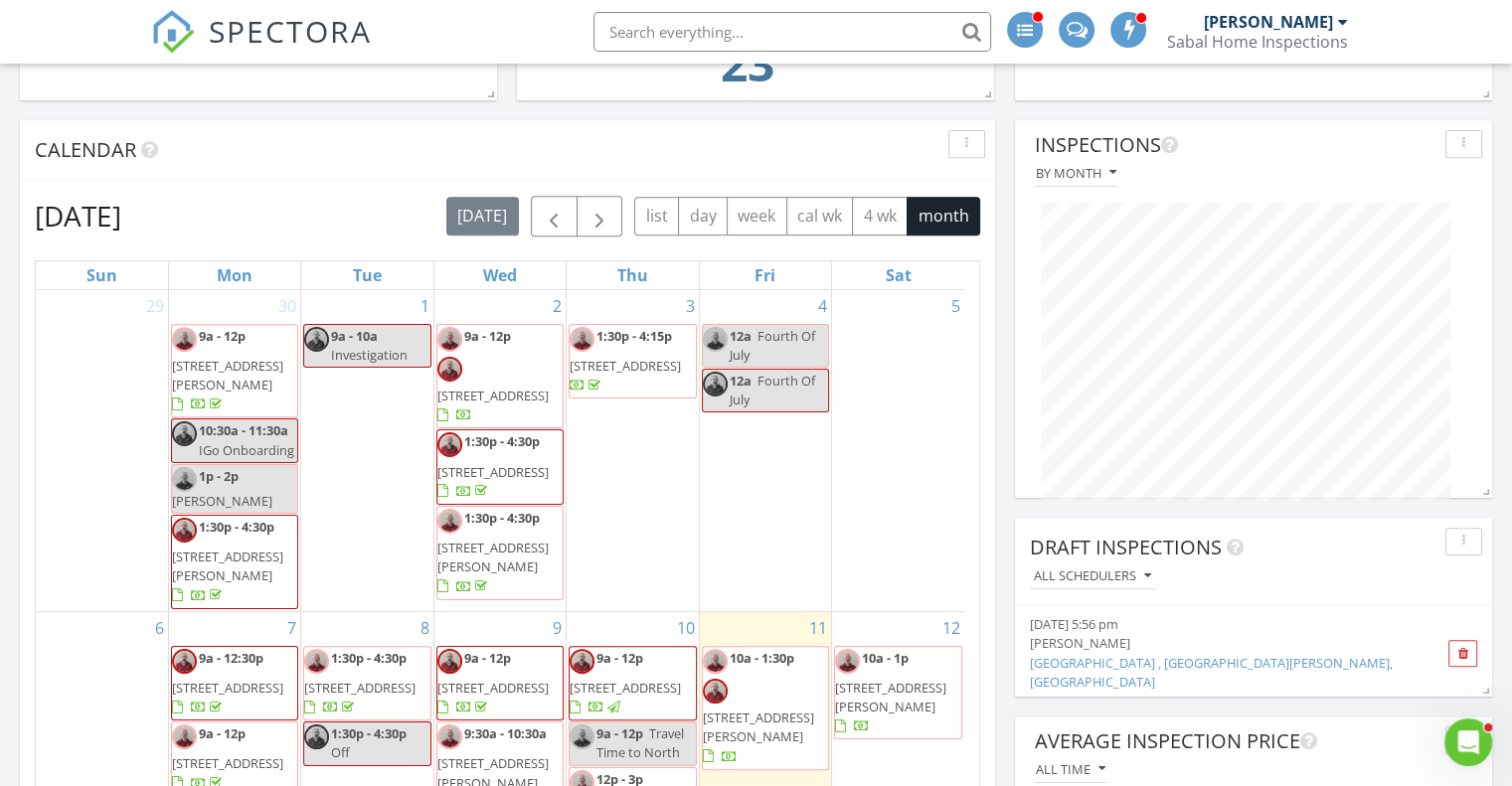 scroll, scrollTop: 497, scrollLeft: 0, axis: vertical 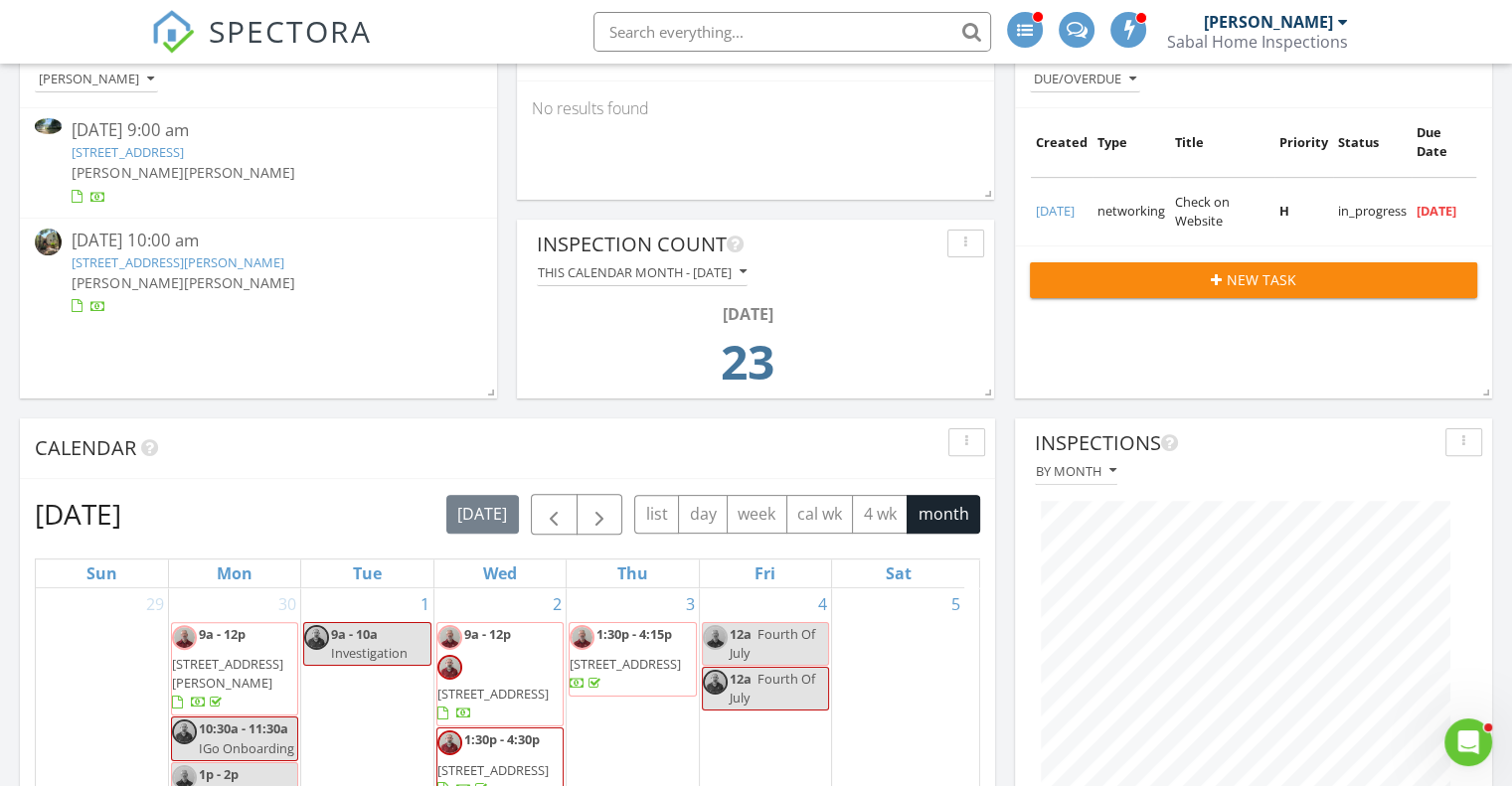 drag, startPoint x: 699, startPoint y: 326, endPoint x: 615, endPoint y: 337, distance: 84.71718 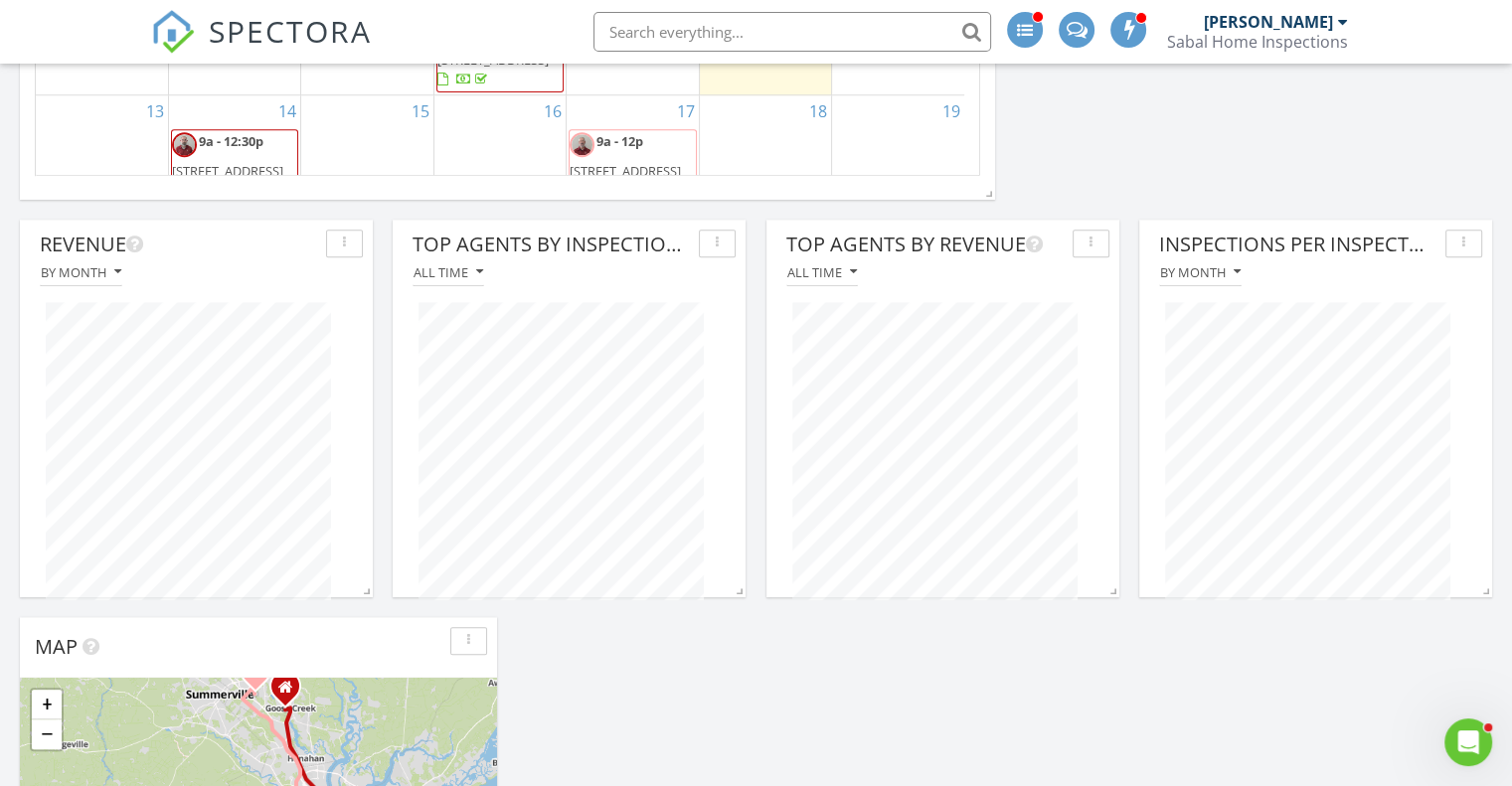 scroll, scrollTop: 1391, scrollLeft: 0, axis: vertical 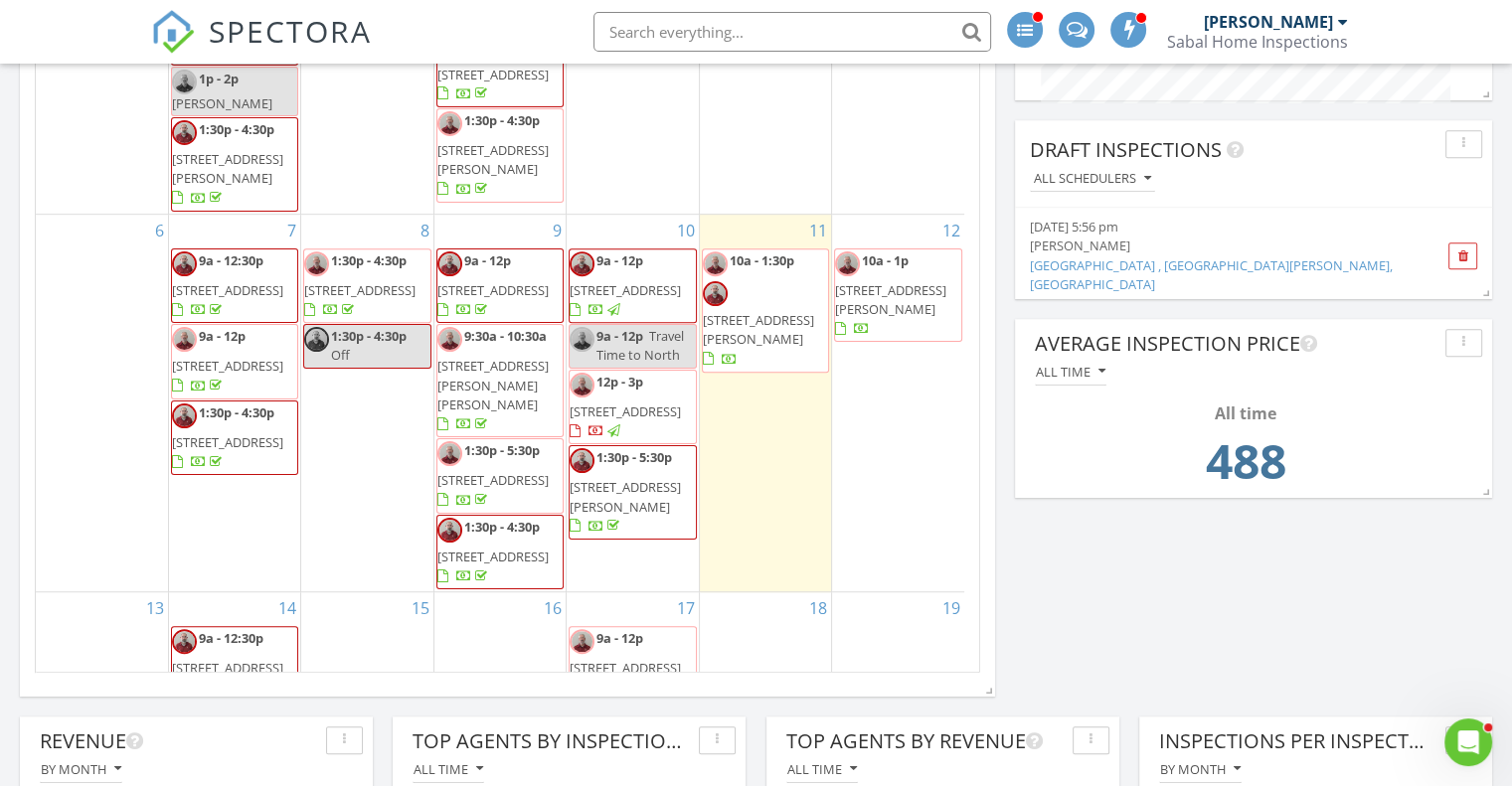 click on "2942 Seabrook Island Rd, Johns Island 29455" at bounding box center (758, 329) 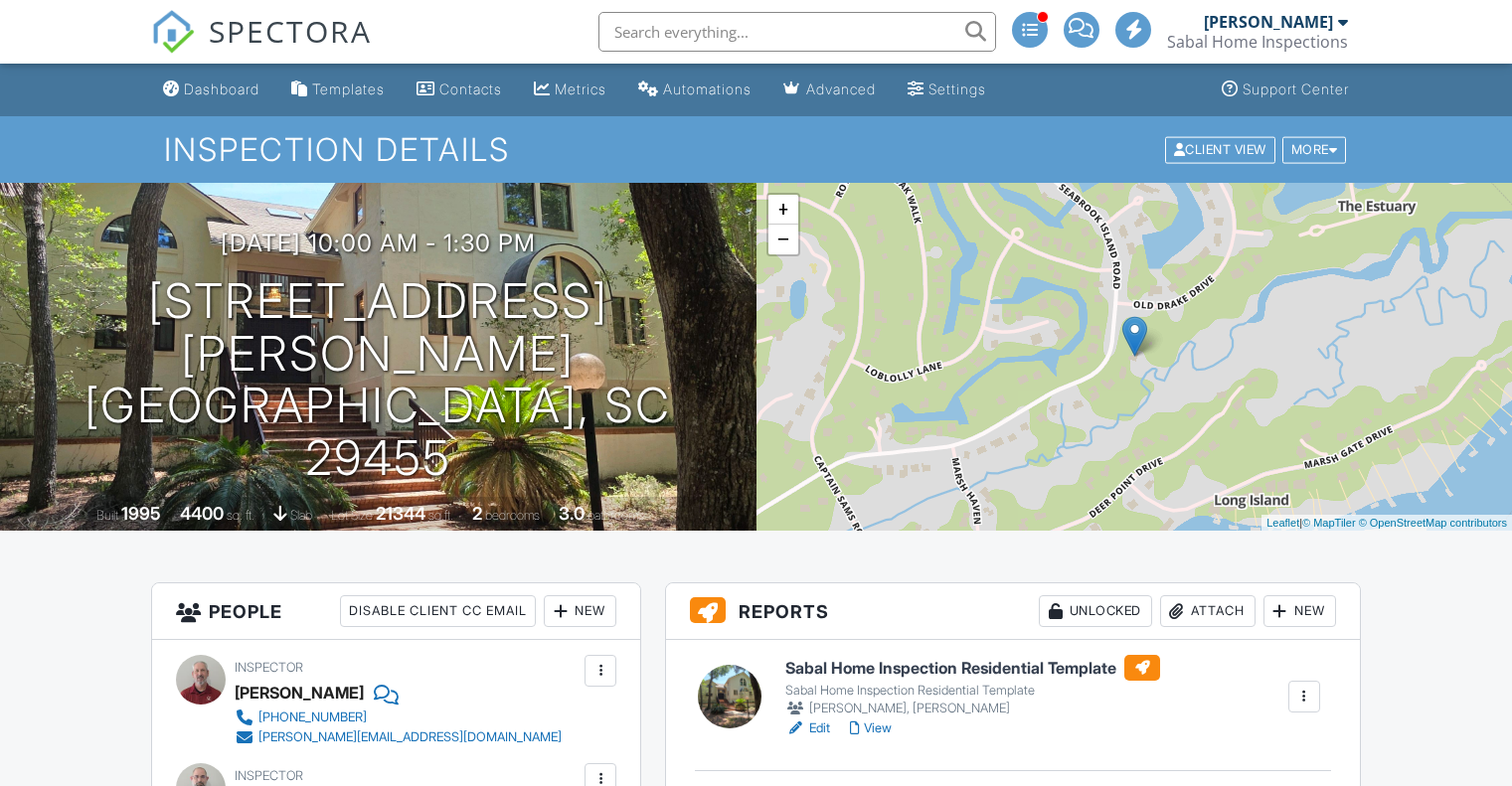 scroll, scrollTop: 497, scrollLeft: 0, axis: vertical 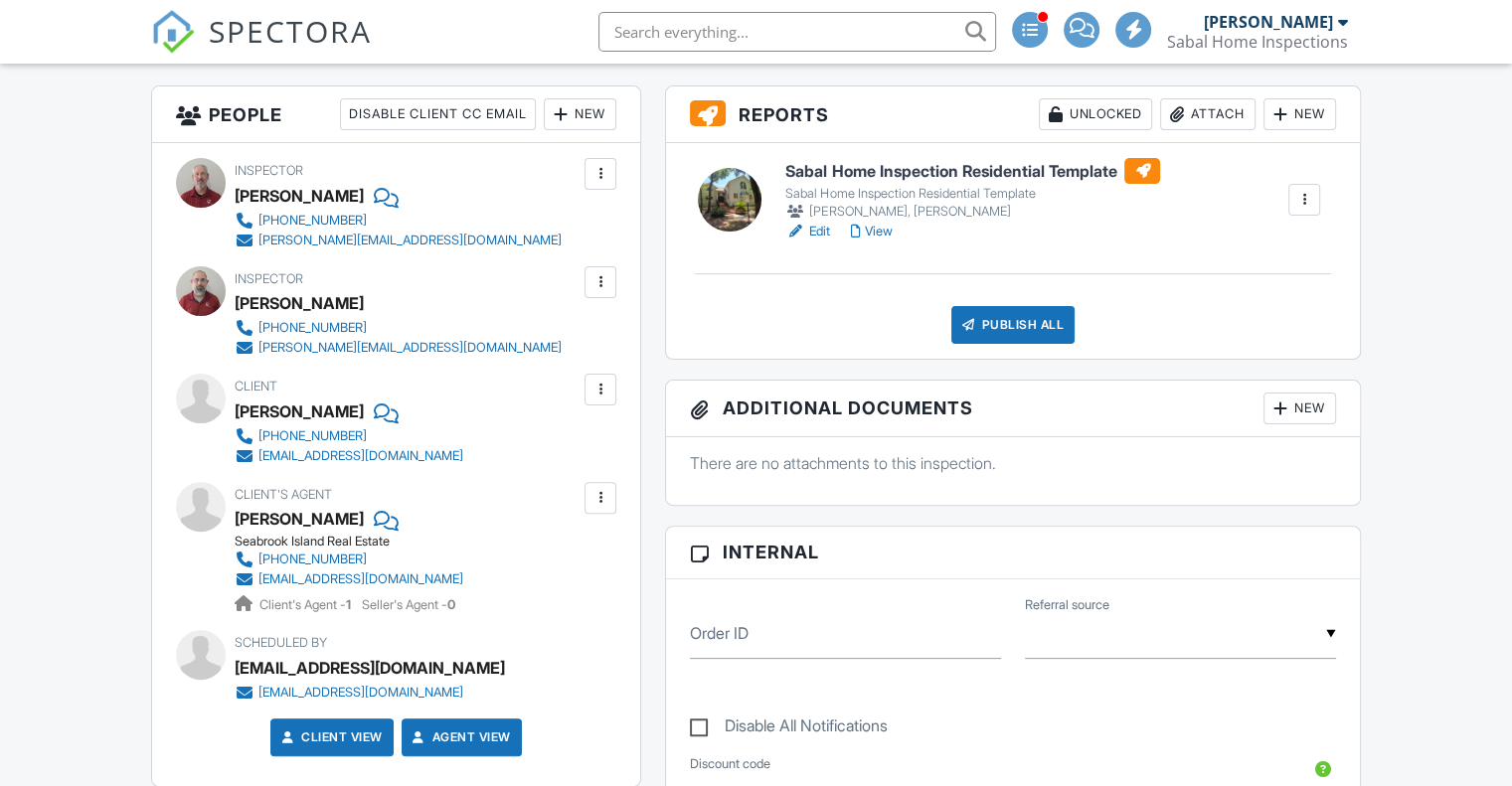 click on "Edit" at bounding box center [807, 232] 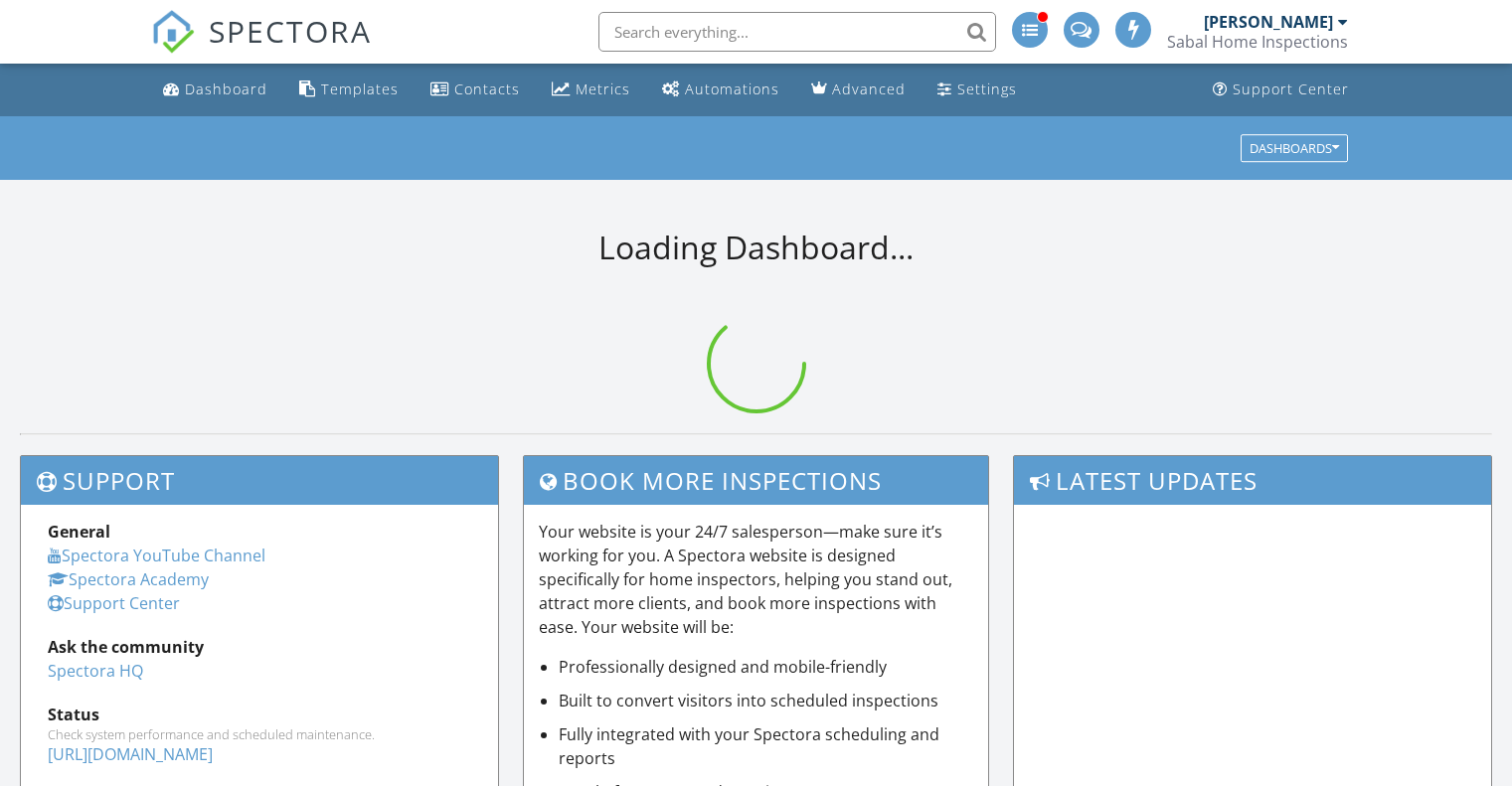 scroll, scrollTop: 0, scrollLeft: 0, axis: both 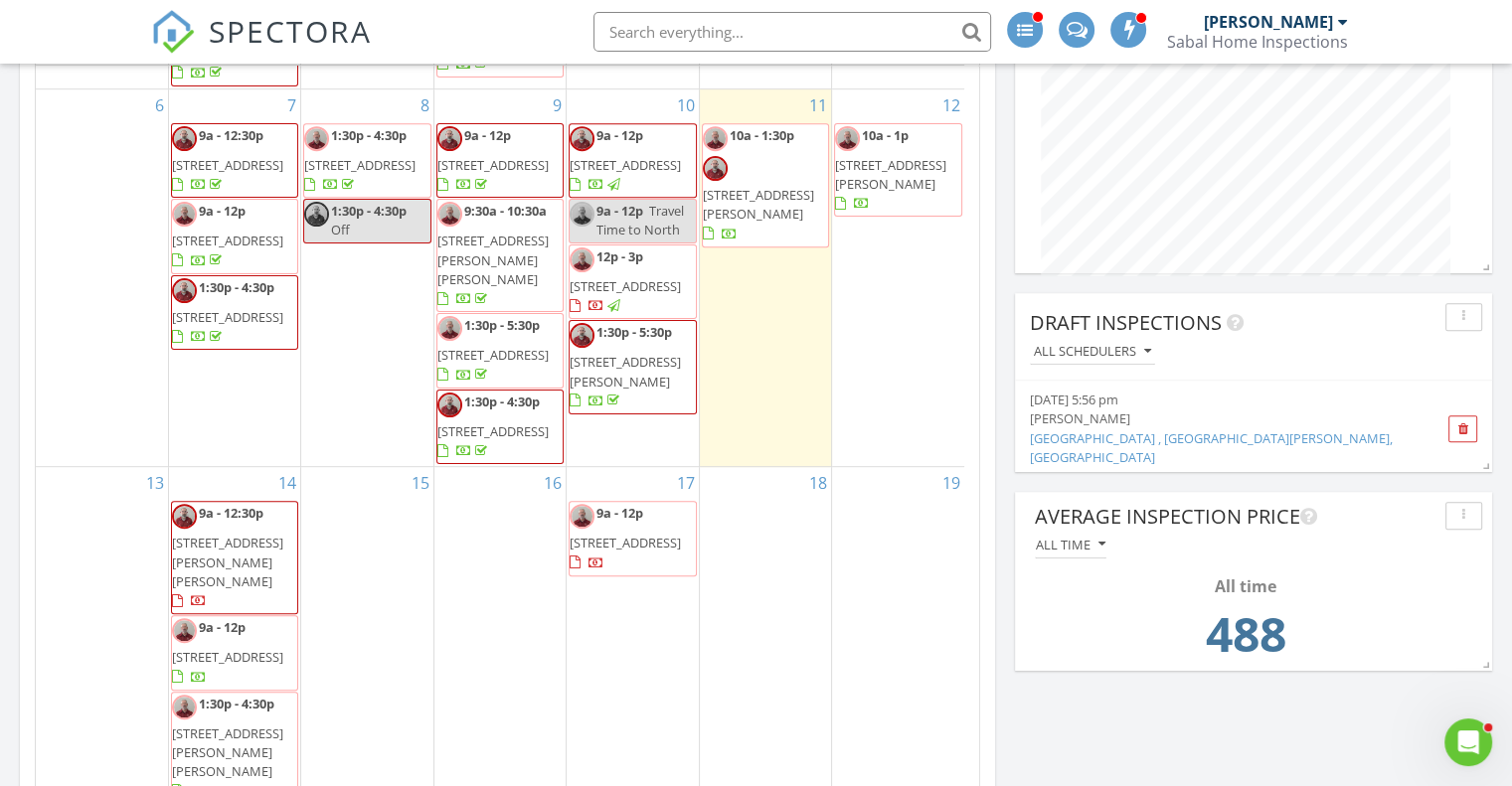 click on "2942 Seabrook Island Rd, Johns Island 29455" at bounding box center (758, 204) 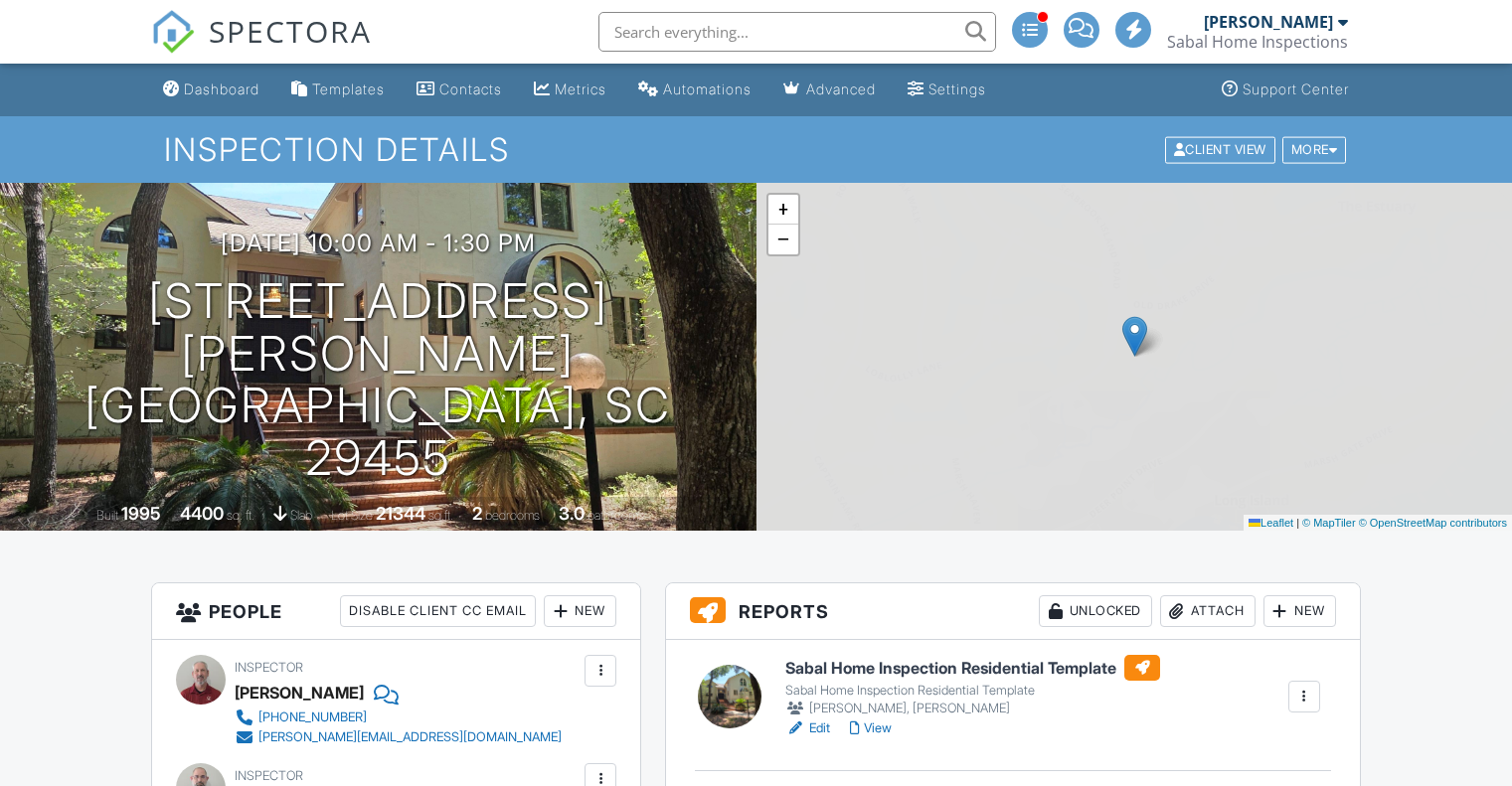 scroll, scrollTop: 0, scrollLeft: 0, axis: both 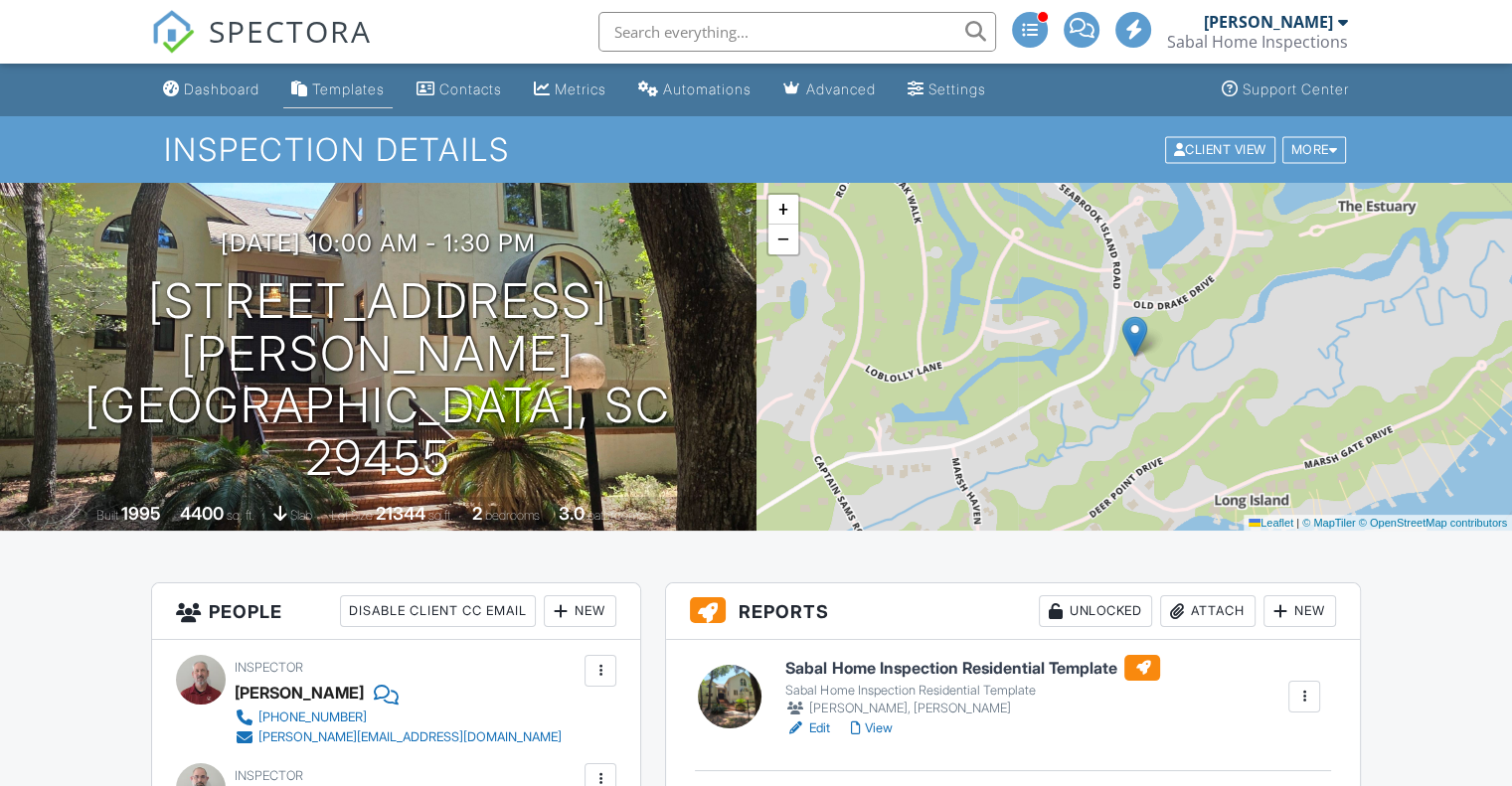 click on "Templates" at bounding box center [338, 89] 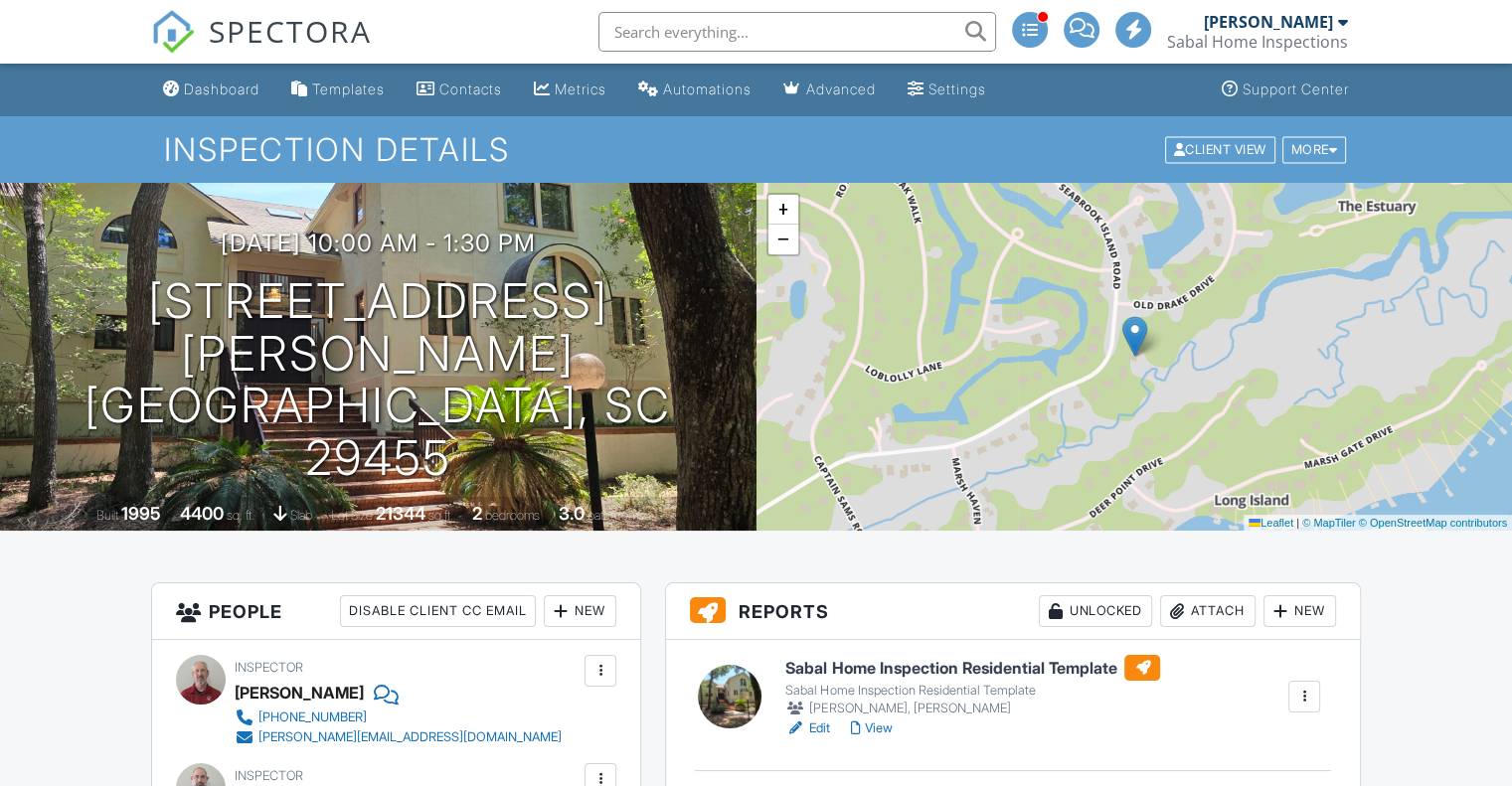 scroll, scrollTop: 0, scrollLeft: 0, axis: both 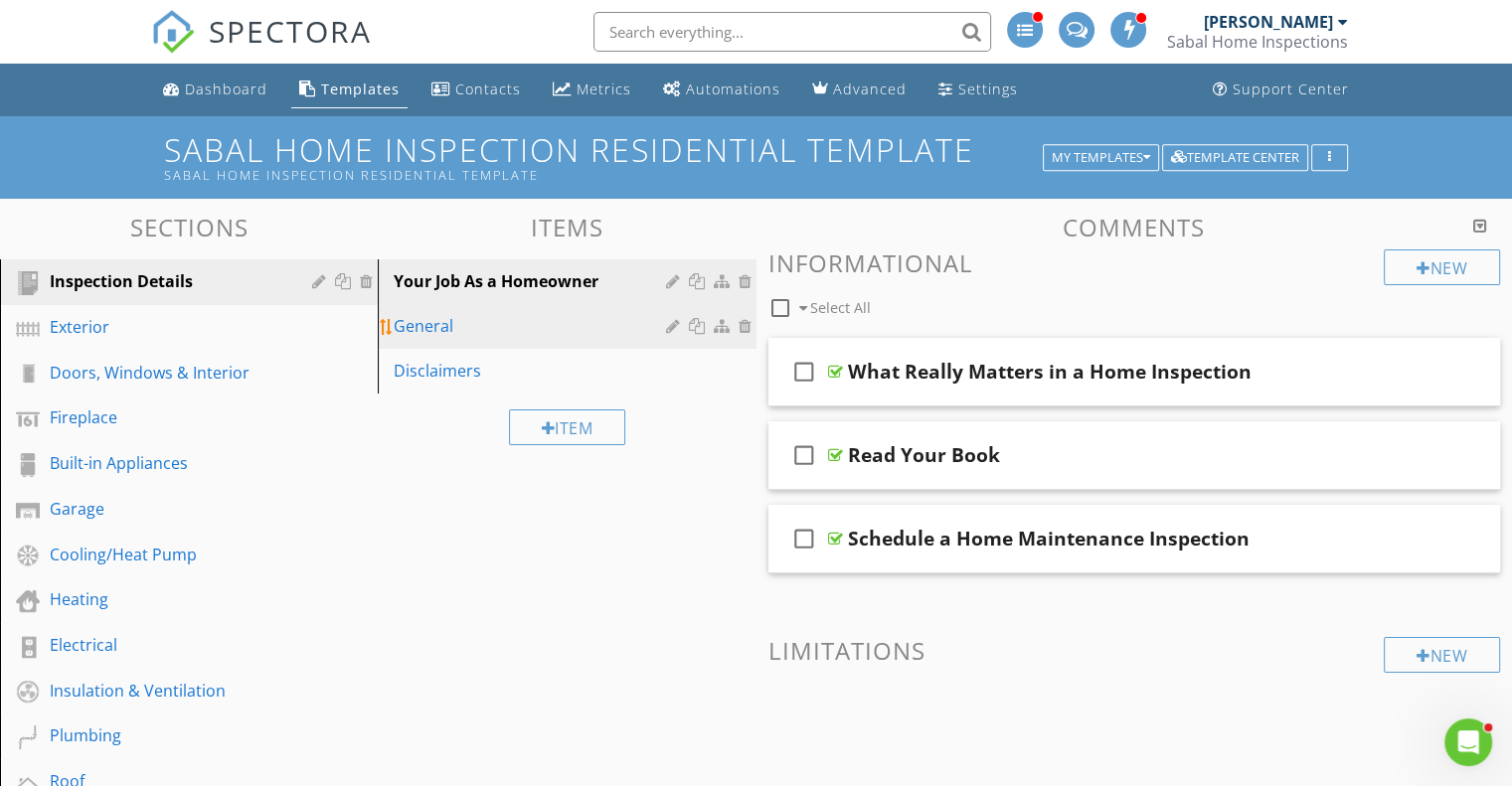 click on "General" at bounding box center [532, 326] 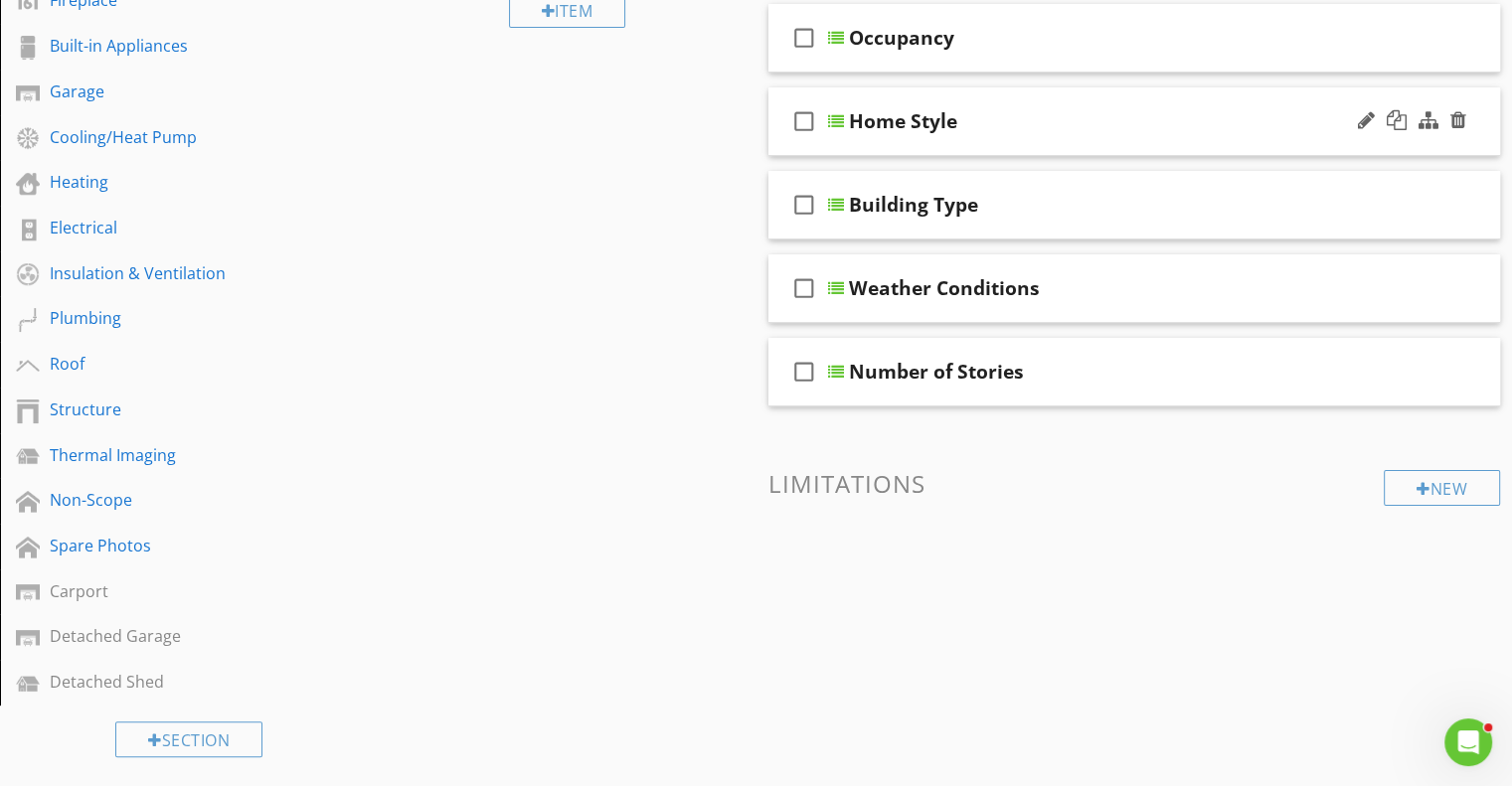 scroll, scrollTop: 95, scrollLeft: 0, axis: vertical 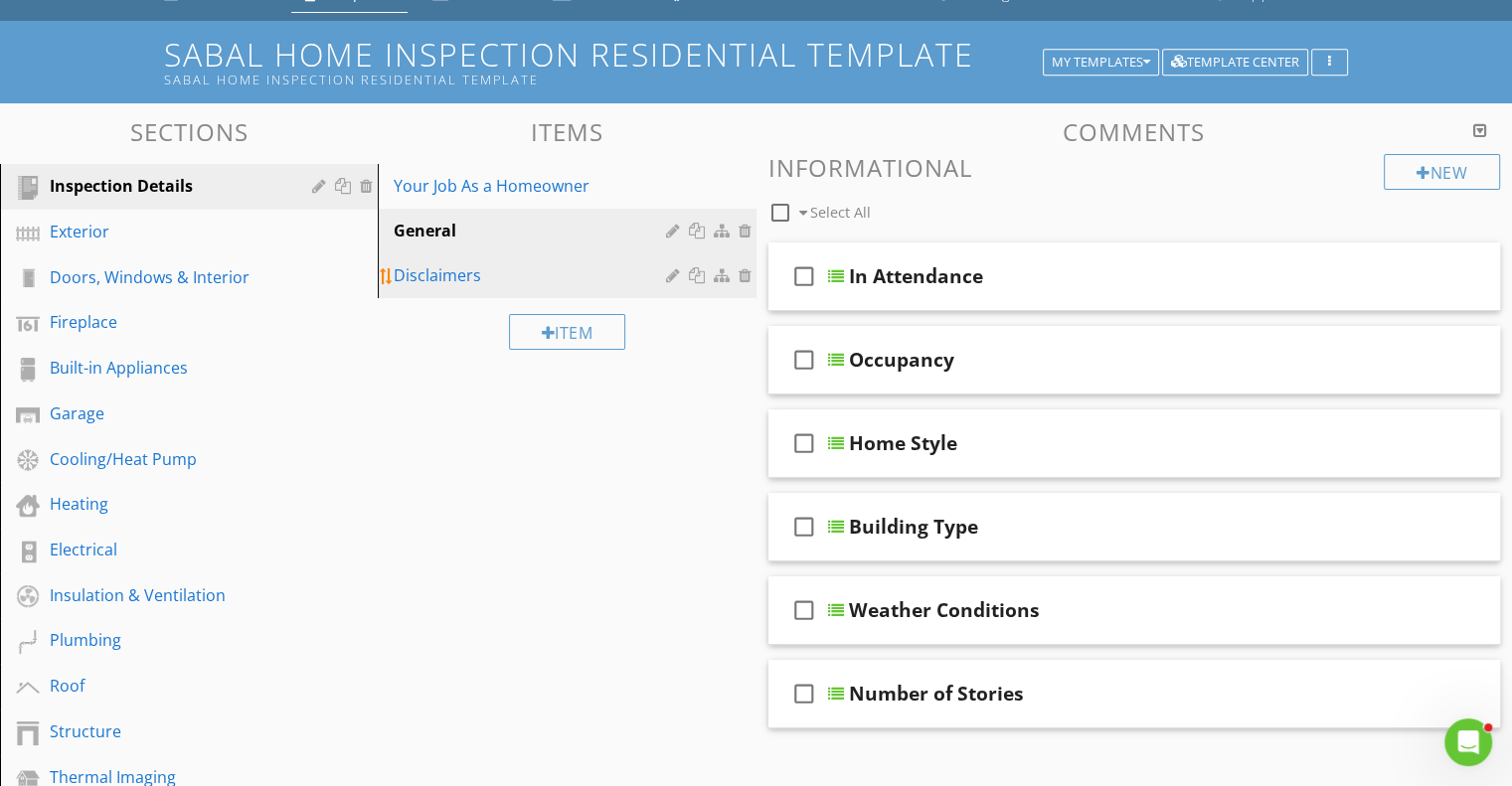 click on "Disclaimers" at bounding box center (532, 275) 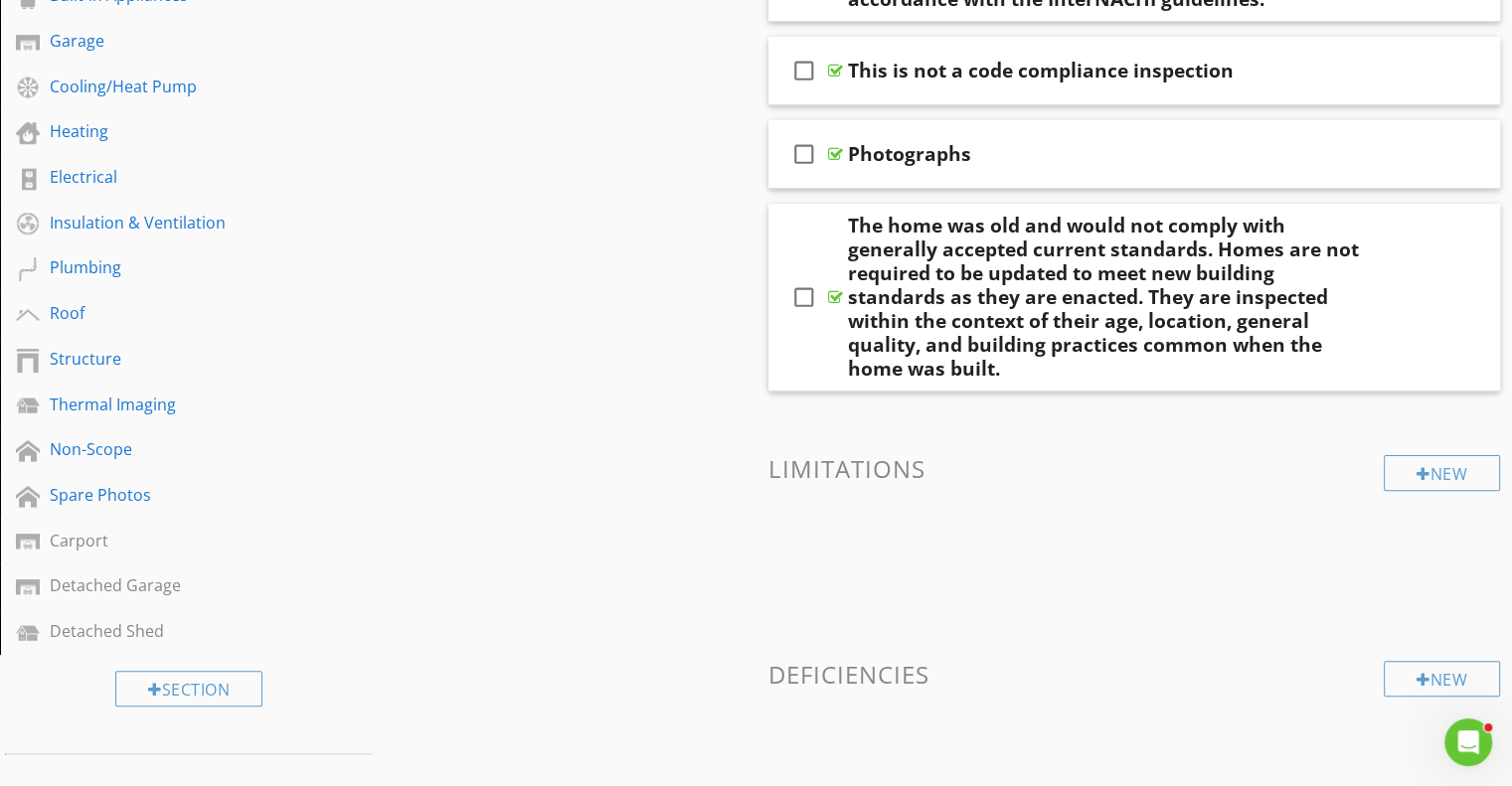 scroll, scrollTop: 195, scrollLeft: 0, axis: vertical 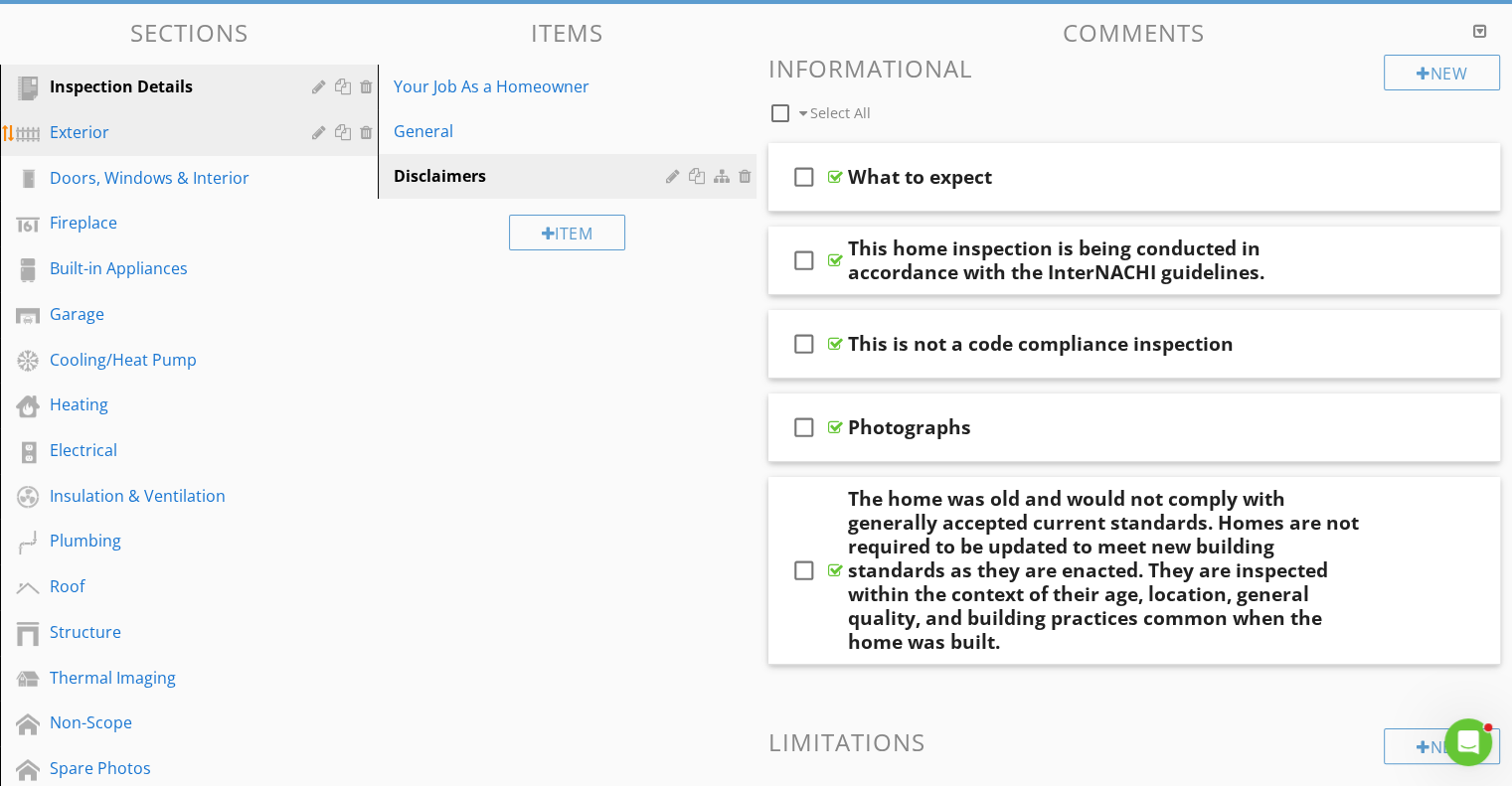 click on "Exterior" at bounding box center (166, 132) 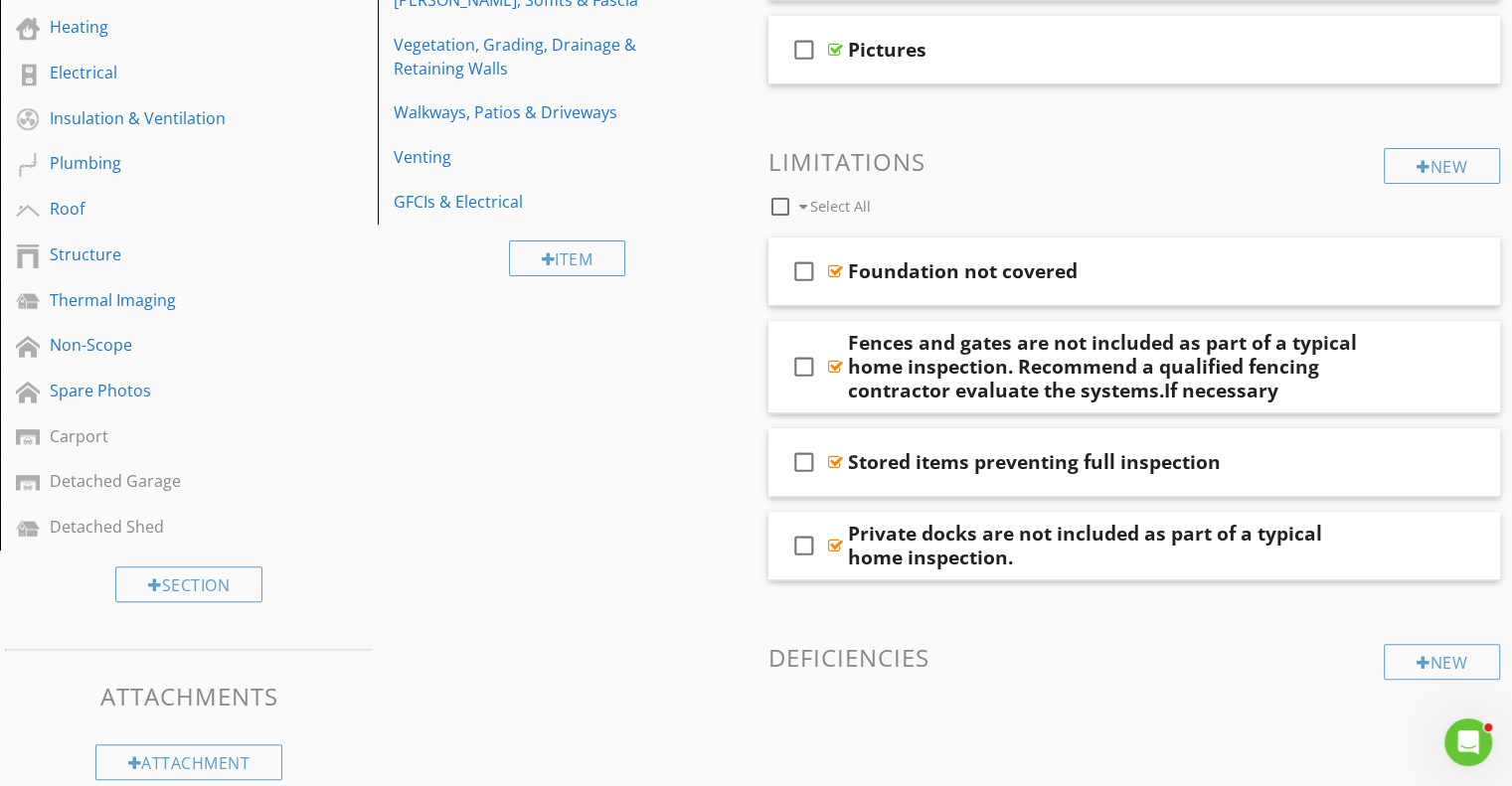 scroll, scrollTop: 592, scrollLeft: 0, axis: vertical 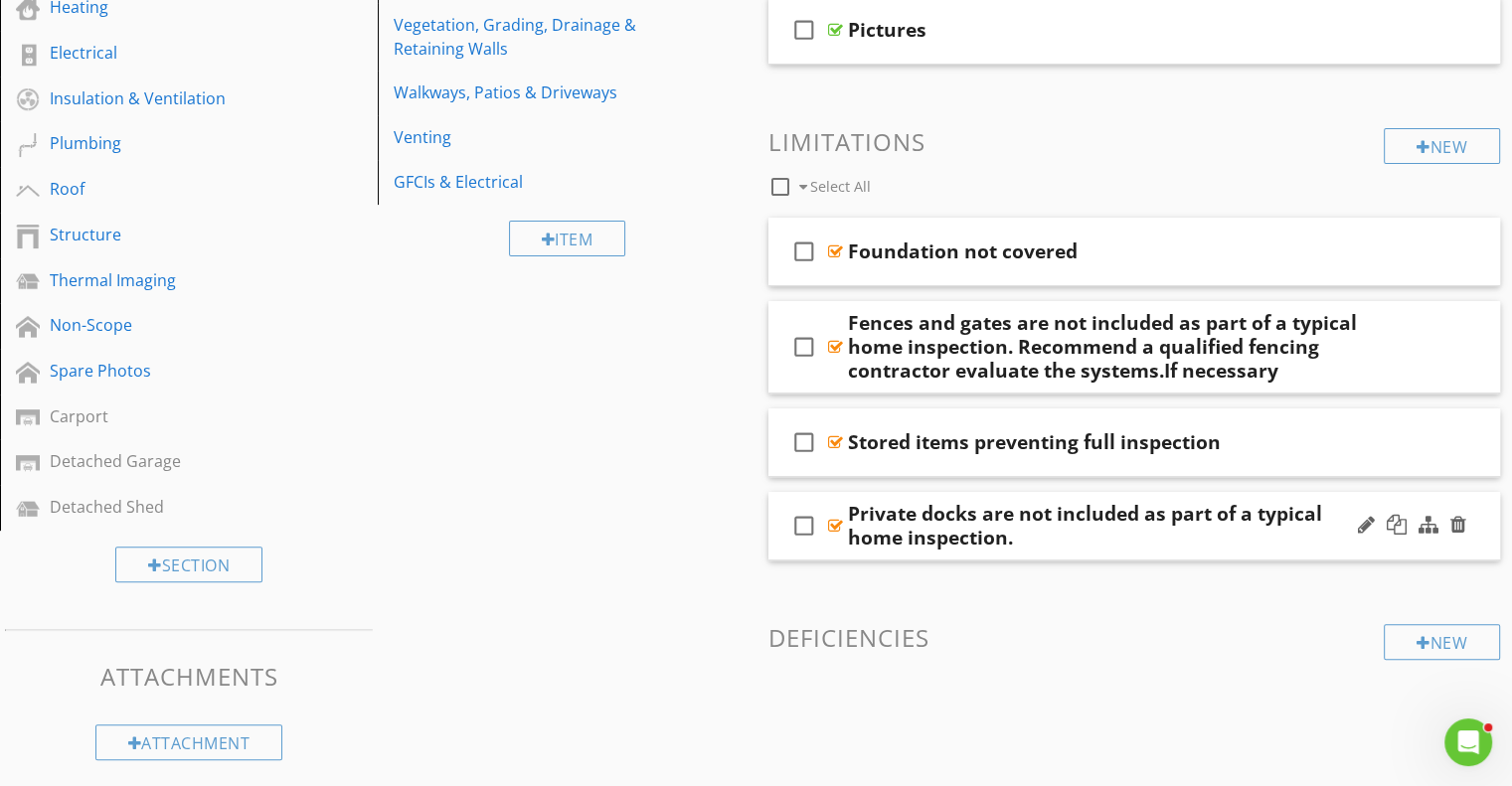 click on "Private docks are not included as part of a typical home inspection." at bounding box center [1107, 526] 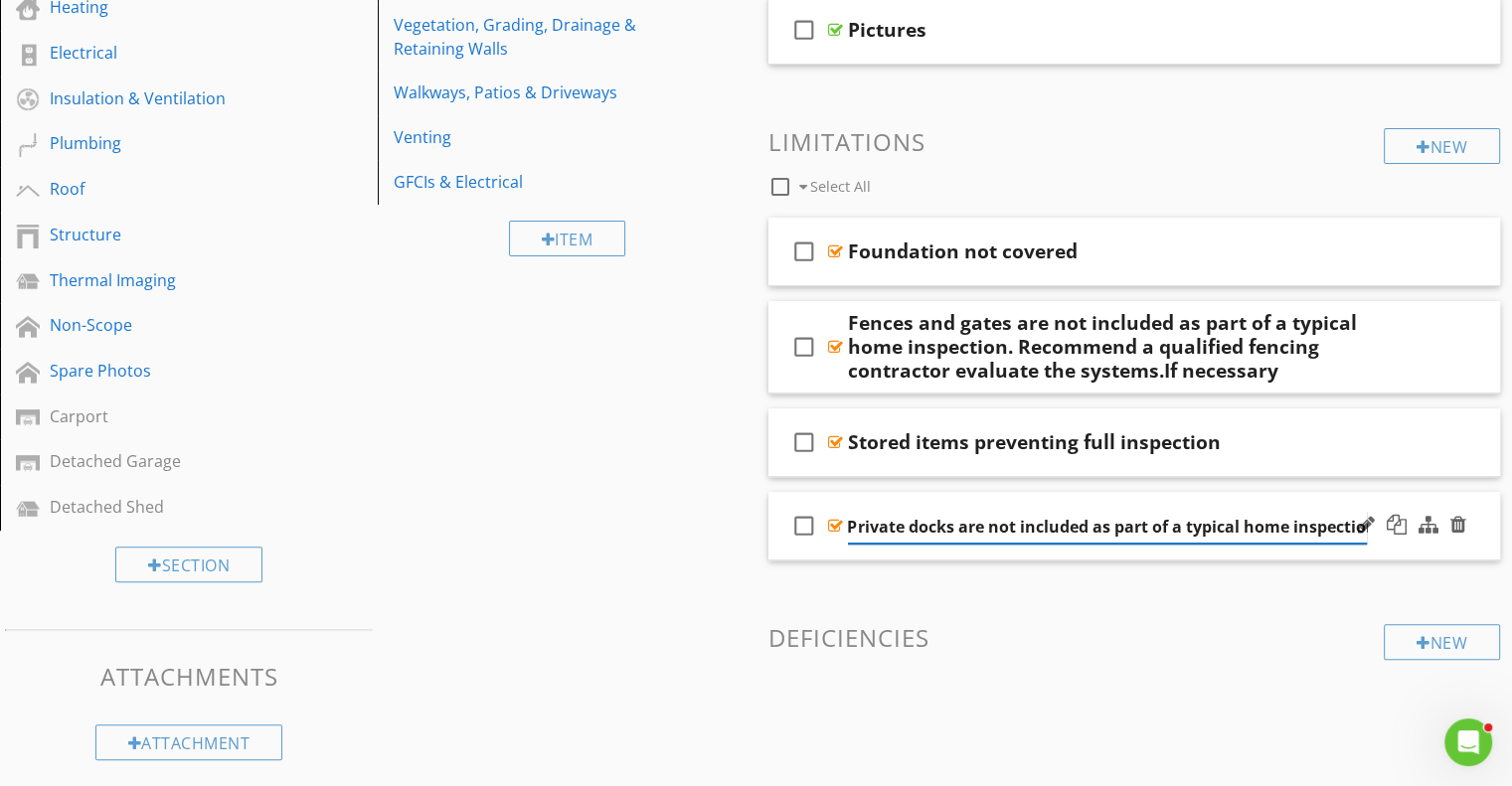 scroll, scrollTop: 0, scrollLeft: 14, axis: horizontal 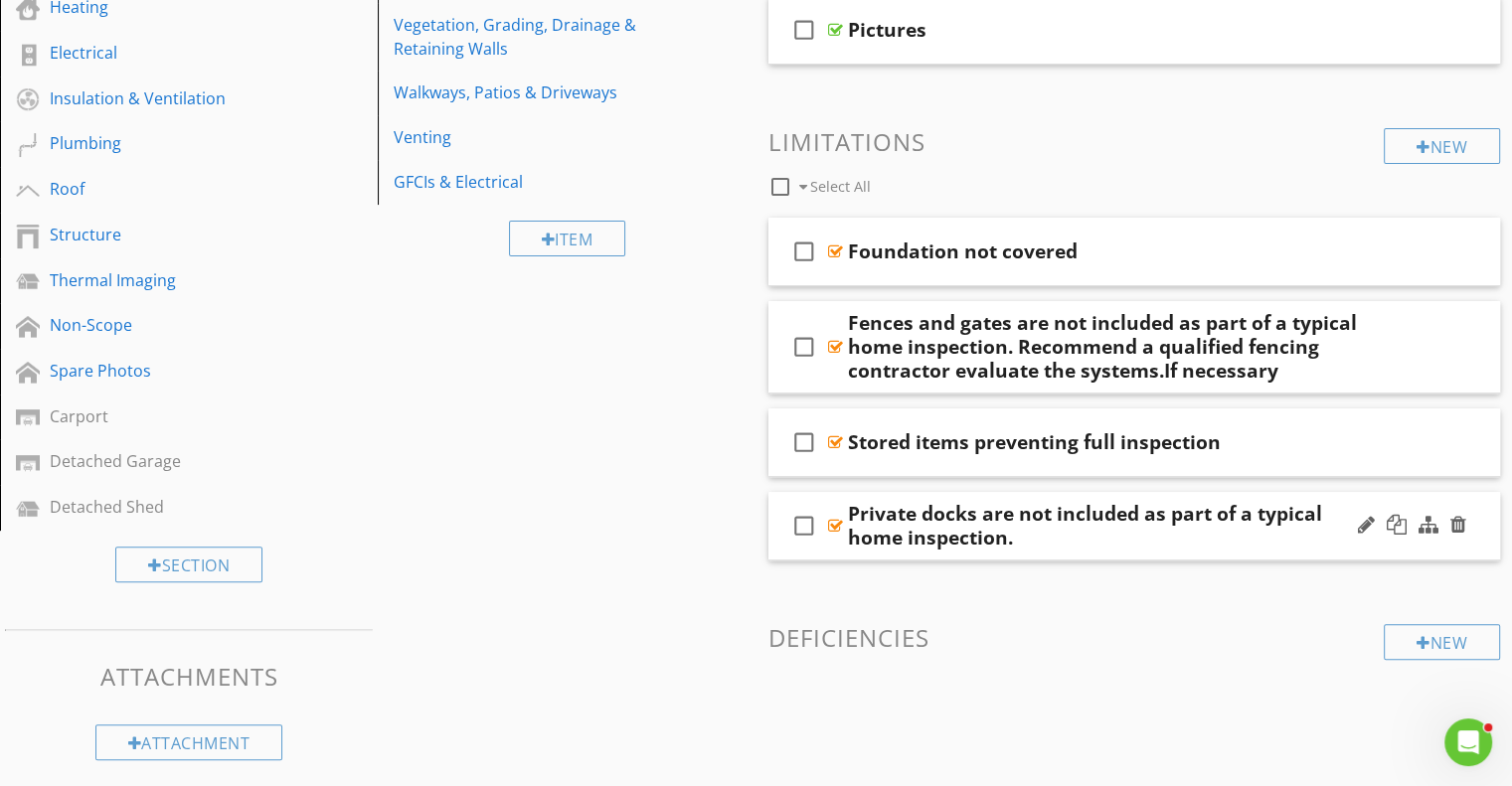 click on "check_box_outline_blank
Private docks are not included as part of a typical home inspection." at bounding box center (1134, 526) 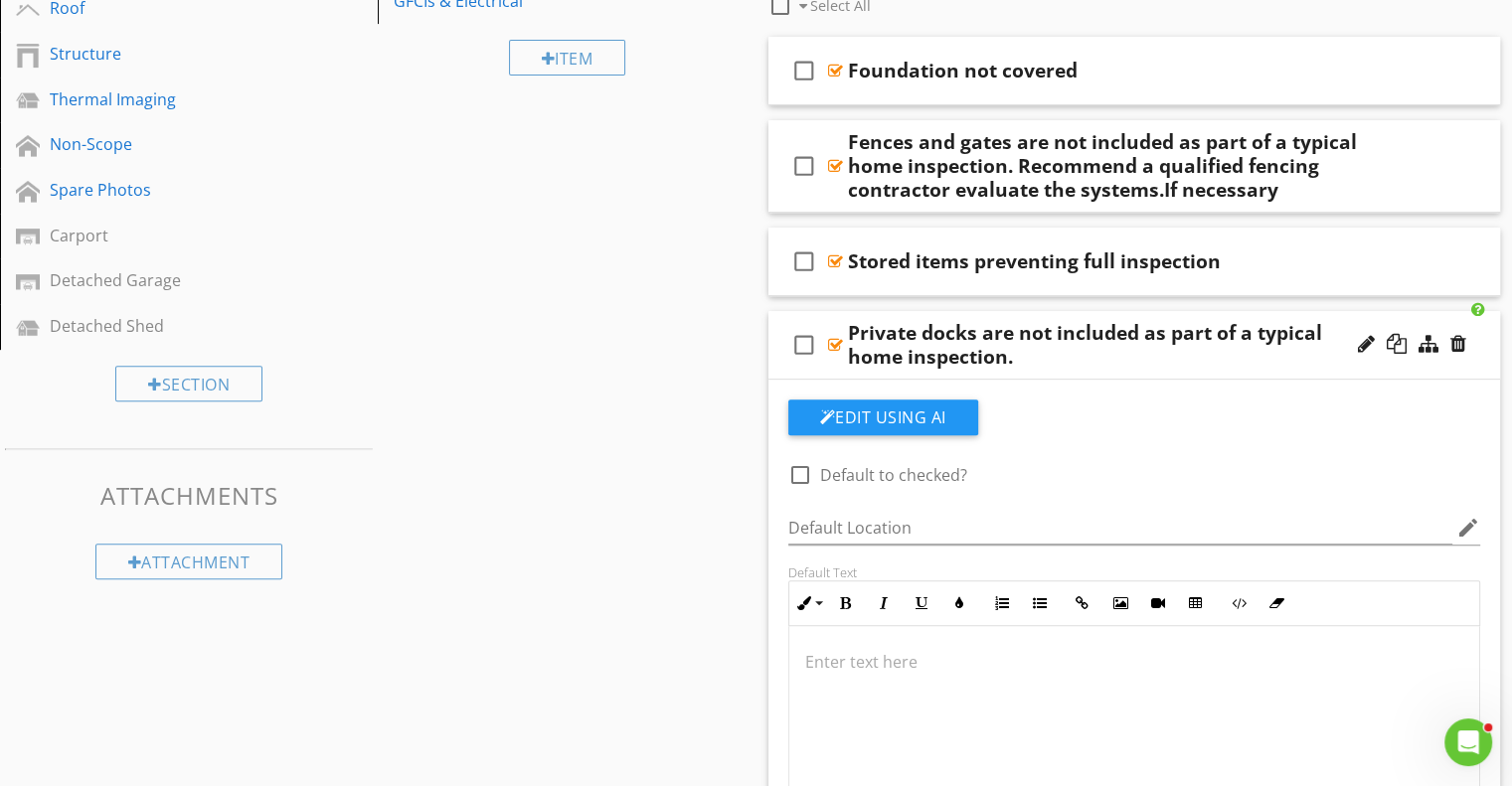 scroll, scrollTop: 990, scrollLeft: 0, axis: vertical 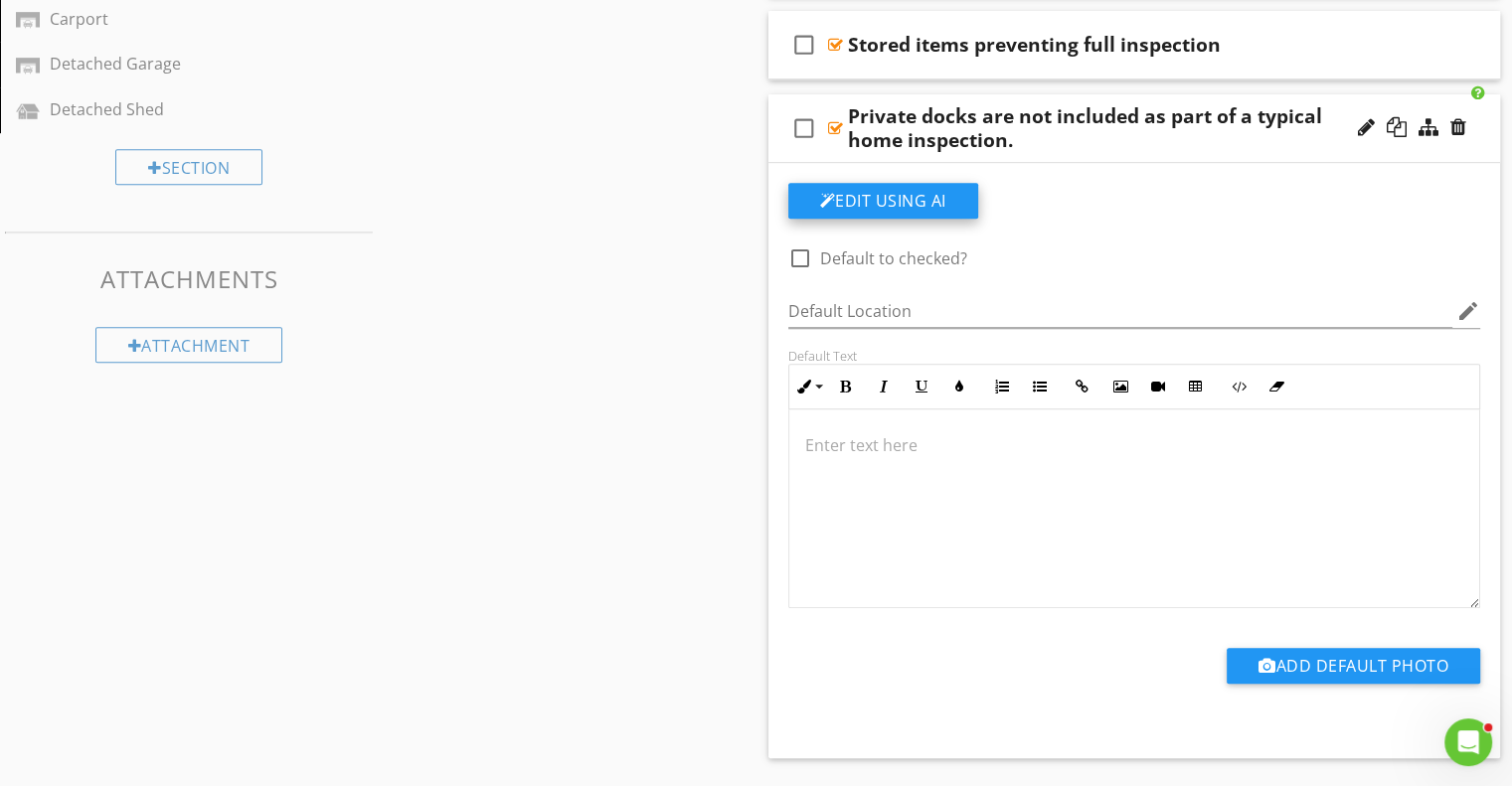 click on "Edit Using AI" at bounding box center [883, 201] 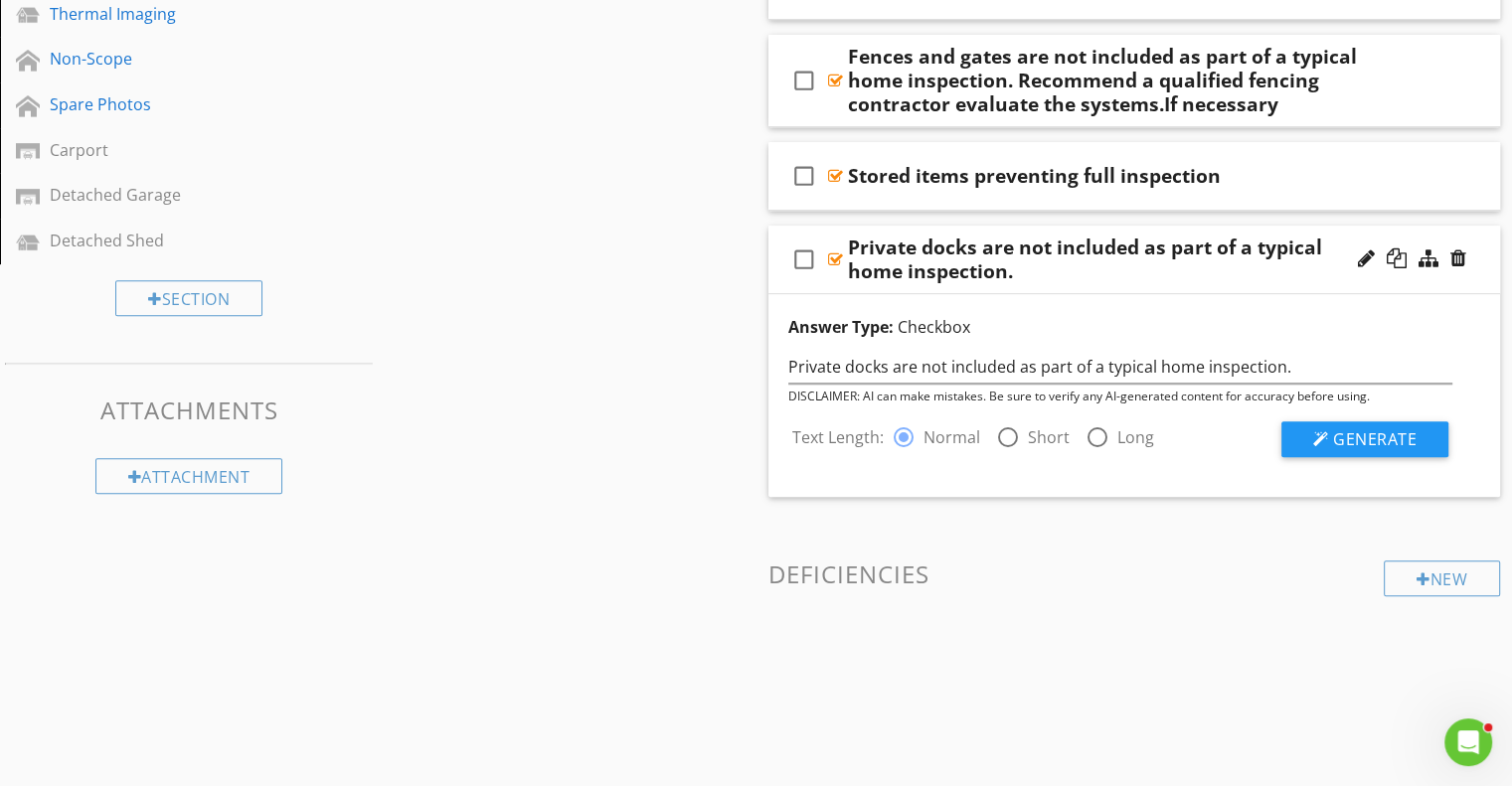 scroll, scrollTop: 856, scrollLeft: 0, axis: vertical 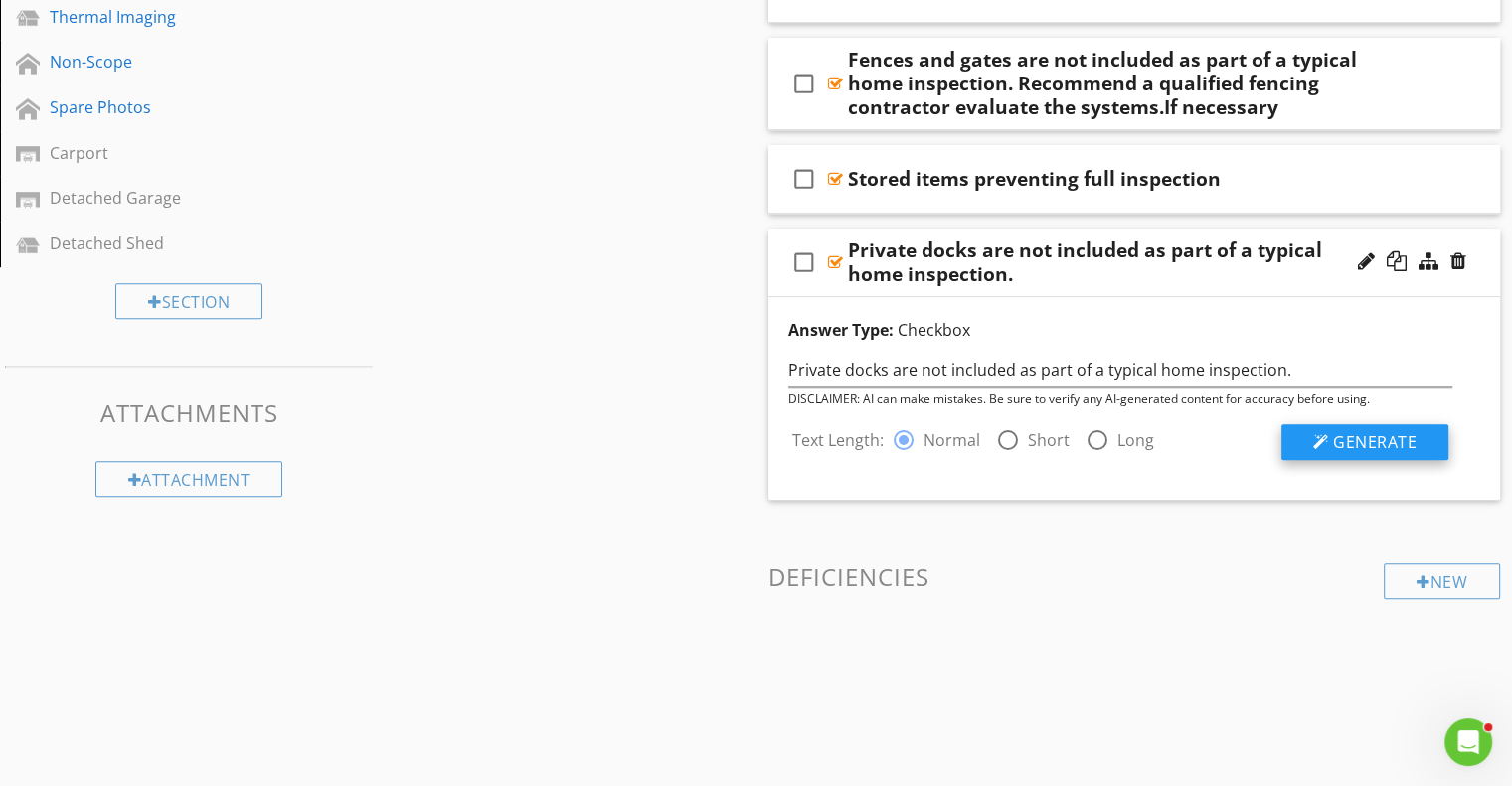click on "Generate" at bounding box center (1375, 442) 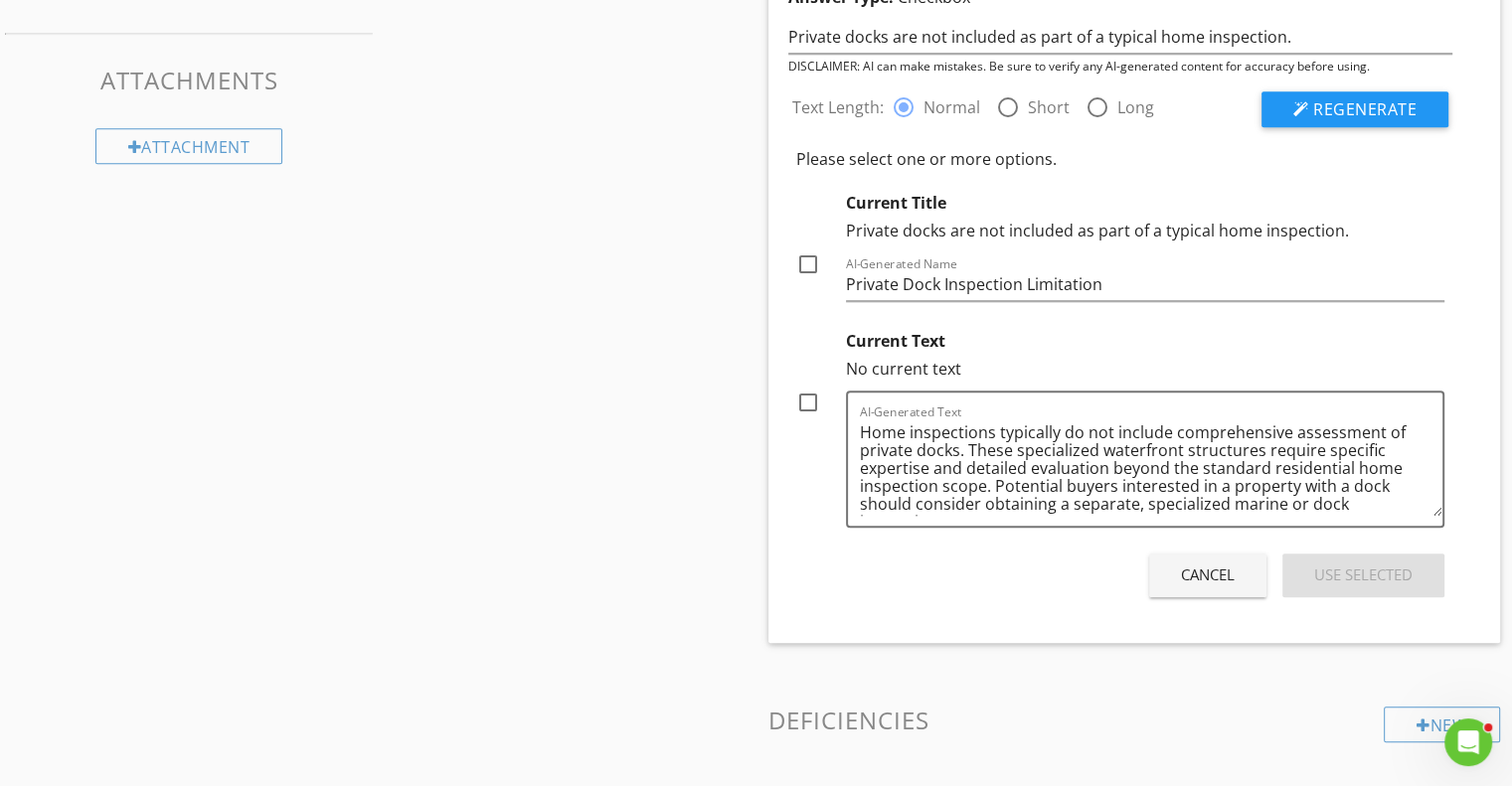 scroll, scrollTop: 1253, scrollLeft: 0, axis: vertical 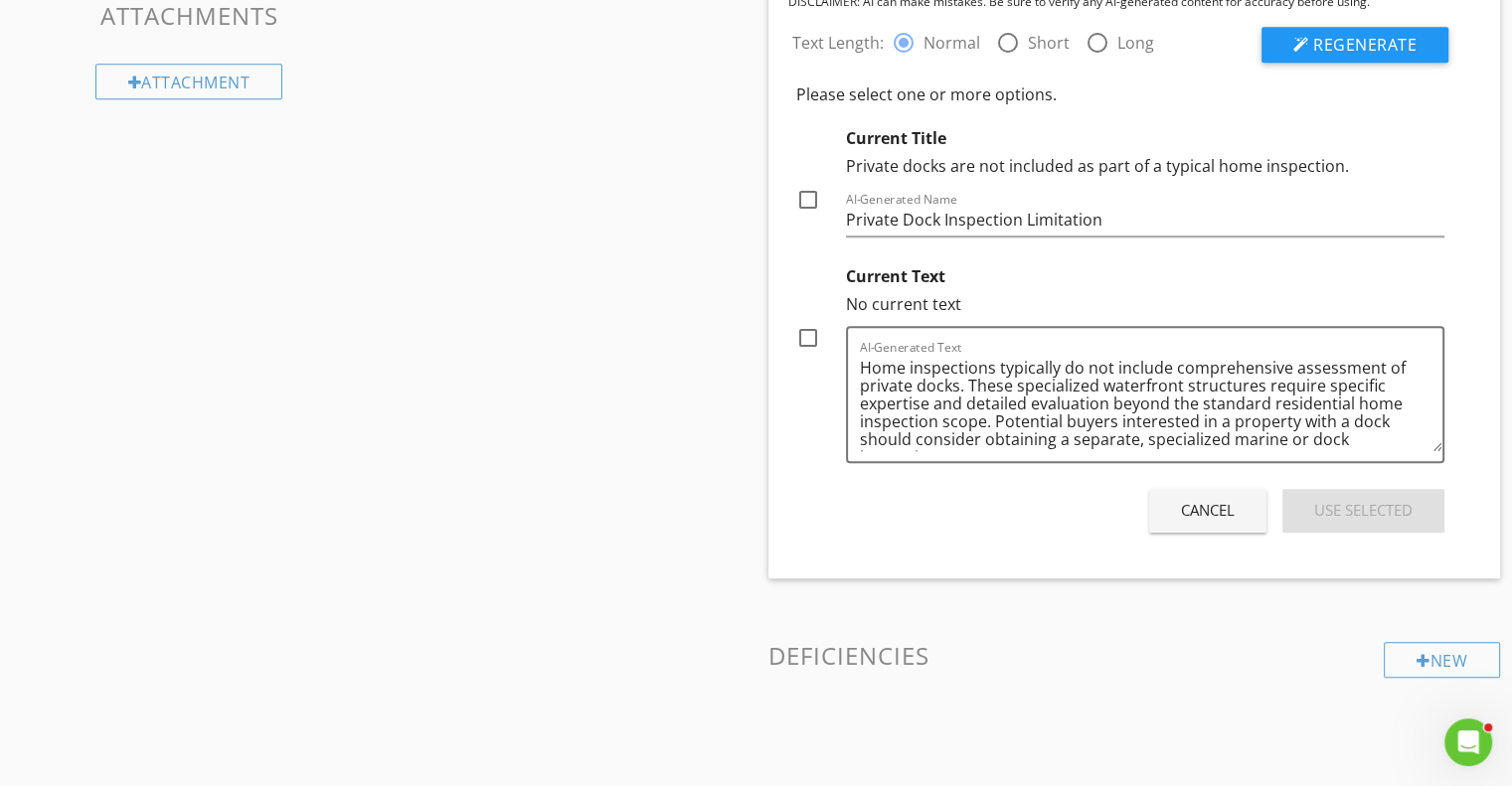 click at bounding box center (808, 338) 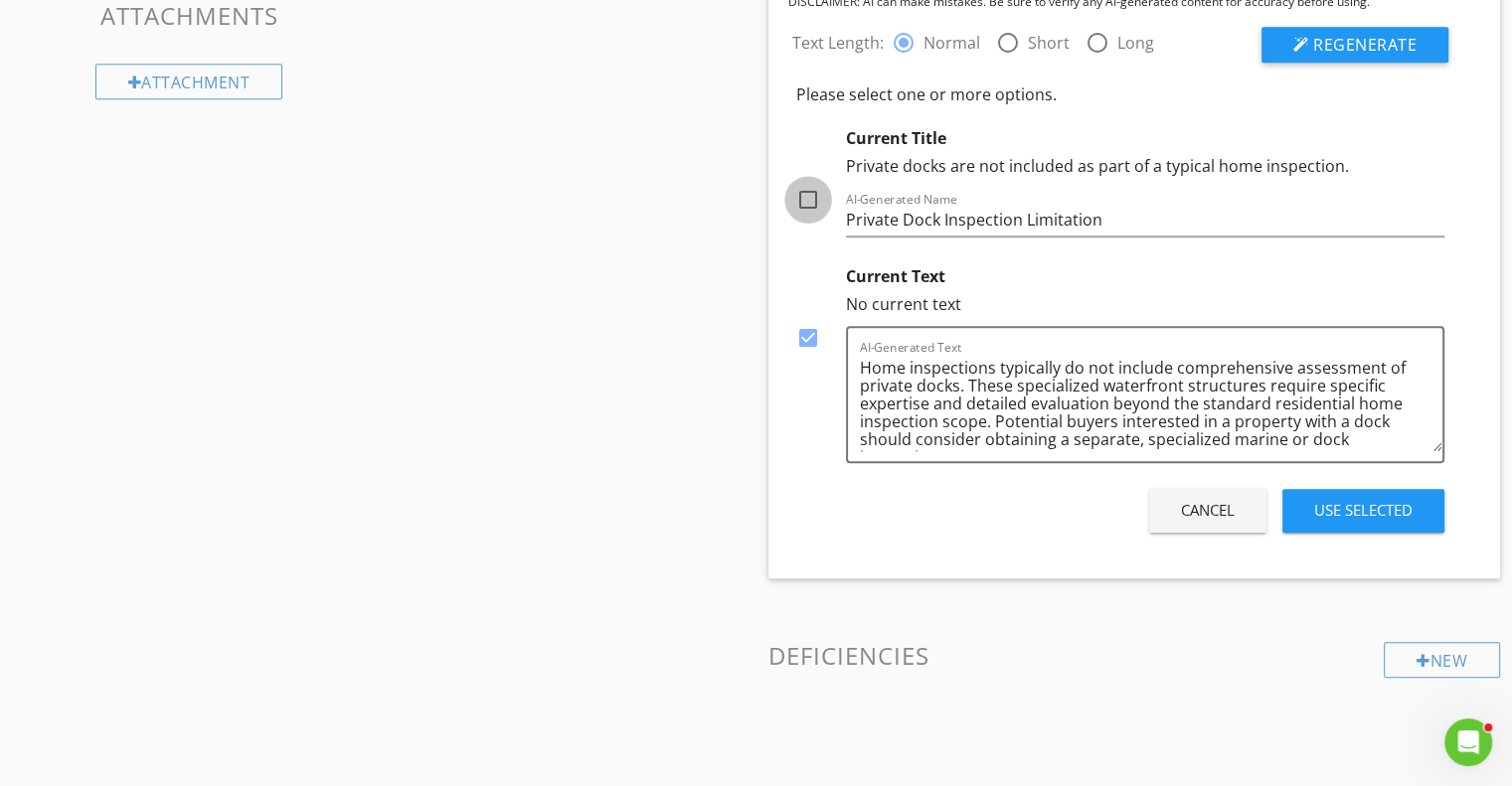 click at bounding box center (808, 200) 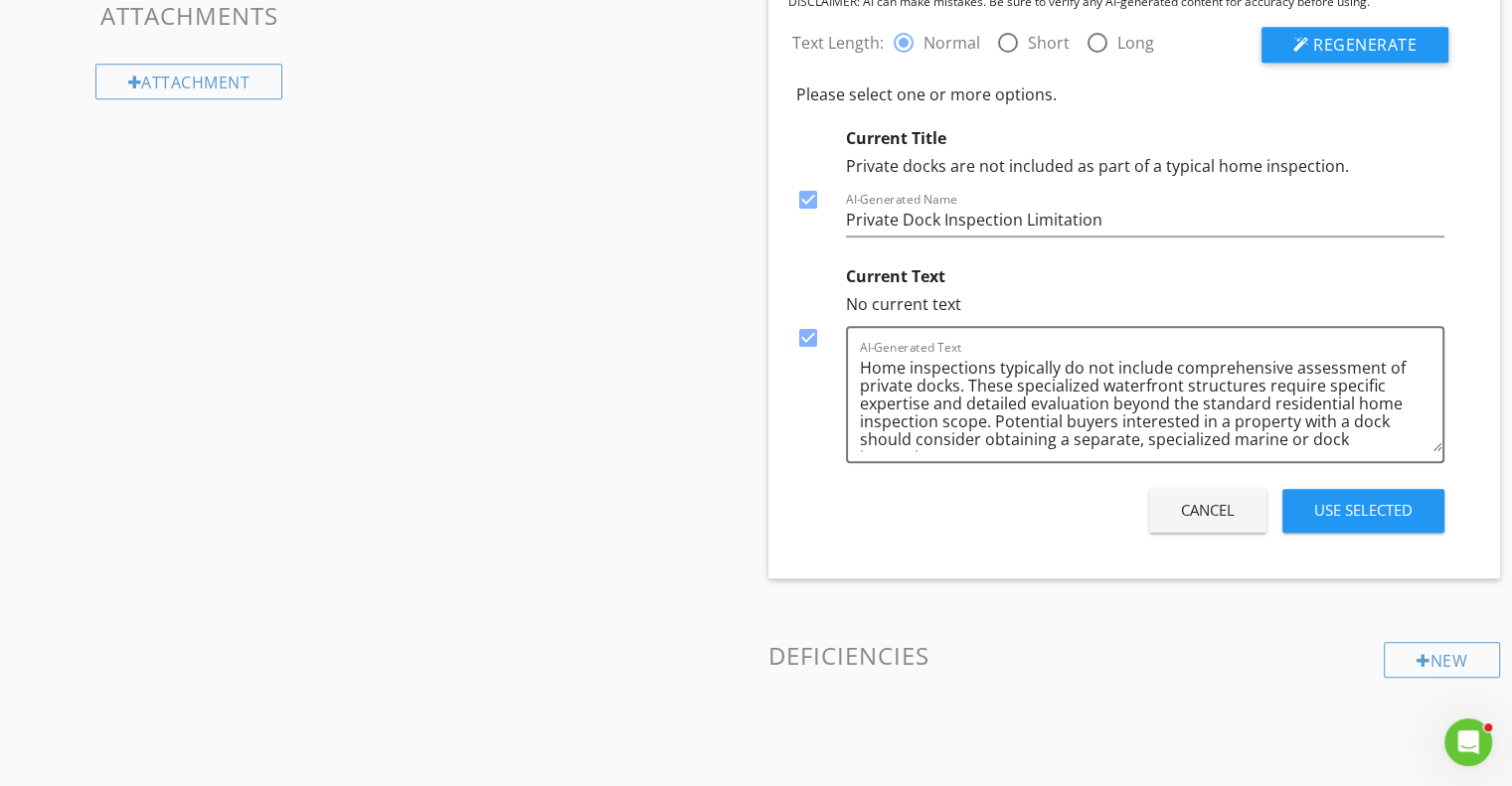 click on "Use Selected" at bounding box center [1363, 510] 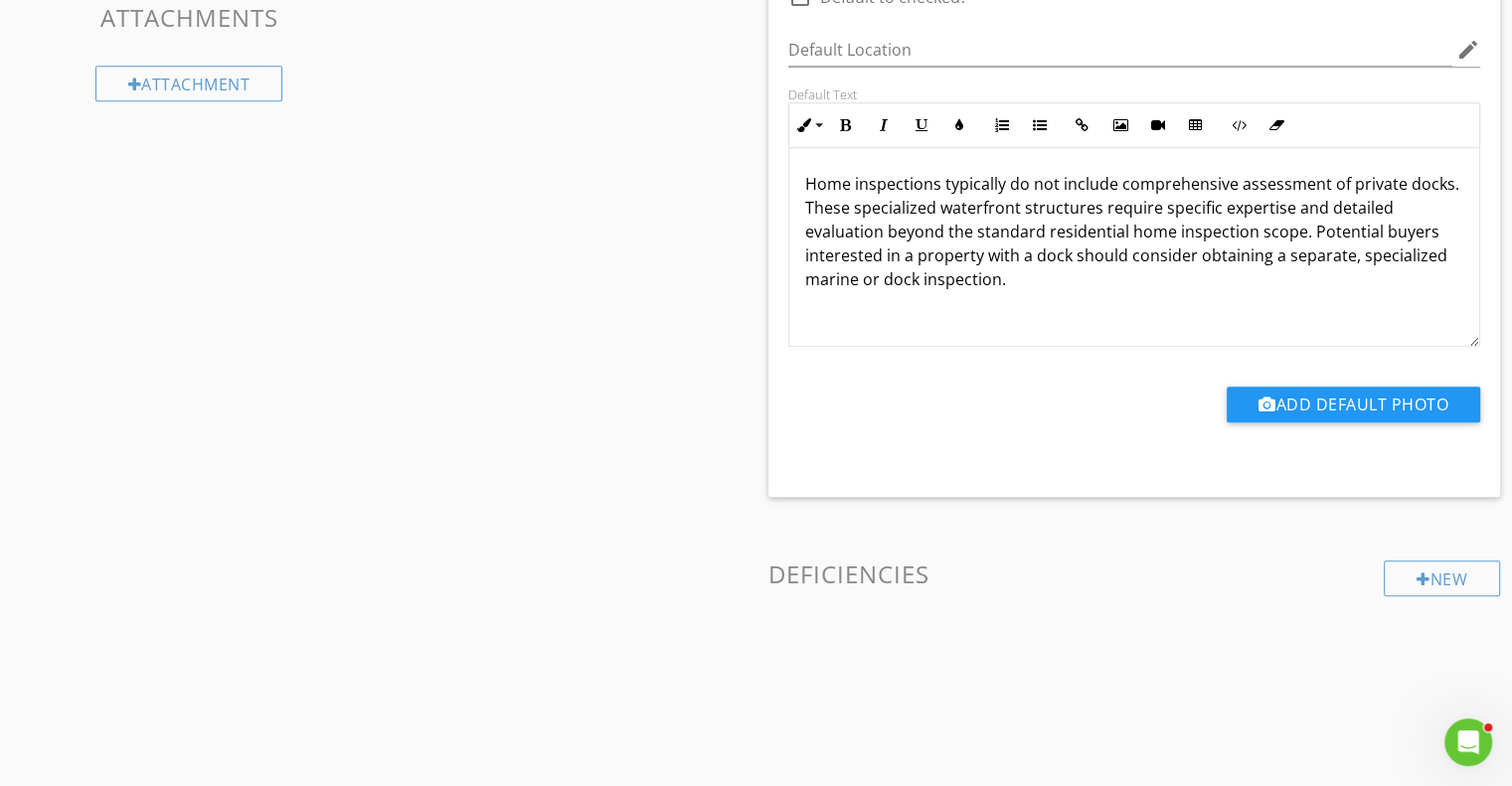 scroll, scrollTop: 1129, scrollLeft: 0, axis: vertical 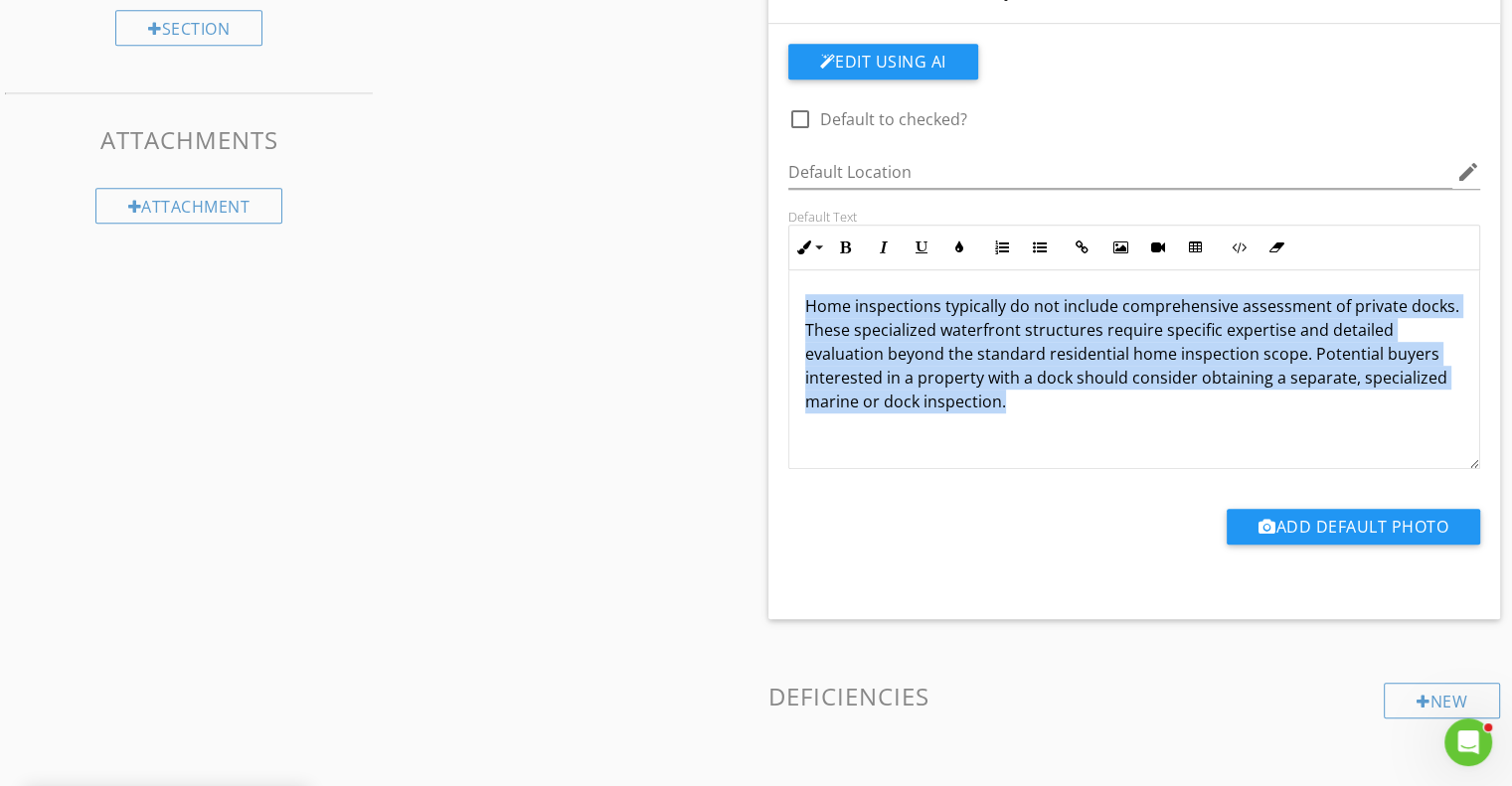 drag, startPoint x: 798, startPoint y: 294, endPoint x: 1098, endPoint y: 421, distance: 325.7745 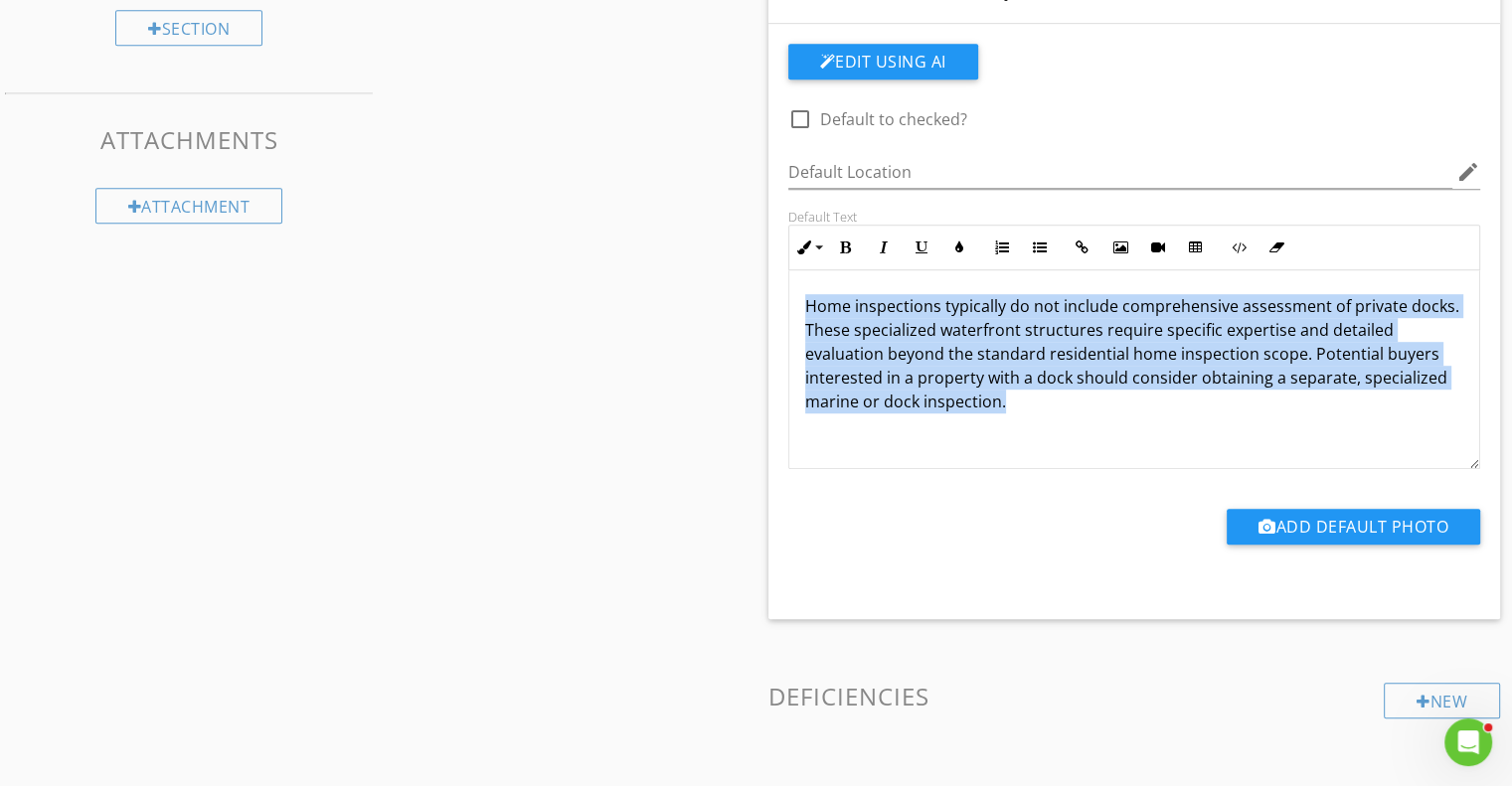 copy on "Home inspections typically do not include comprehensive assessment of private docks. These specialized waterfront structures require specific expertise and detailed evaluation beyond the standard residential home inspection scope. Potential buyers interested in a property with a dock should consider obtaining a separate, specialized marine or dock inspection." 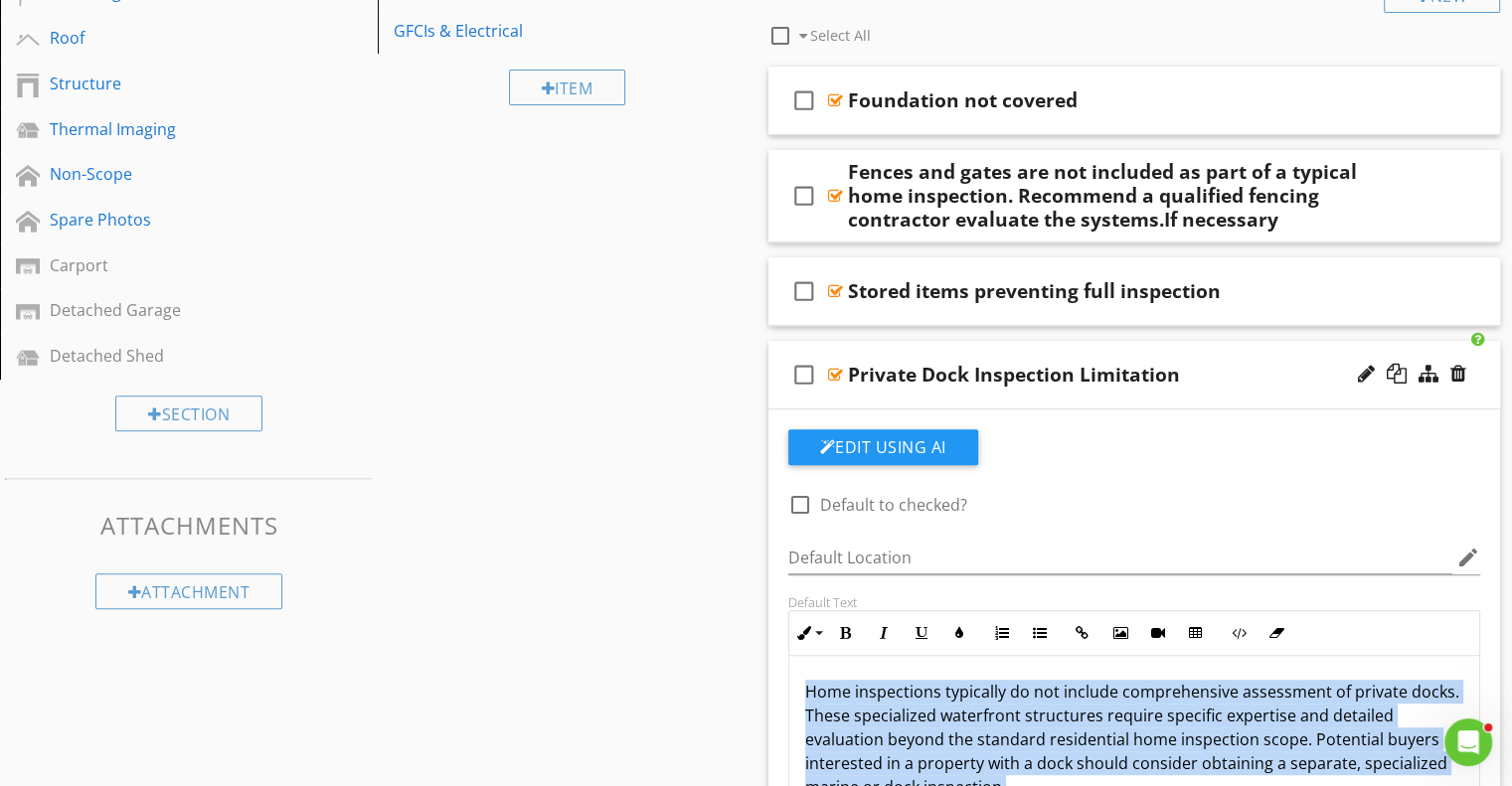 scroll, scrollTop: 731, scrollLeft: 0, axis: vertical 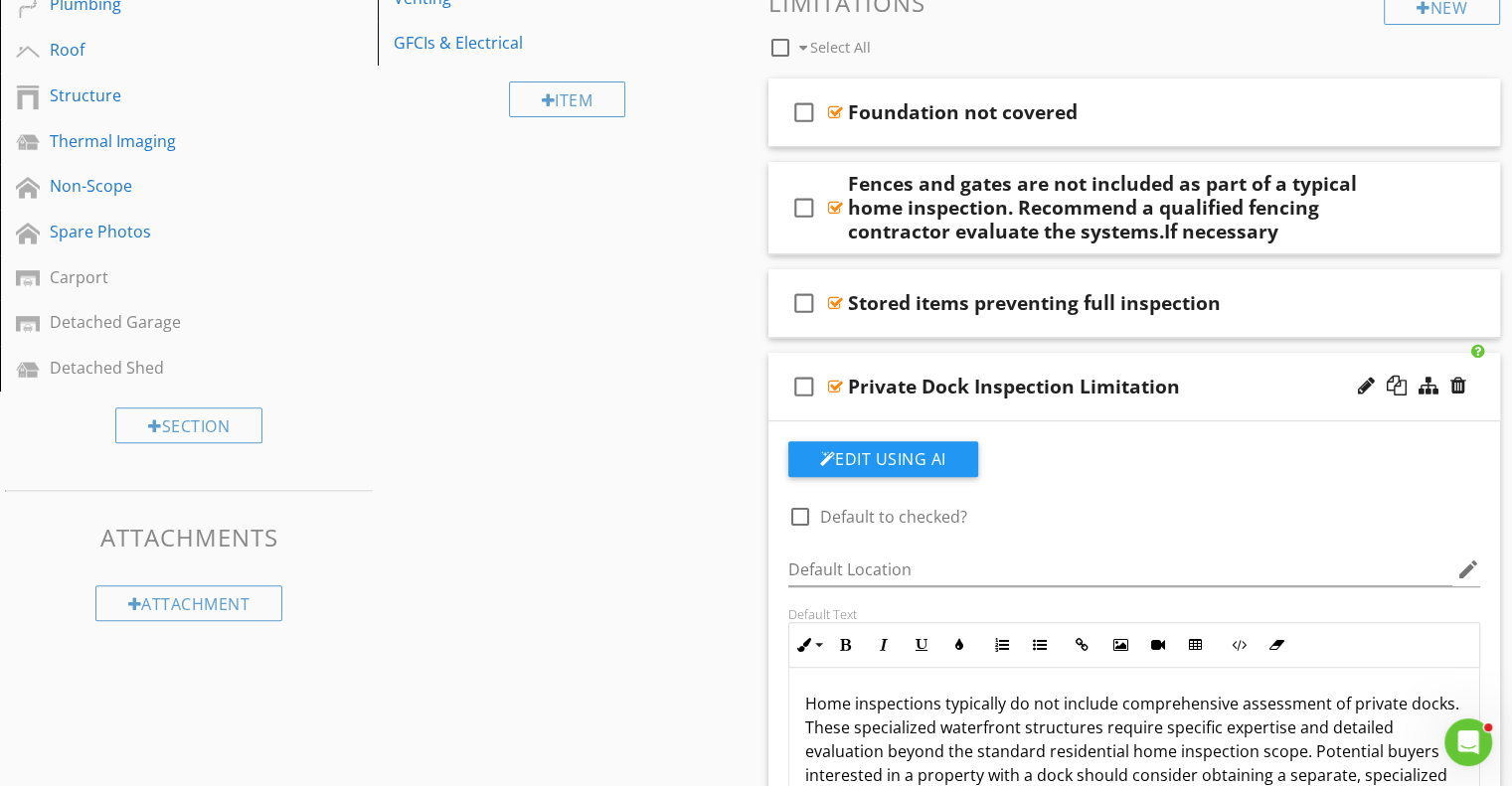 click on "Private Dock Inspection Limitation" at bounding box center (1107, 387) 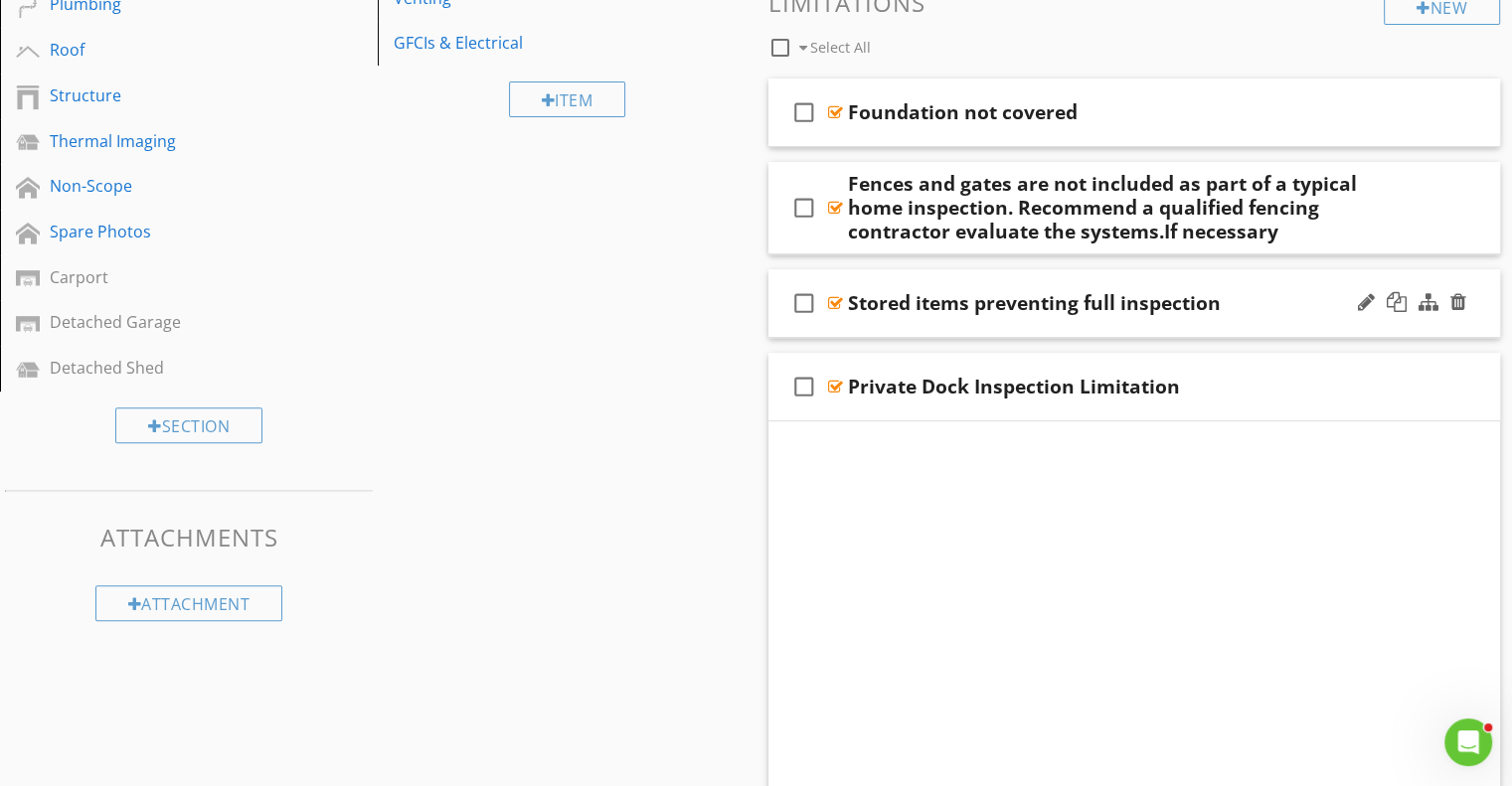 scroll, scrollTop: 653, scrollLeft: 0, axis: vertical 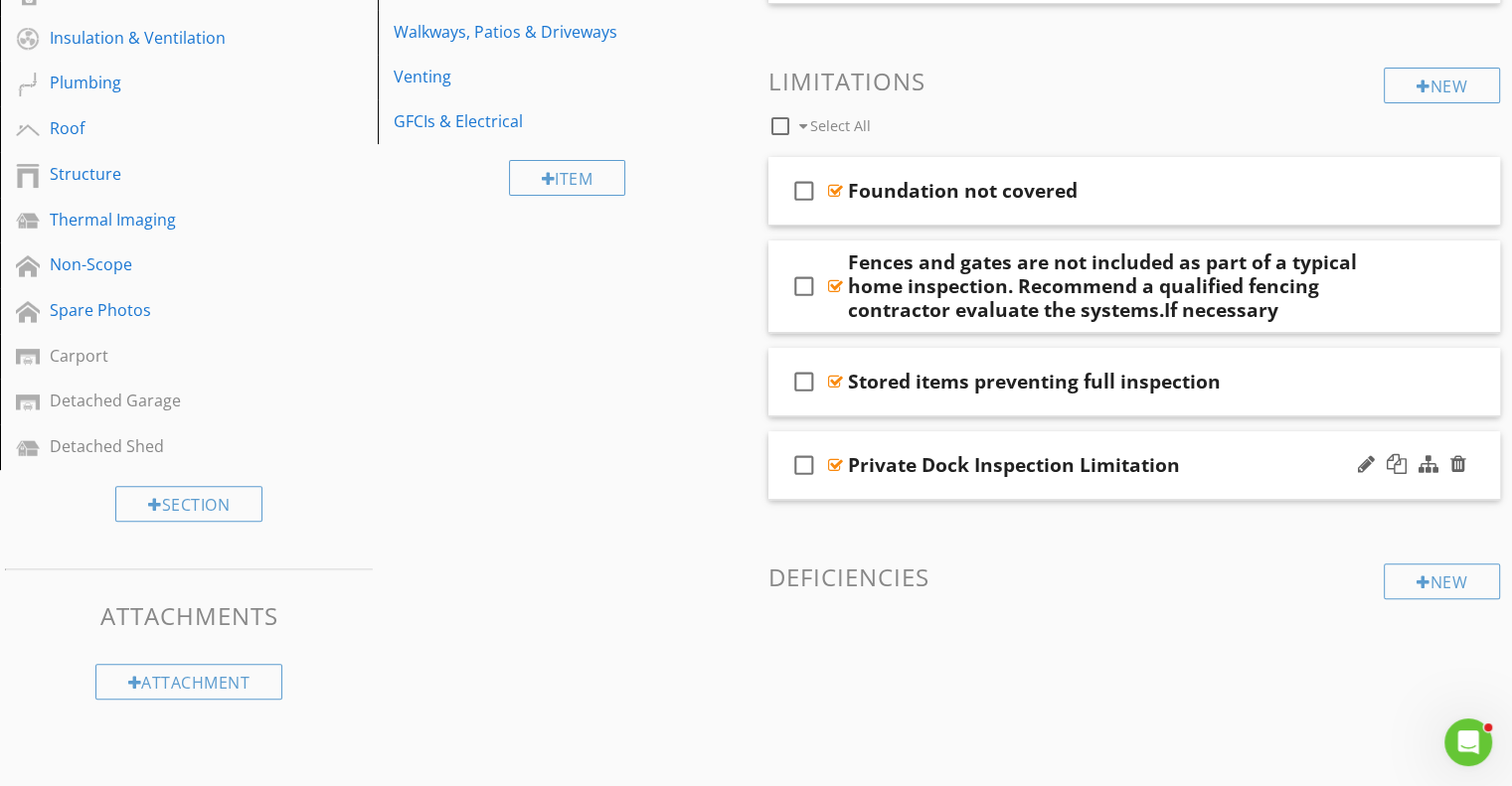 drag, startPoint x: 744, startPoint y: 433, endPoint x: 1209, endPoint y: 449, distance: 465.27519 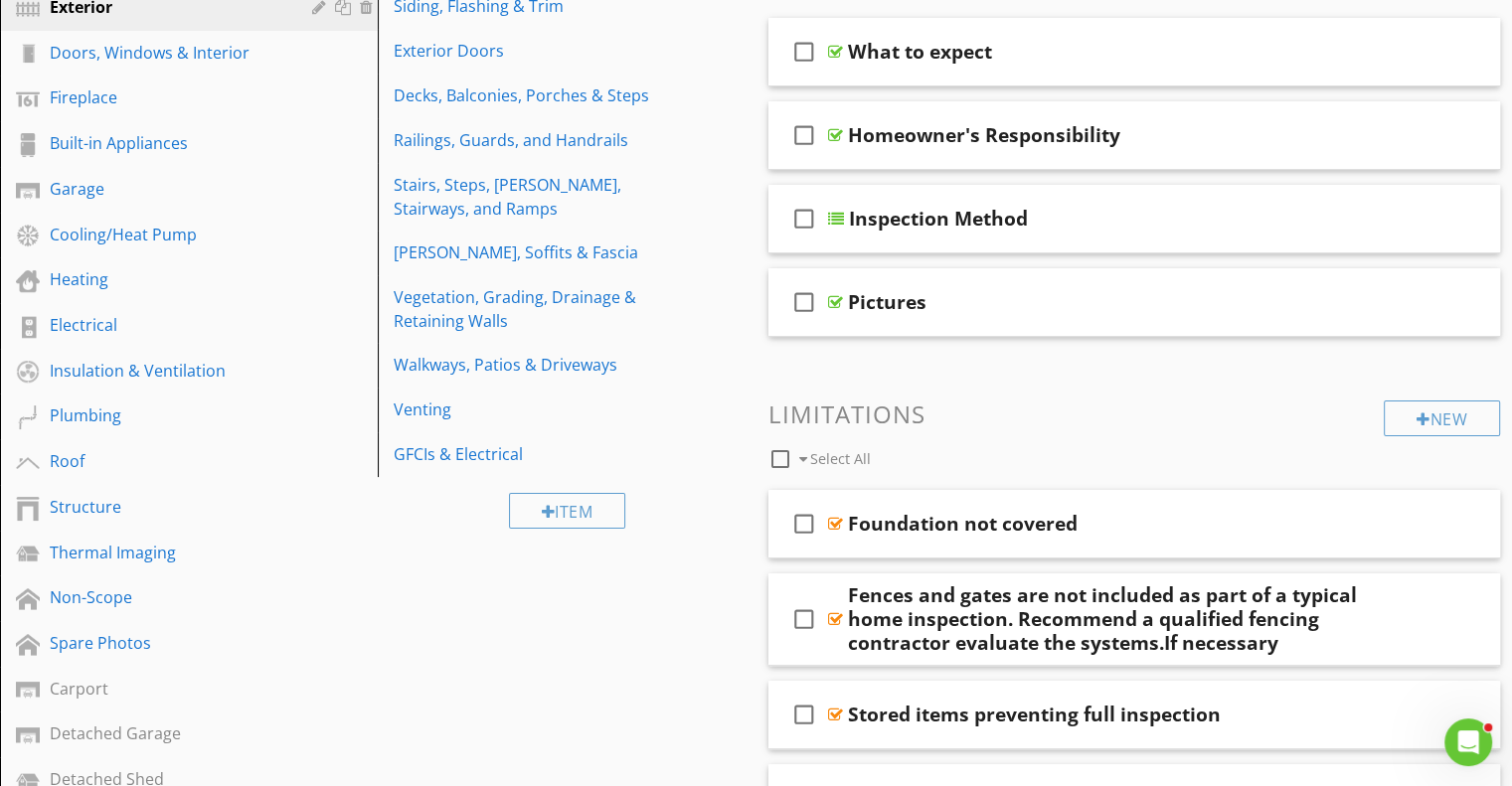 scroll, scrollTop: 57, scrollLeft: 0, axis: vertical 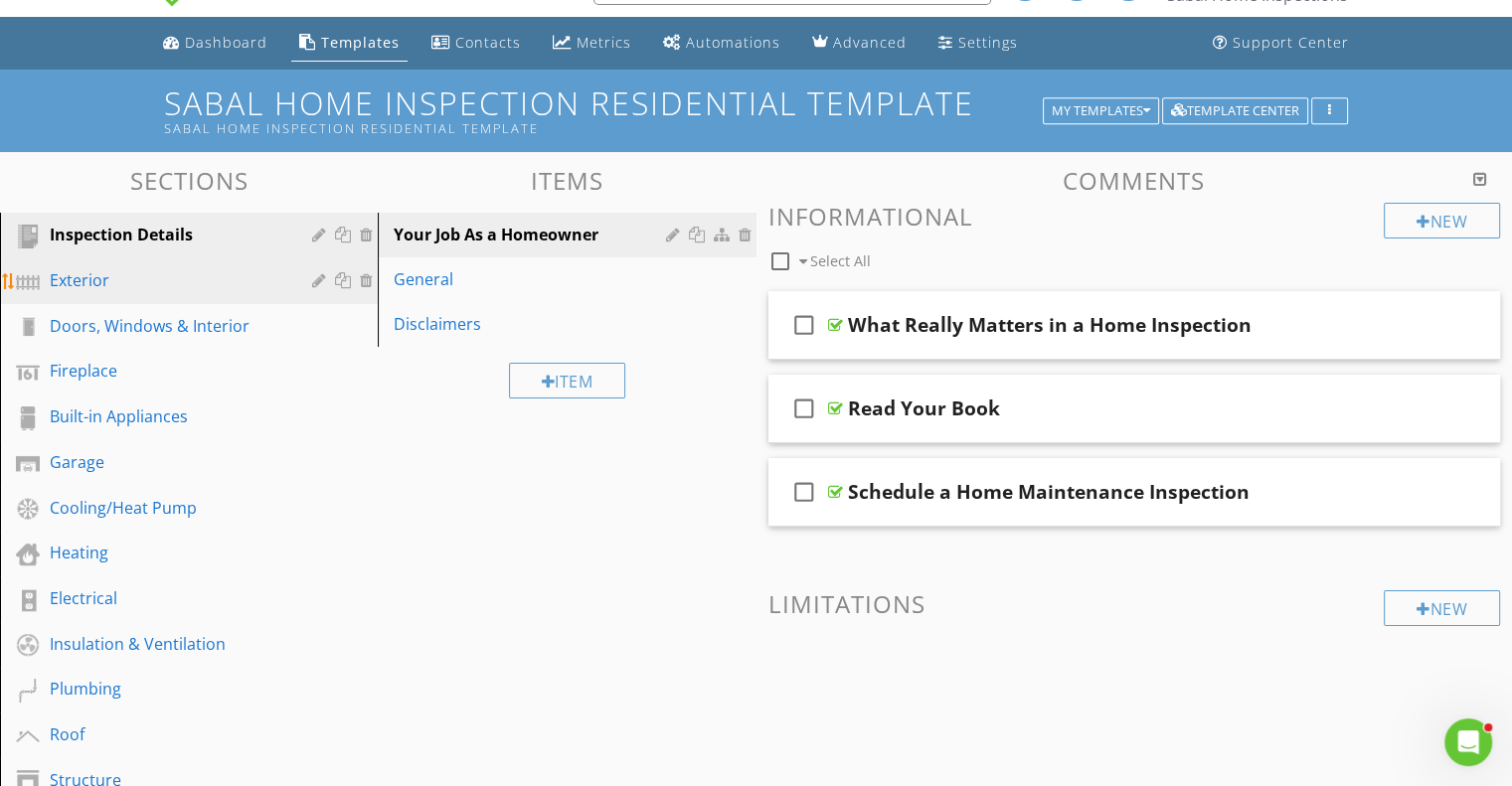 click on "Exterior" at bounding box center (166, 280) 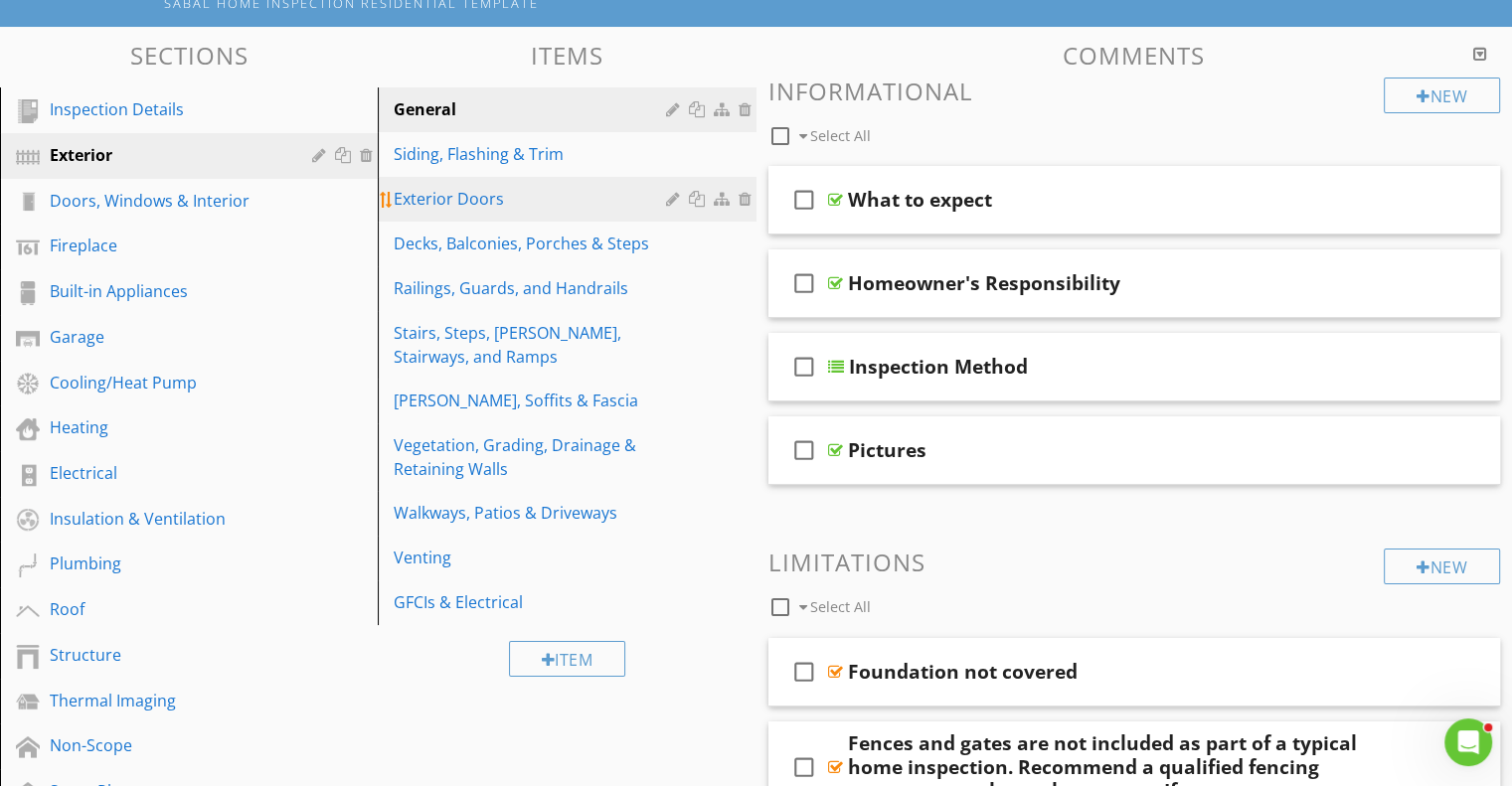 scroll, scrollTop: 156, scrollLeft: 0, axis: vertical 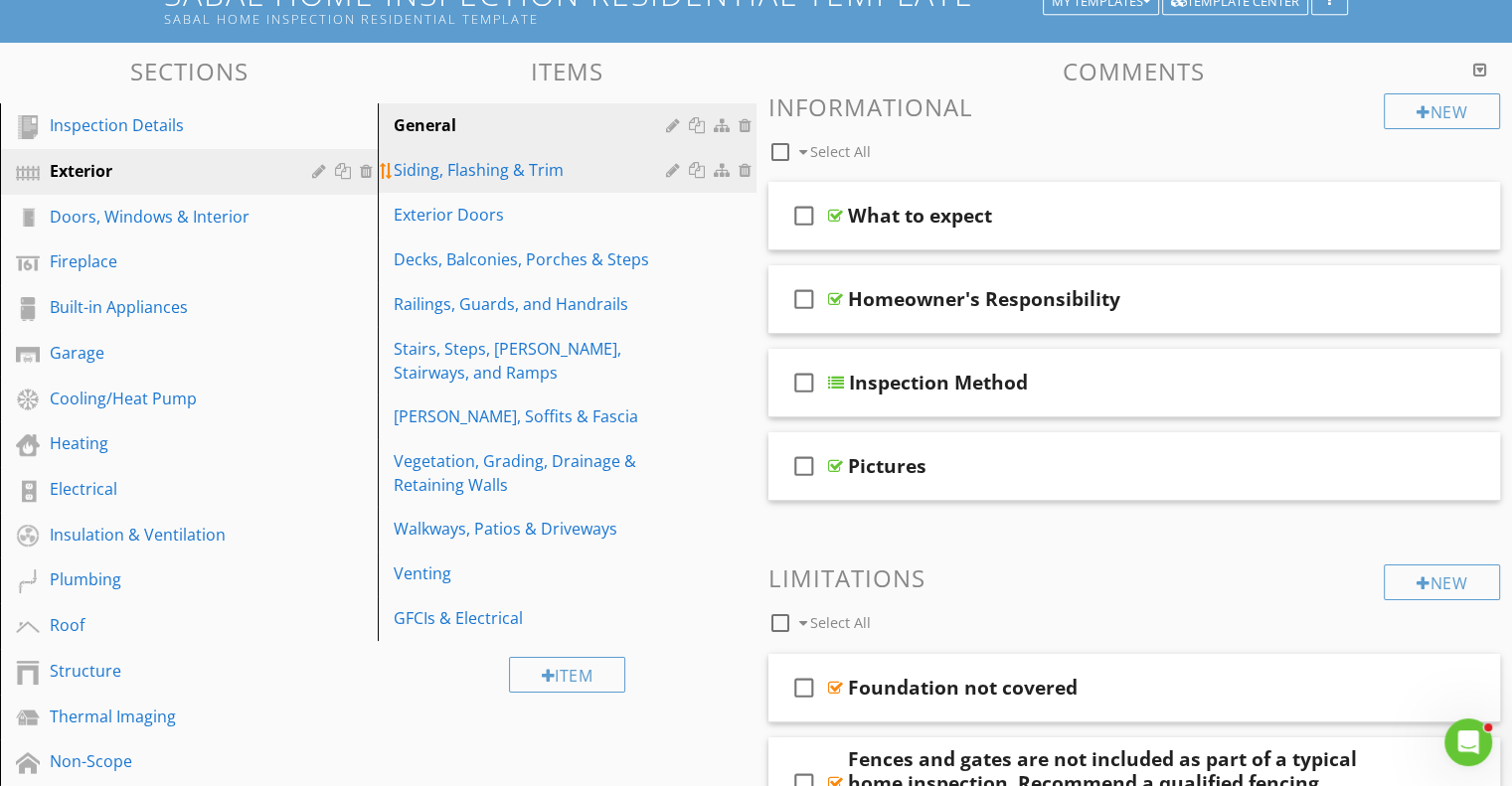 click on "Siding, Flashing & Trim" at bounding box center (532, 170) 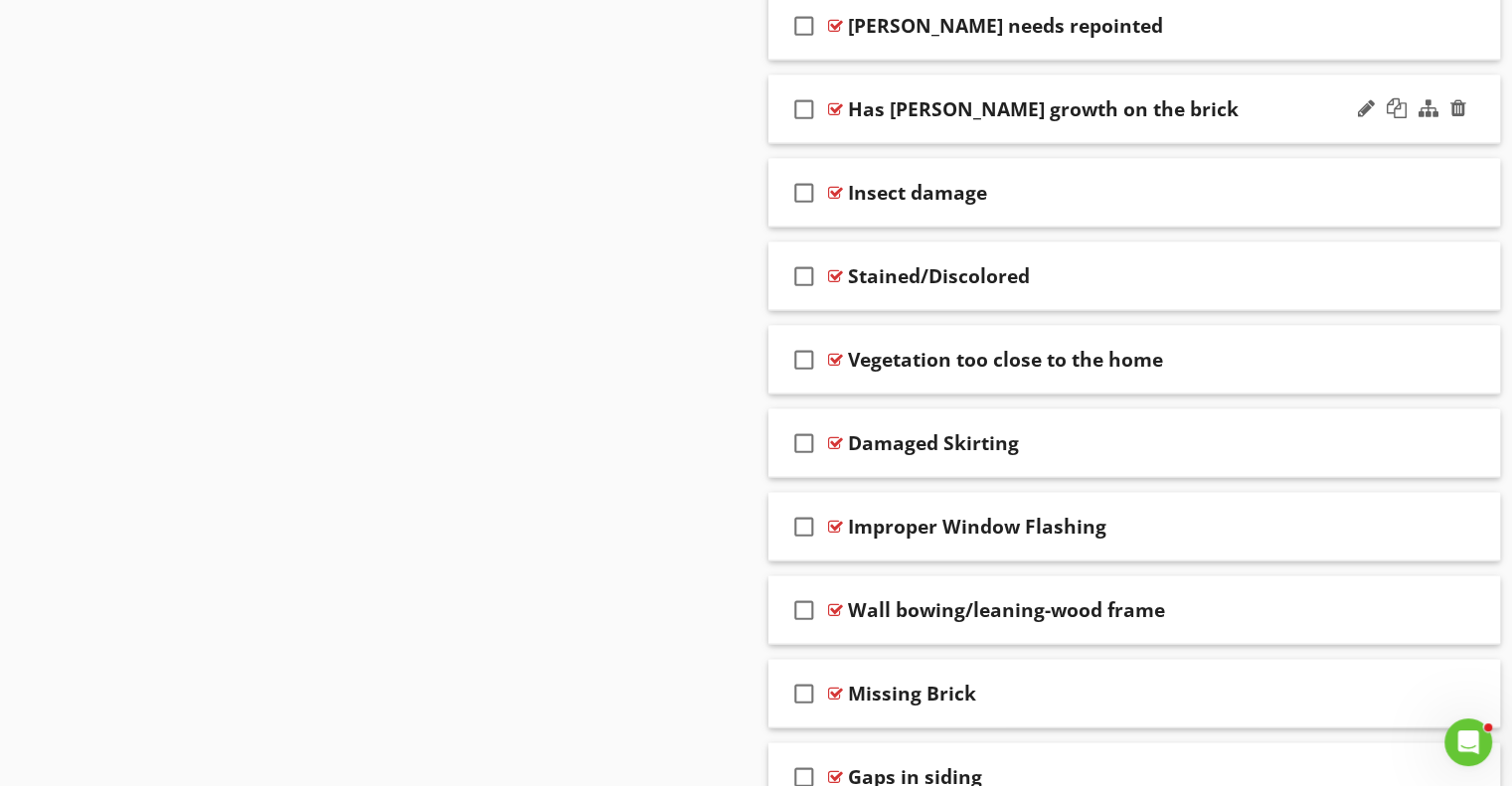 scroll, scrollTop: 4559, scrollLeft: 0, axis: vertical 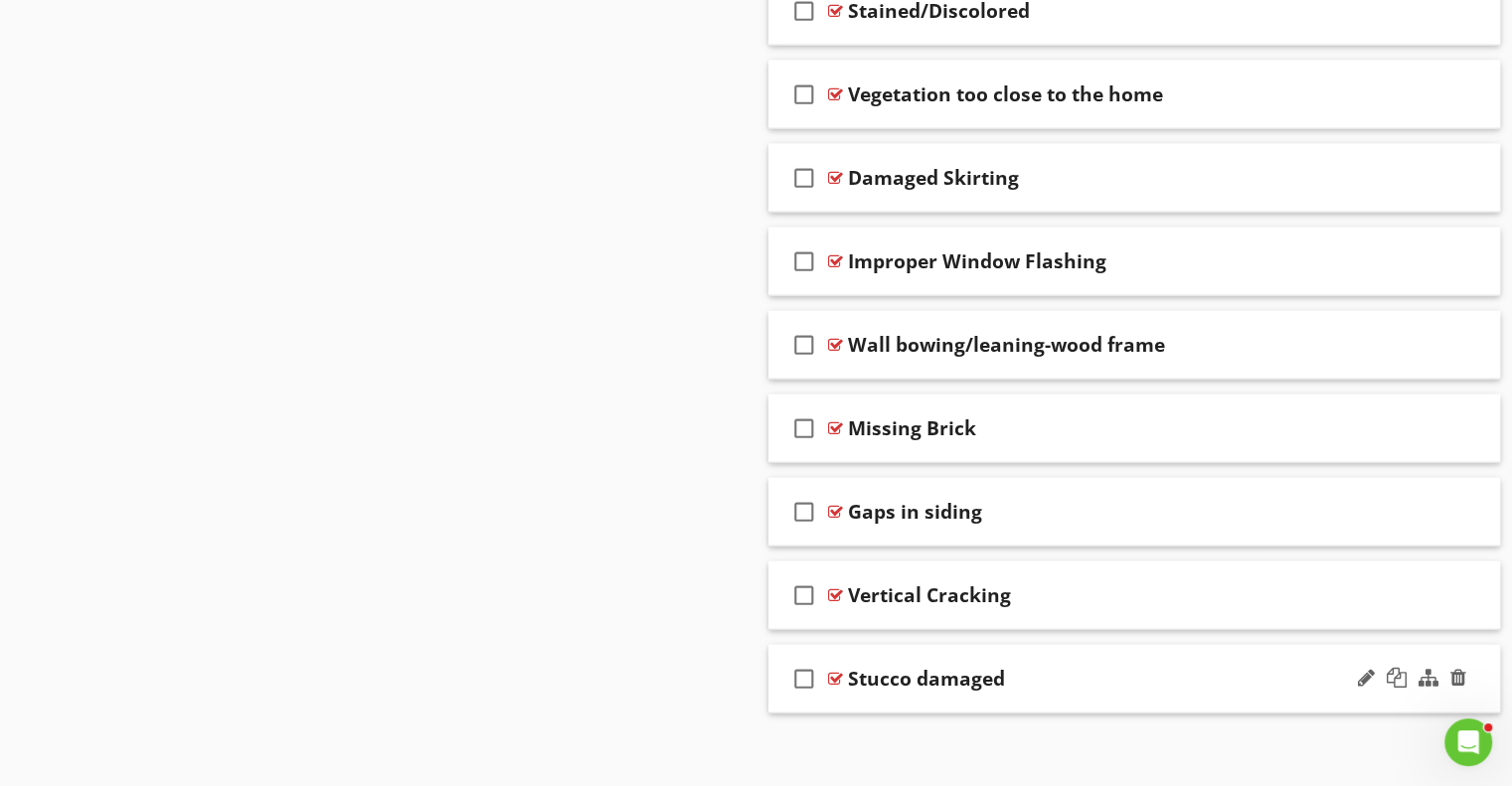 click on "Stucco damaged" at bounding box center (1107, 679) 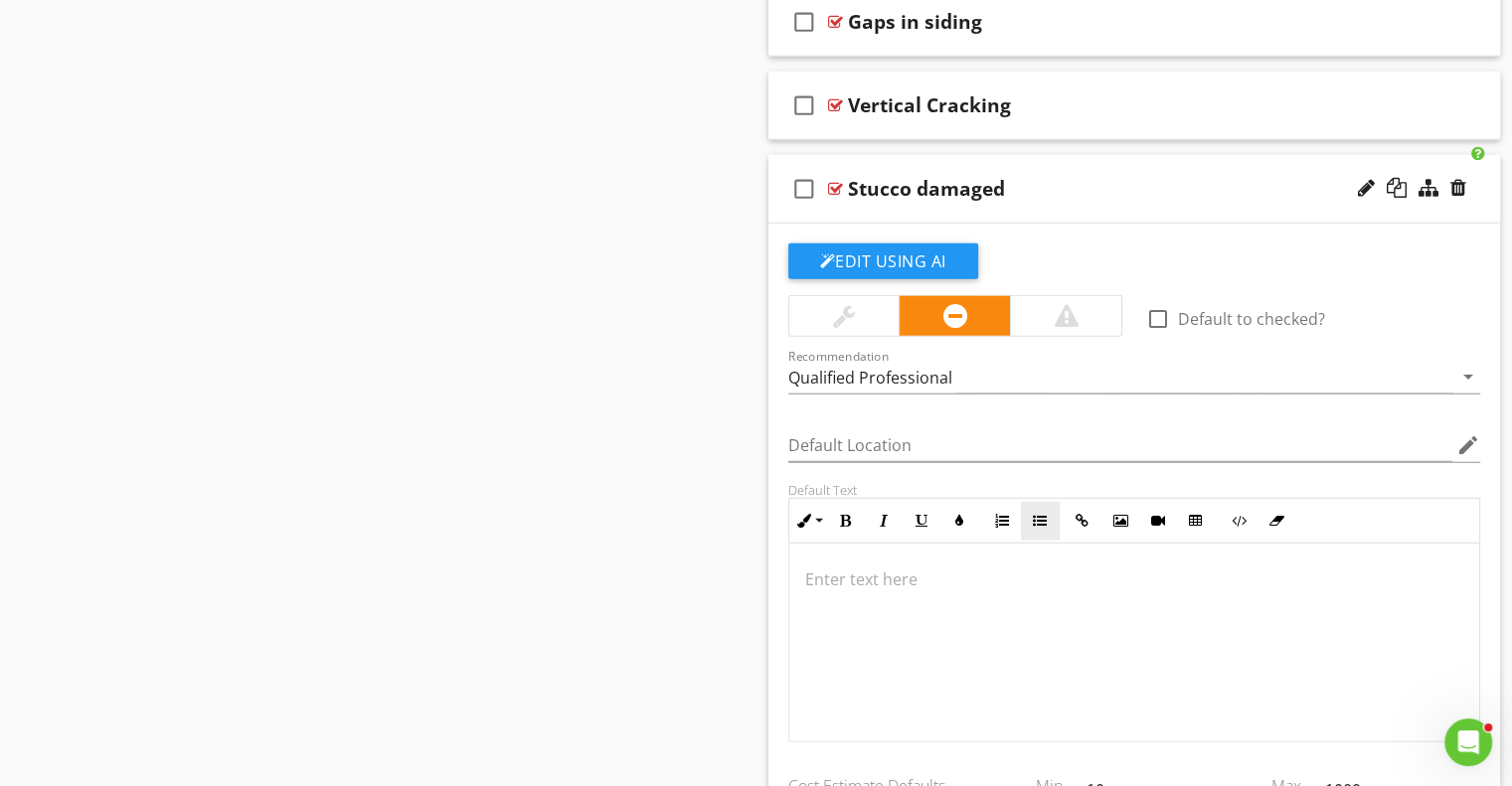 scroll, scrollTop: 5056, scrollLeft: 0, axis: vertical 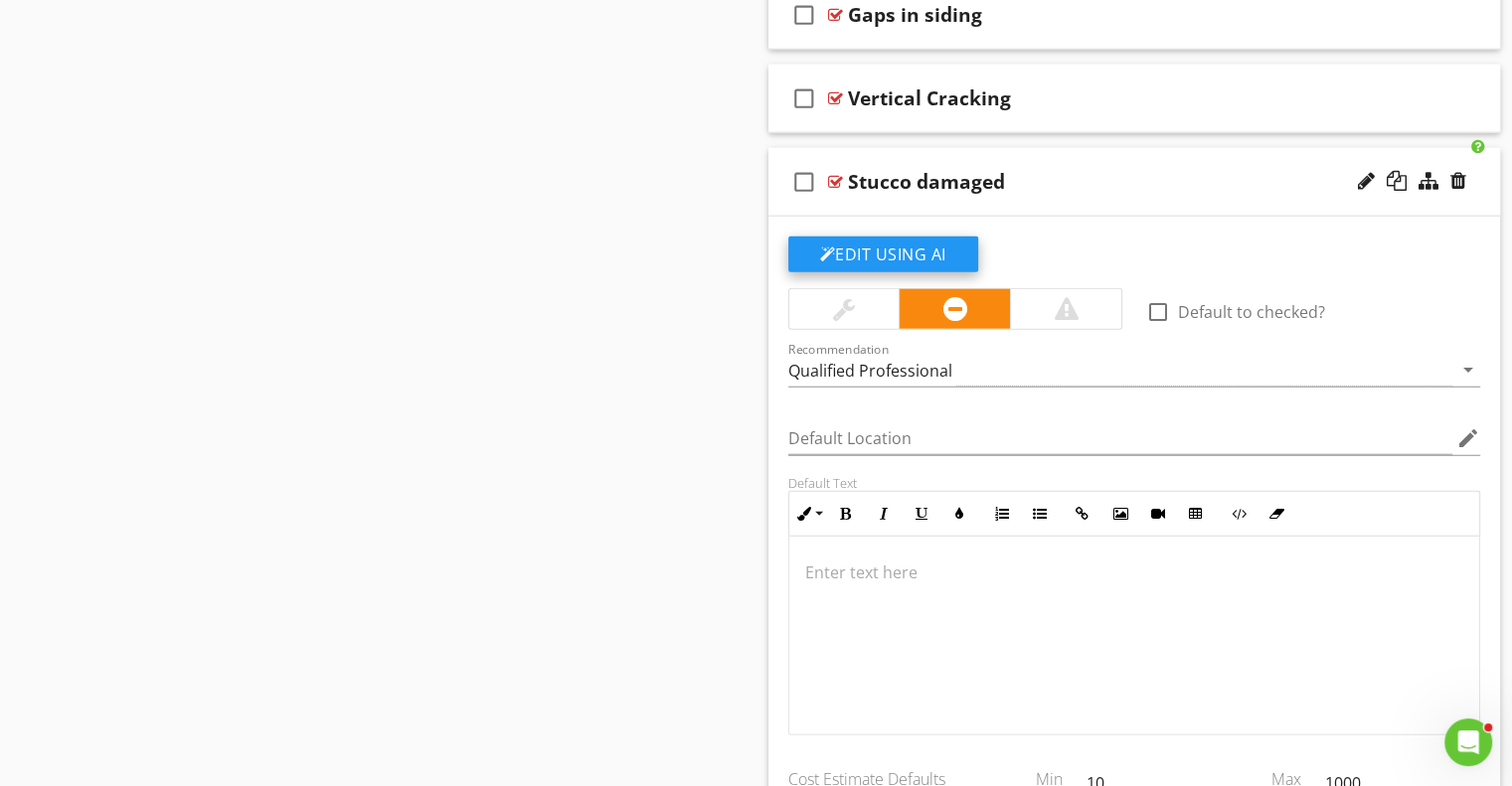 click on "Edit Using AI" at bounding box center [883, 254] 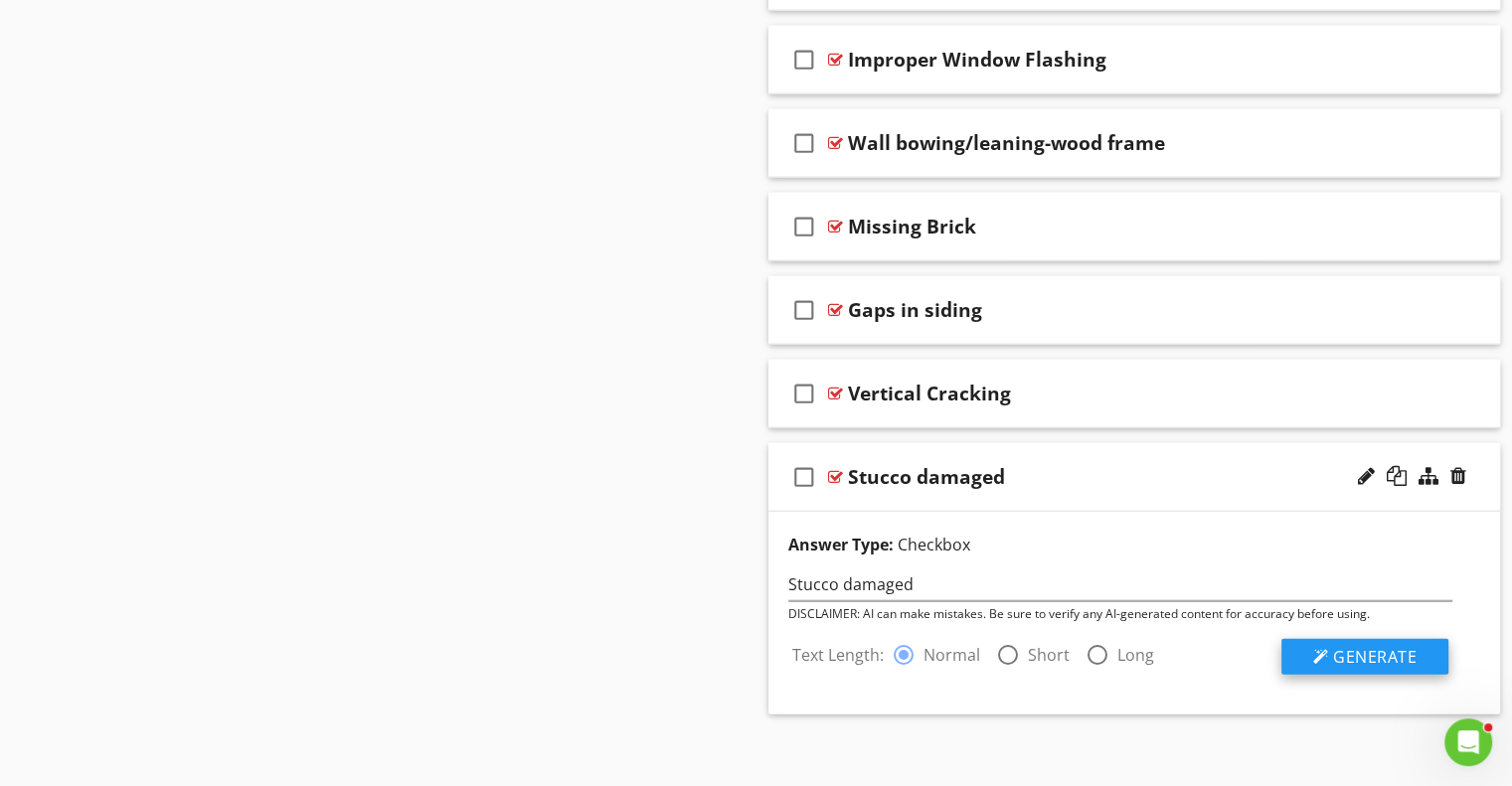 click on "Generate" at bounding box center (1375, 657) 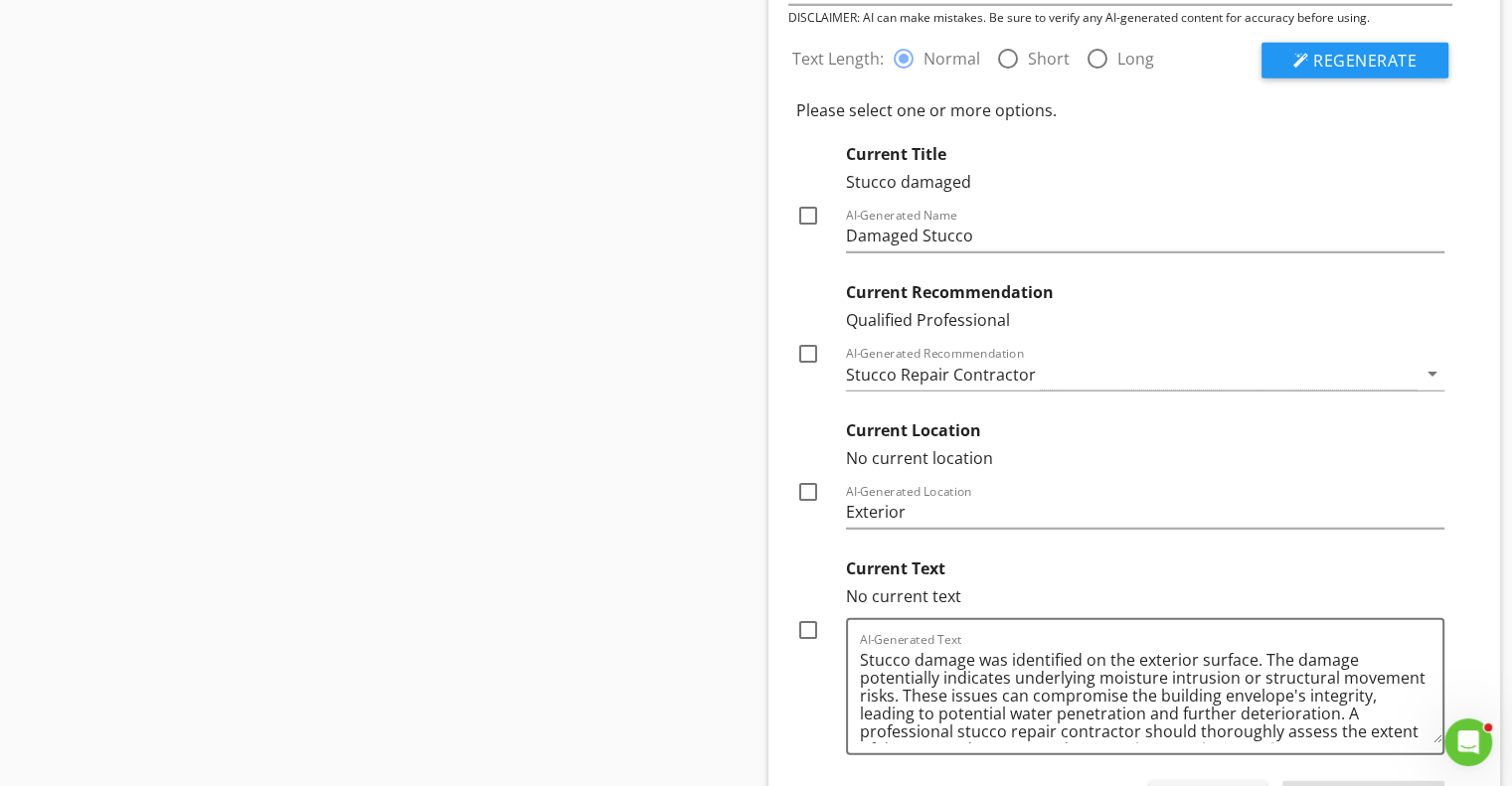 scroll, scrollTop: 5456, scrollLeft: 0, axis: vertical 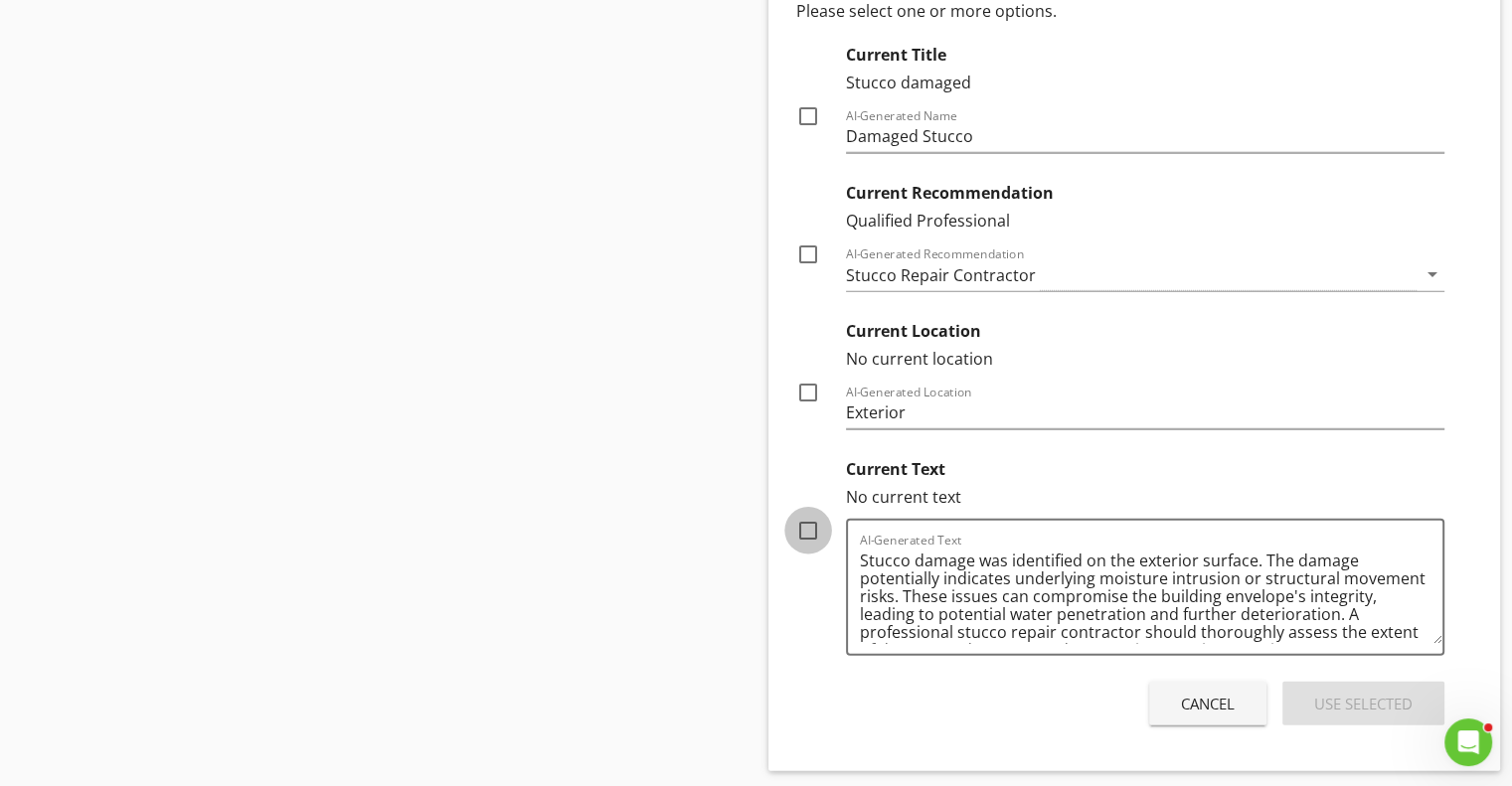 click at bounding box center [808, 531] 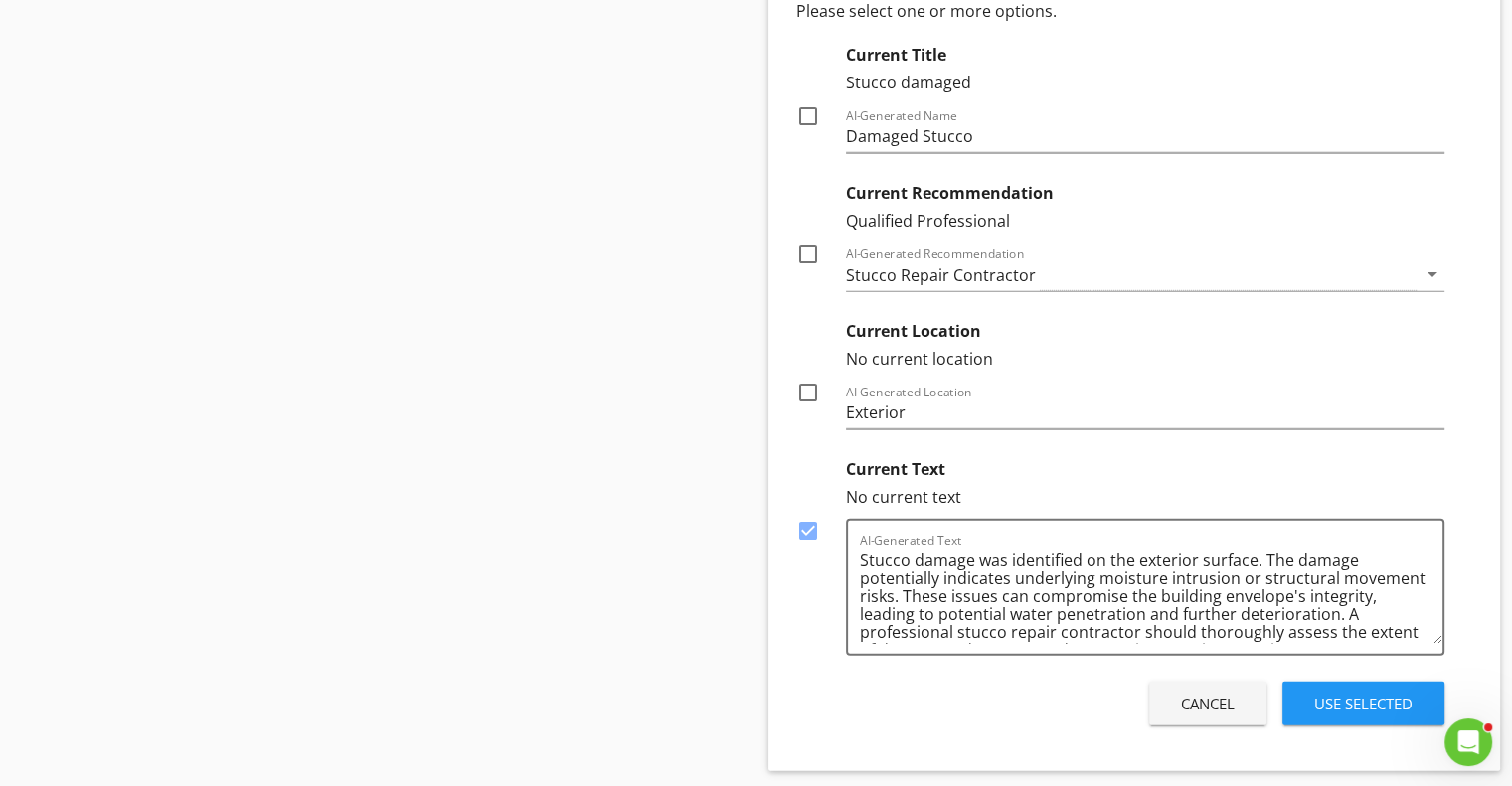 click at bounding box center (808, 393) 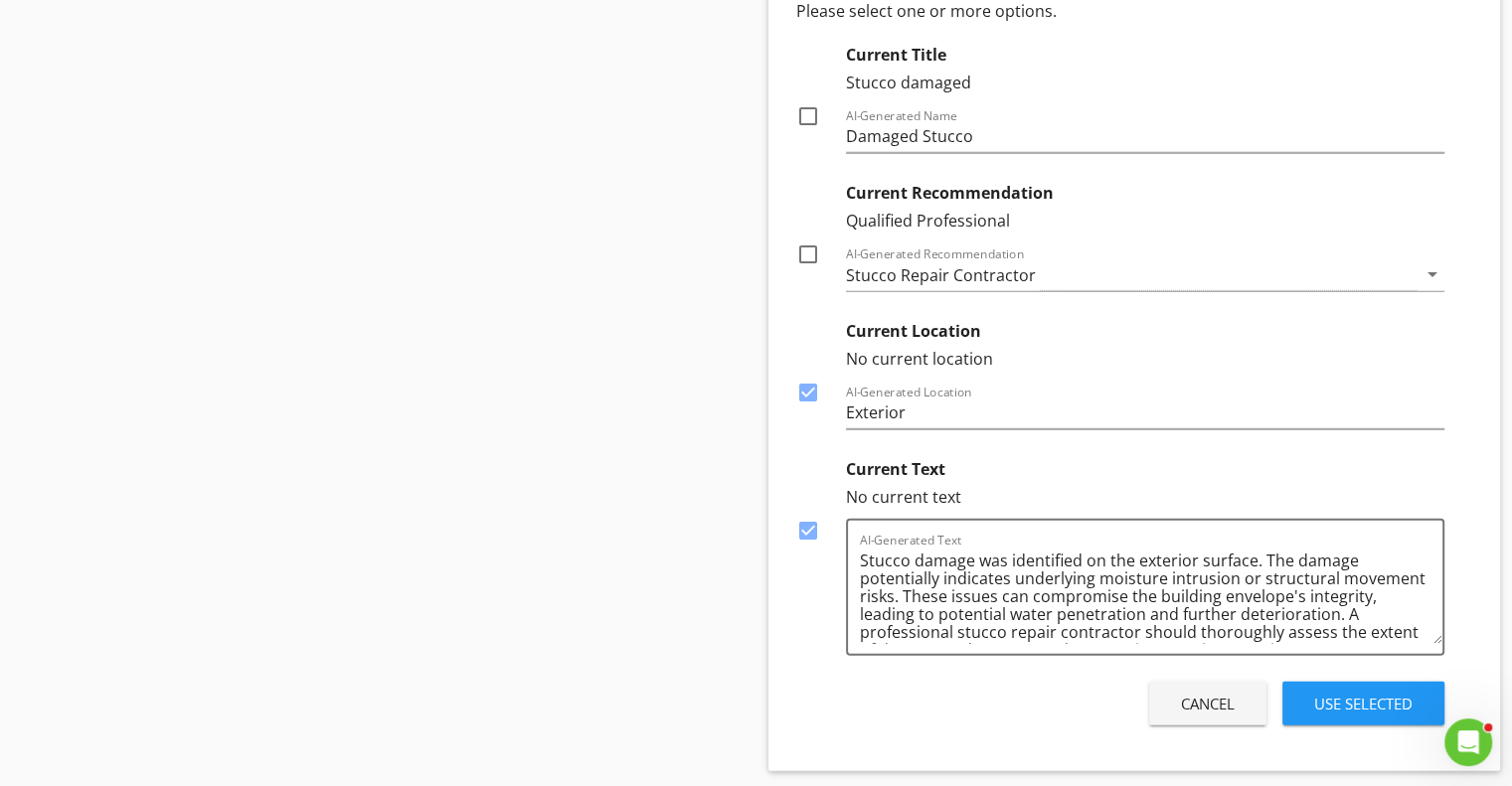 click at bounding box center (808, 254) 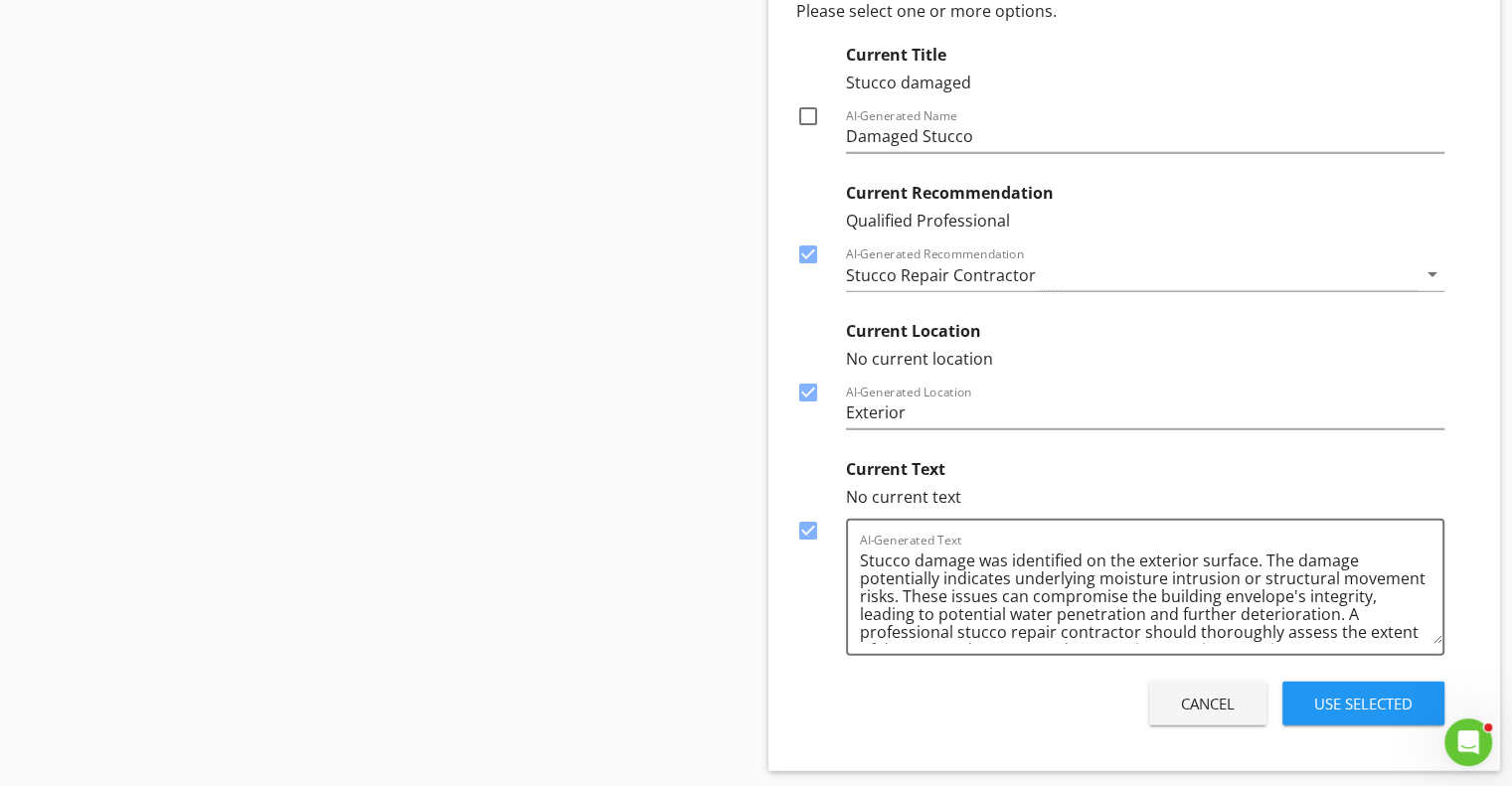 click at bounding box center [808, 116] 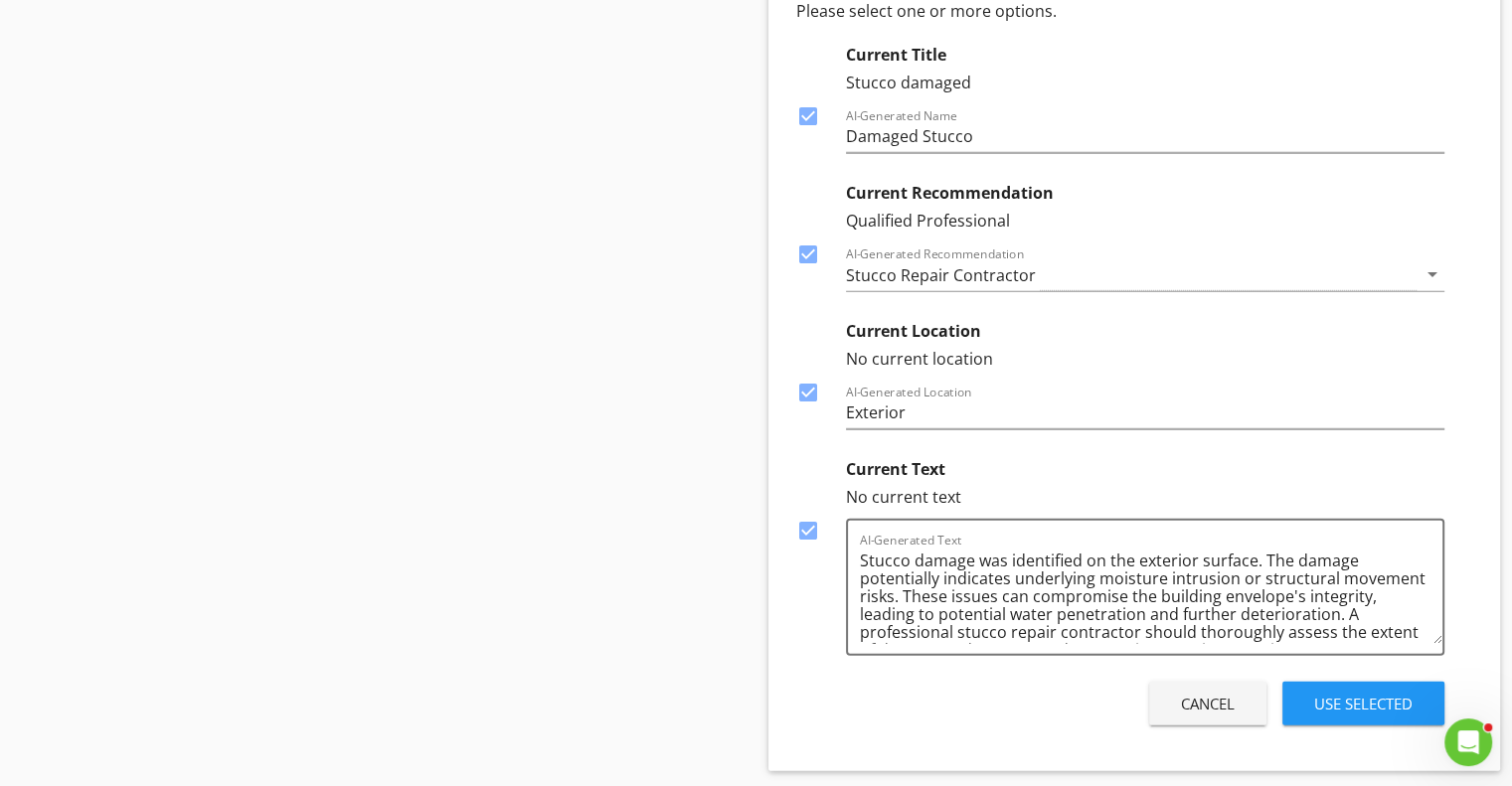 click on "Use Selected" at bounding box center (1363, 704) 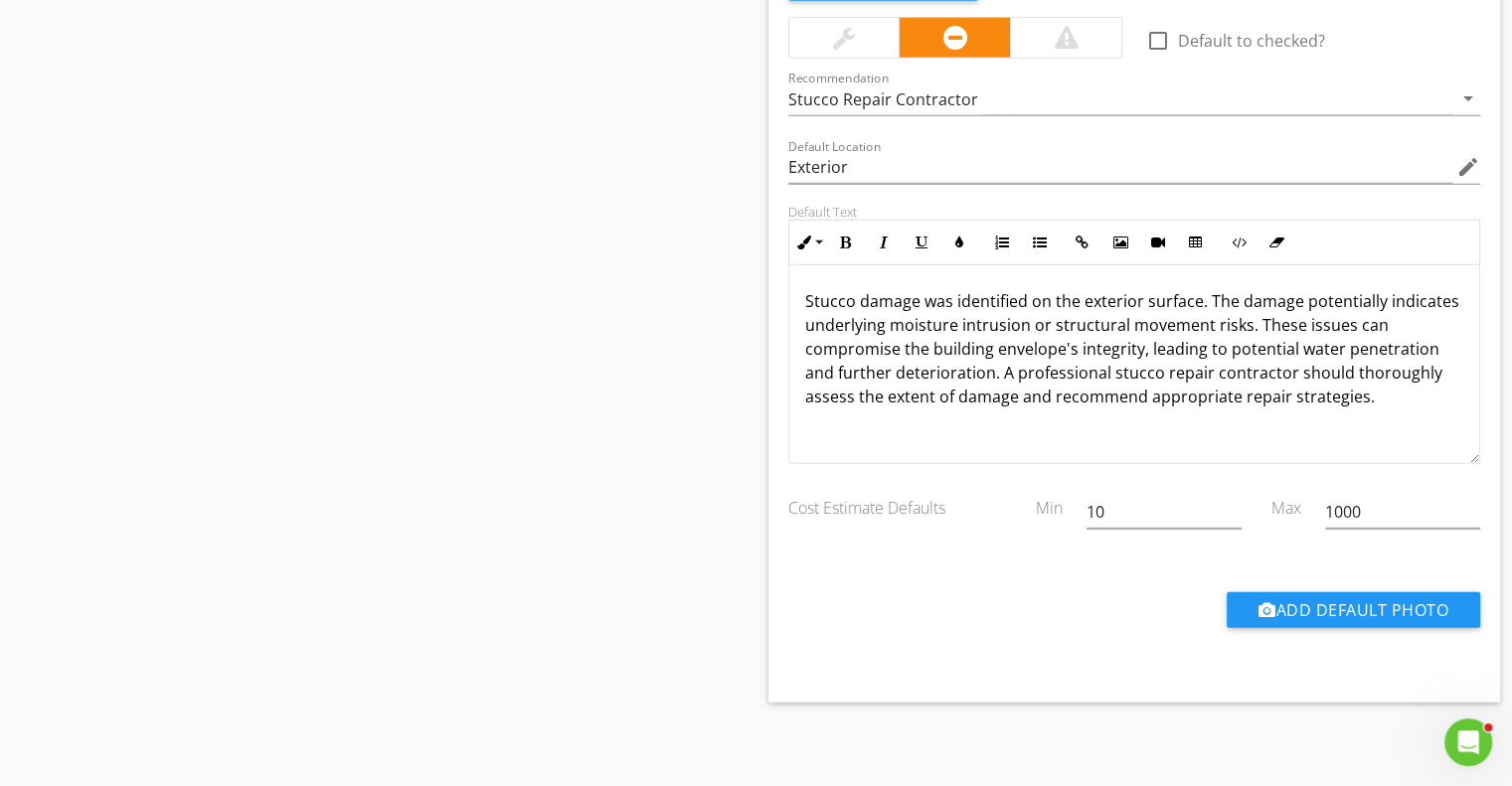 scroll, scrollTop: 5073, scrollLeft: 0, axis: vertical 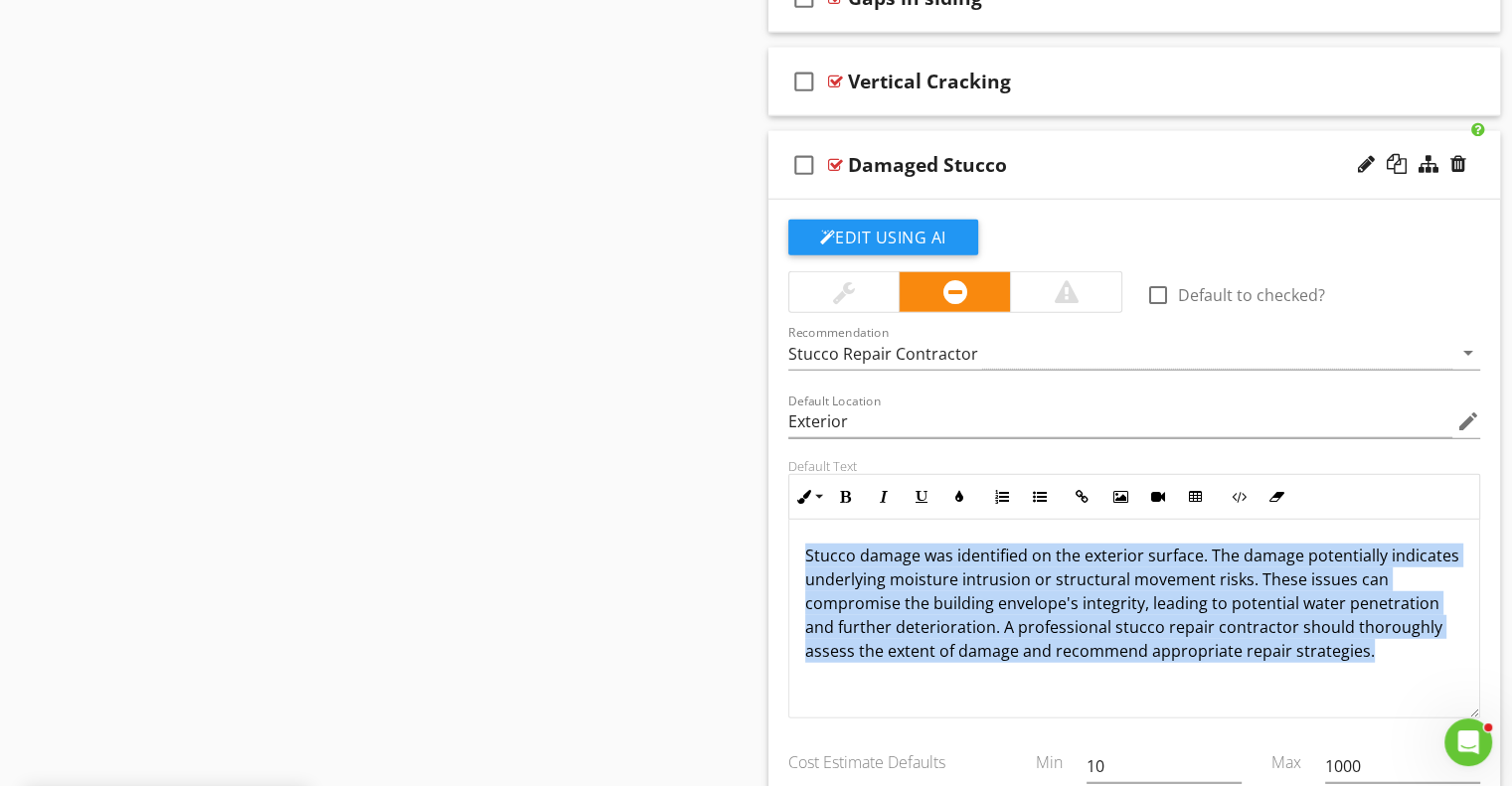 drag, startPoint x: 795, startPoint y: 536, endPoint x: 1393, endPoint y: 646, distance: 608.0329 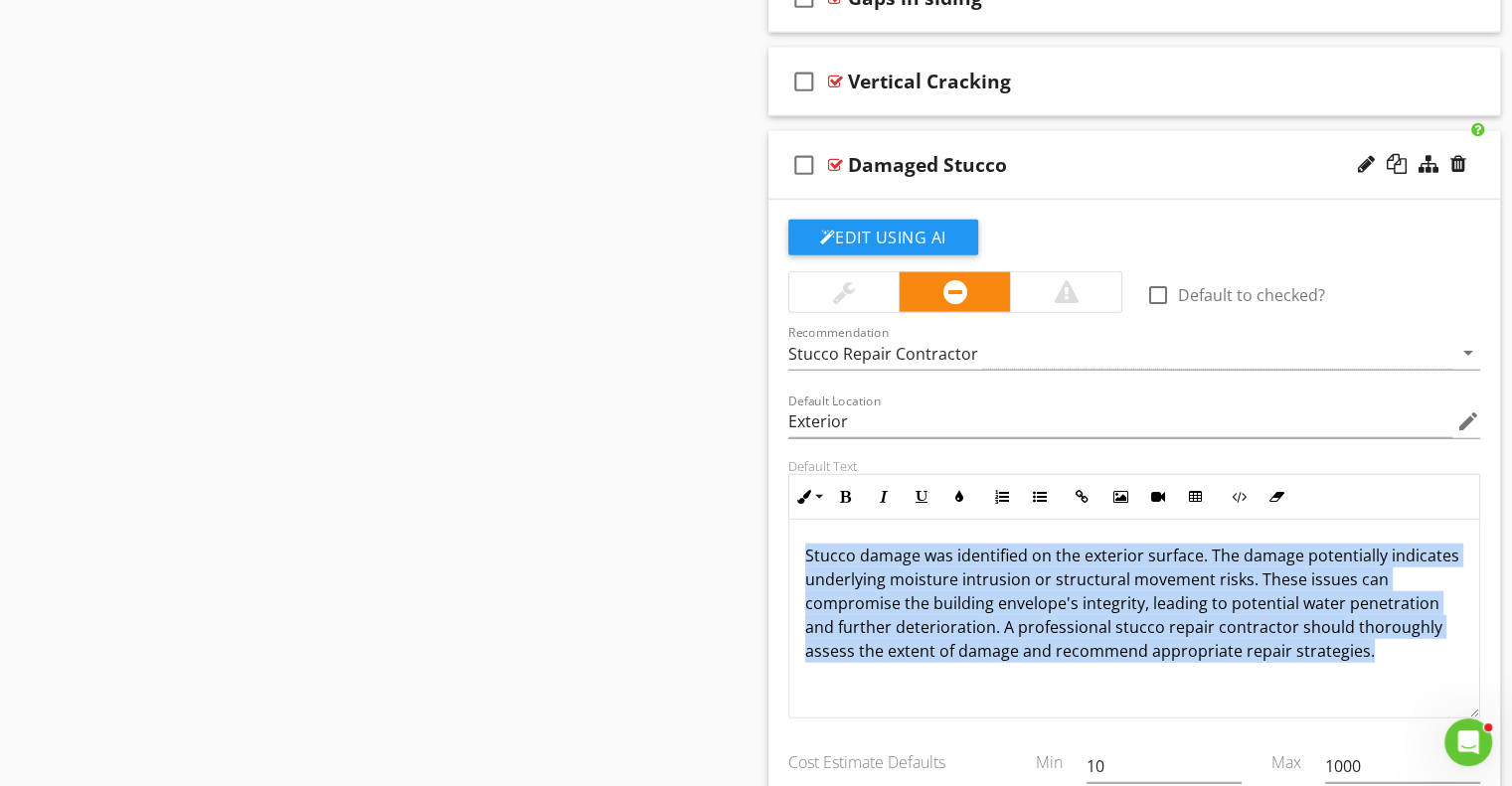 copy on "Stucco damage was identified on the exterior surface. The damage potentially indicates underlying moisture intrusion or structural movement risks. These issues can compromise the building envelope's integrity, leading to potential water penetration and further deterioration. A professional stucco repair contractor should thoroughly assess the extent of damage and recommend appropriate repair strategies." 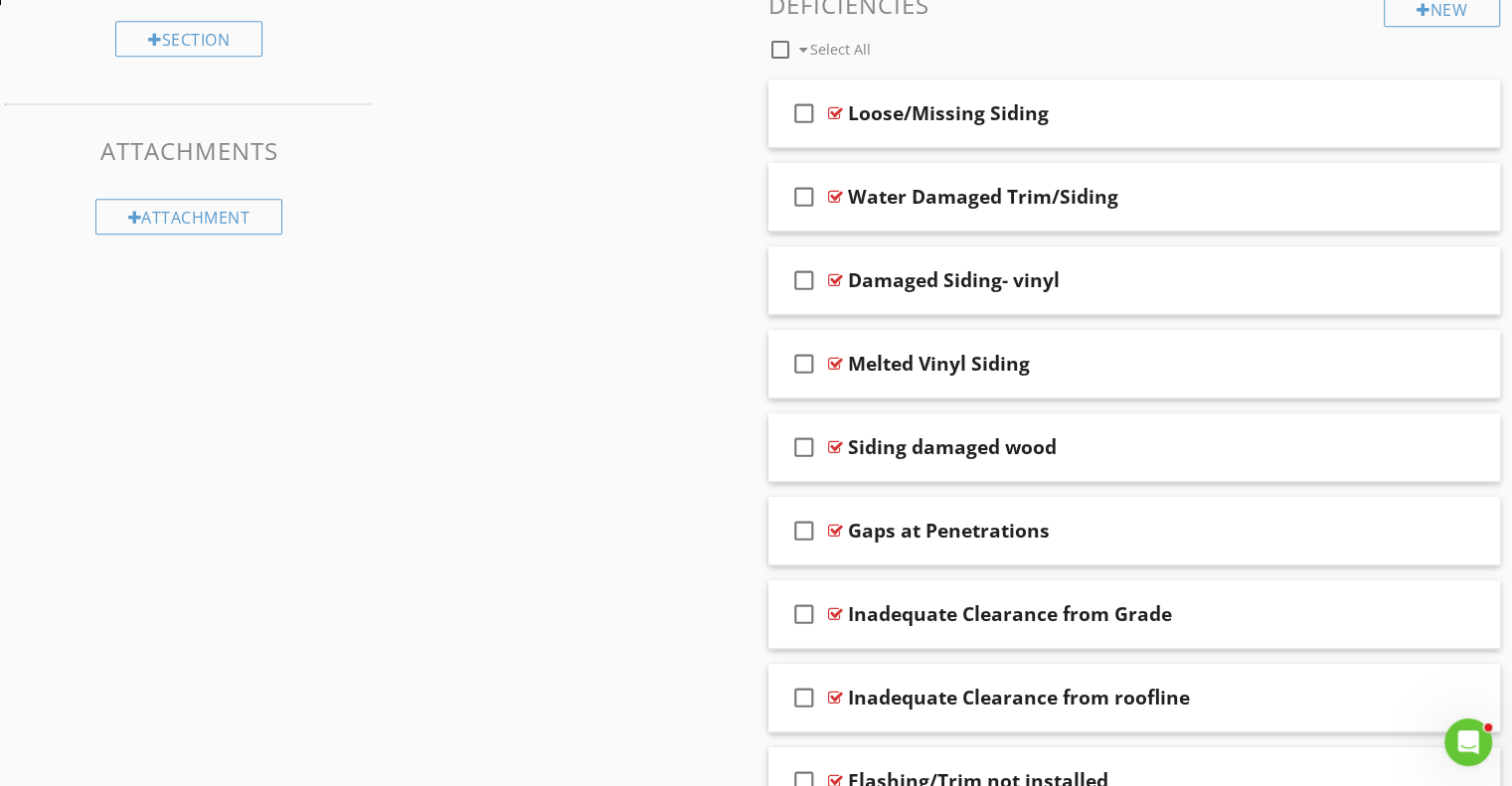 scroll, scrollTop: 800, scrollLeft: 0, axis: vertical 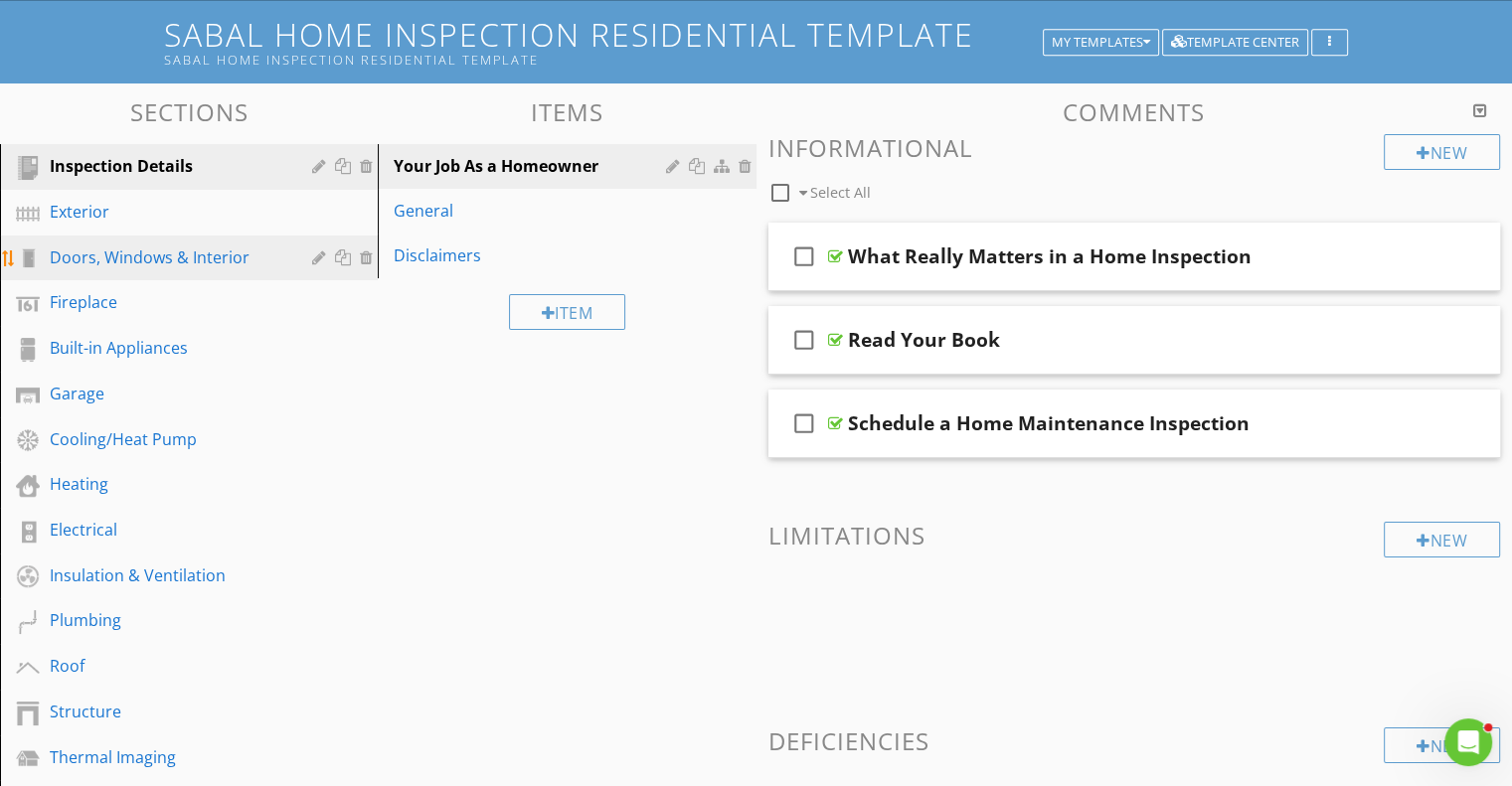click on "Doors, Windows & Interior" at bounding box center [192, 258] 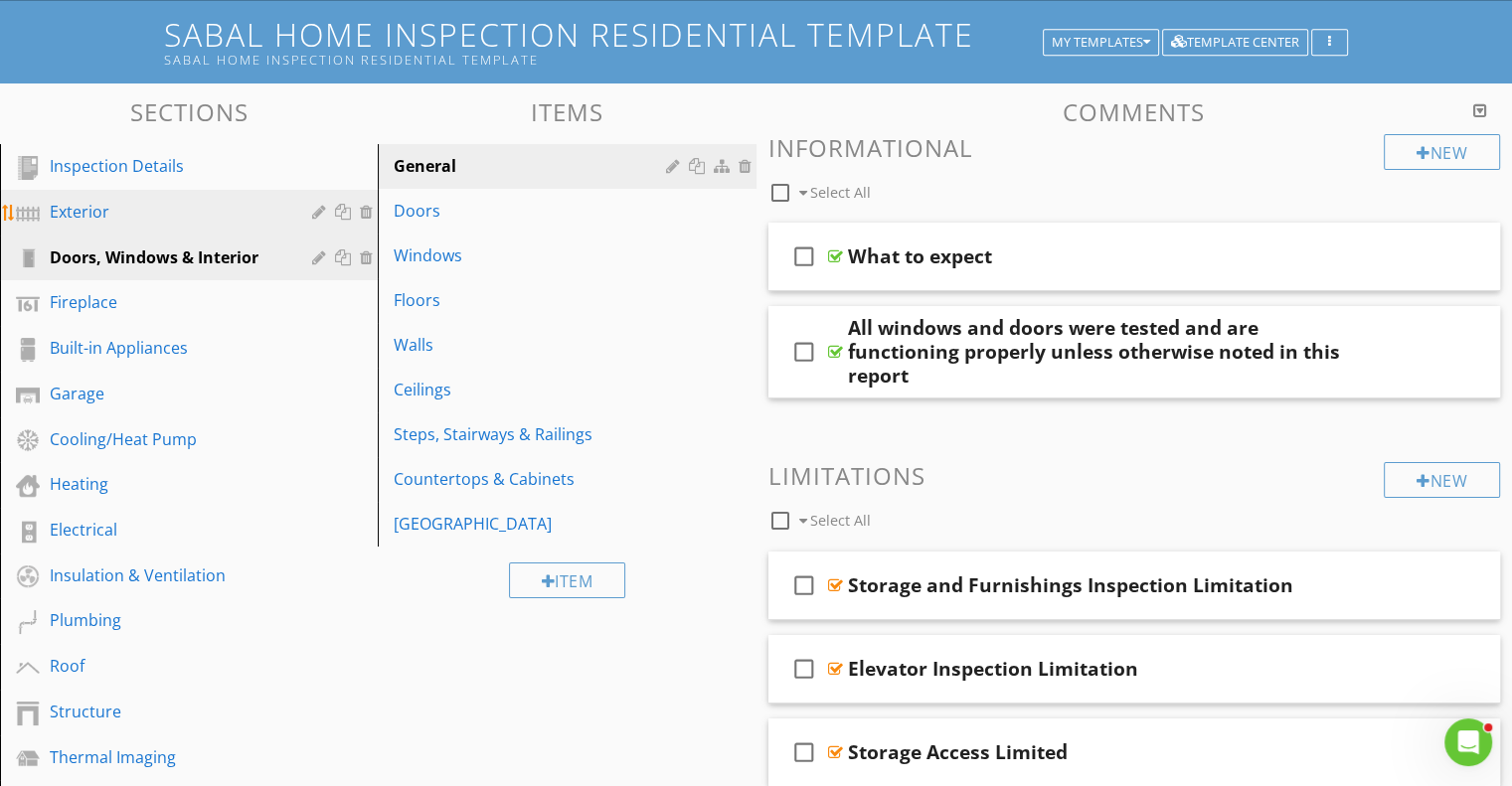 click on "Exterior" at bounding box center (166, 212) 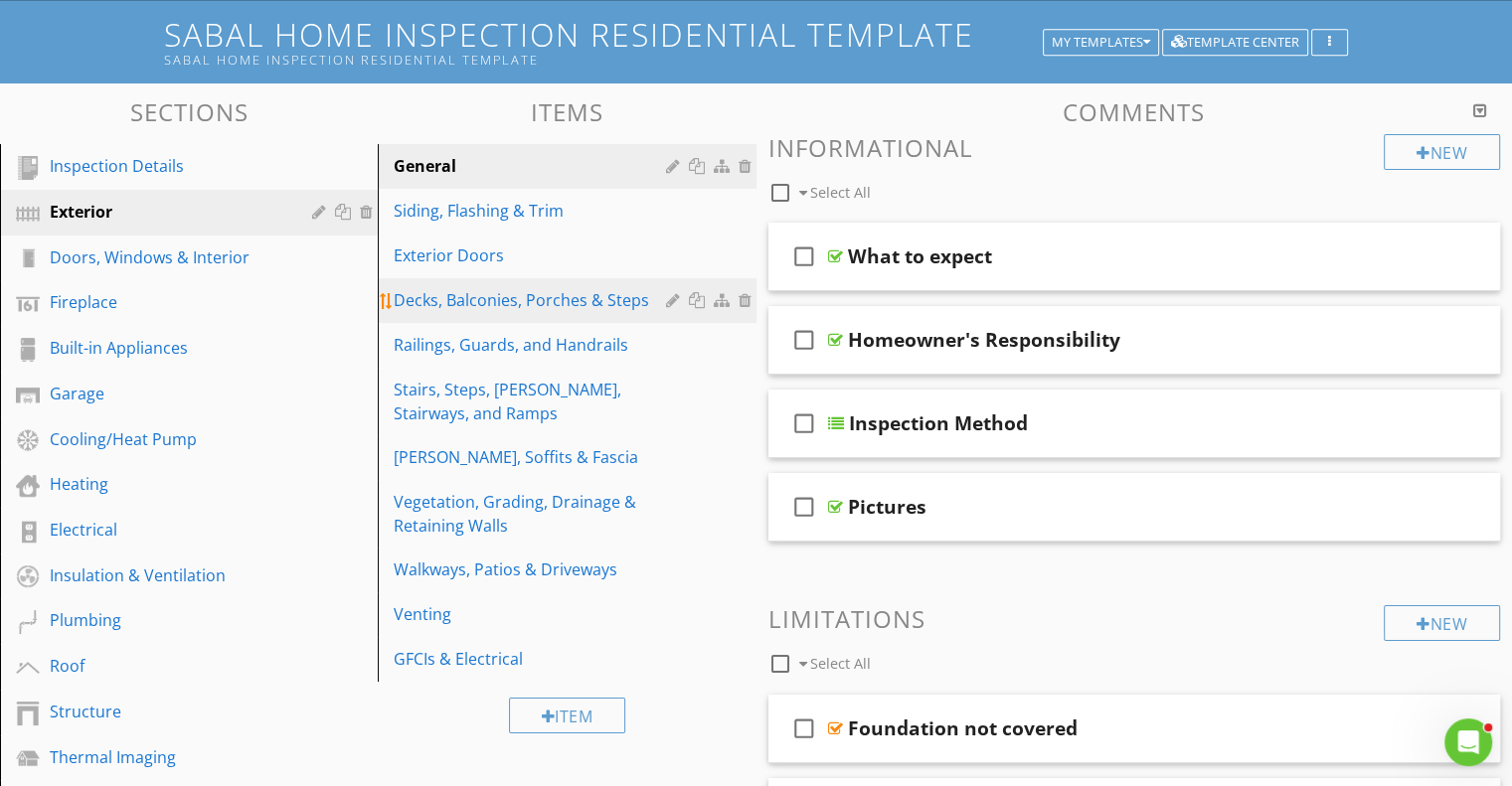 click on "Decks, Balconies, Porches & Steps" at bounding box center (532, 300) 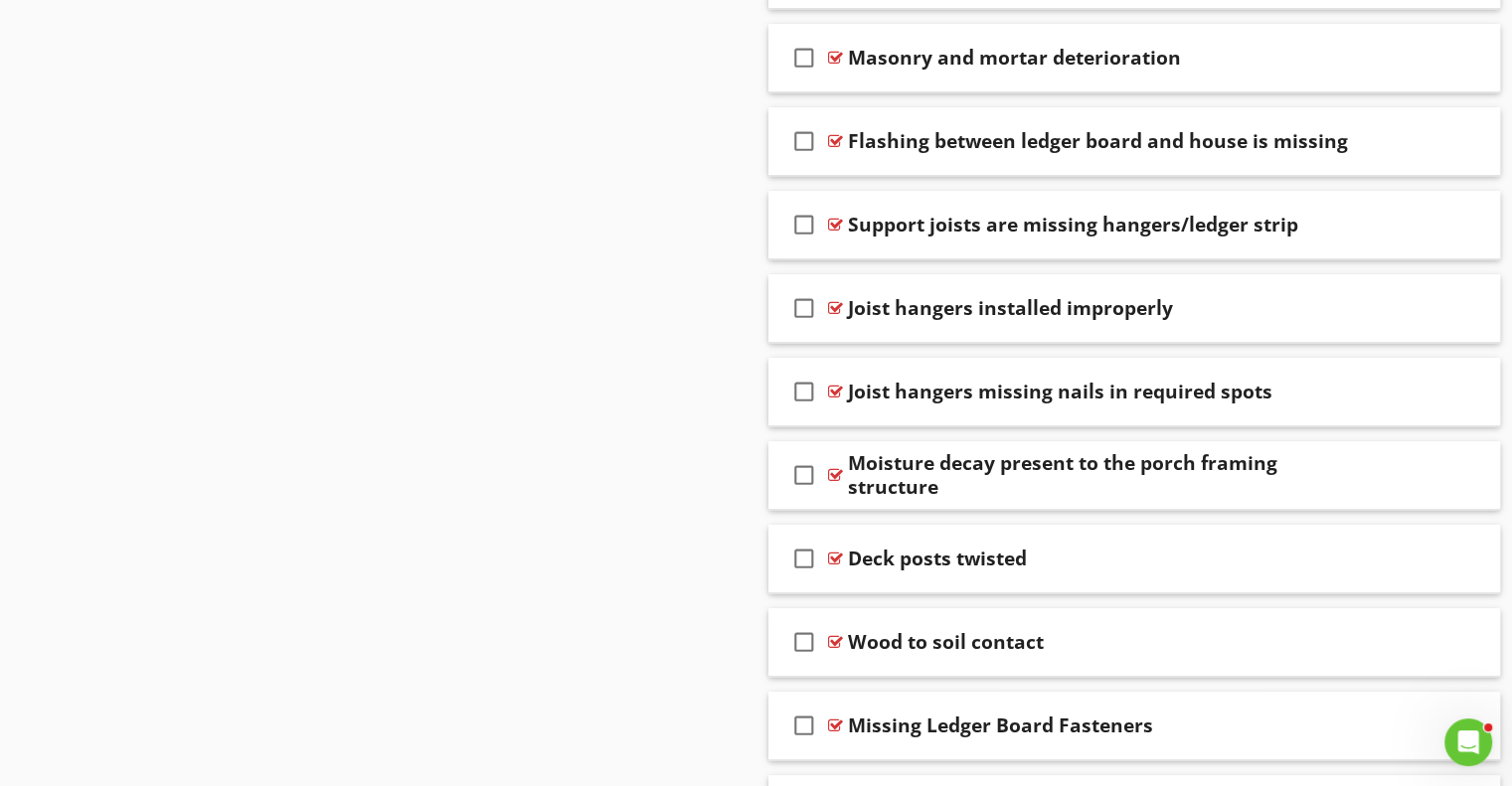 scroll, scrollTop: 2174, scrollLeft: 0, axis: vertical 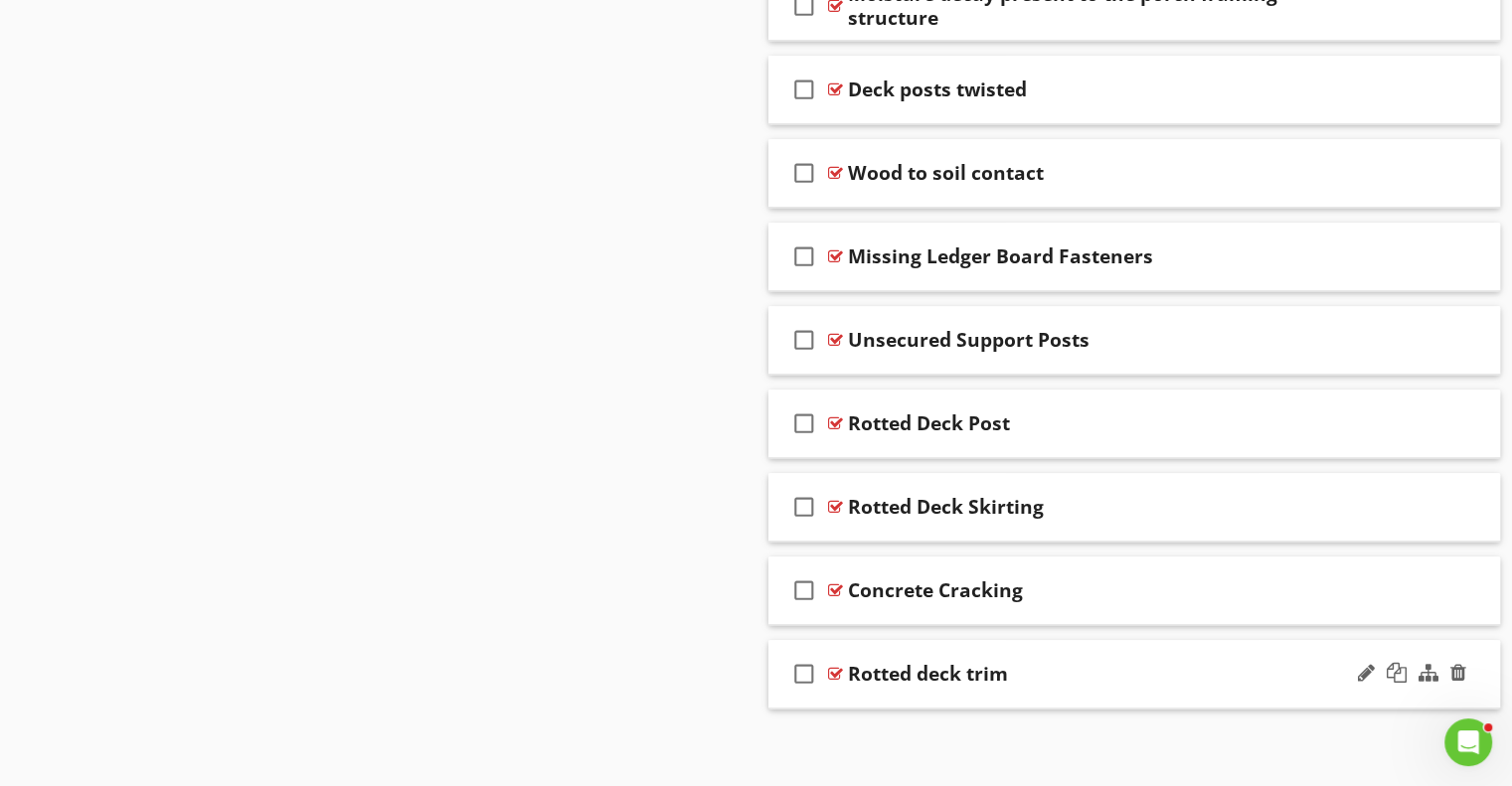 click on "check_box_outline_blank
Rotted deck trim" at bounding box center (1134, 674) 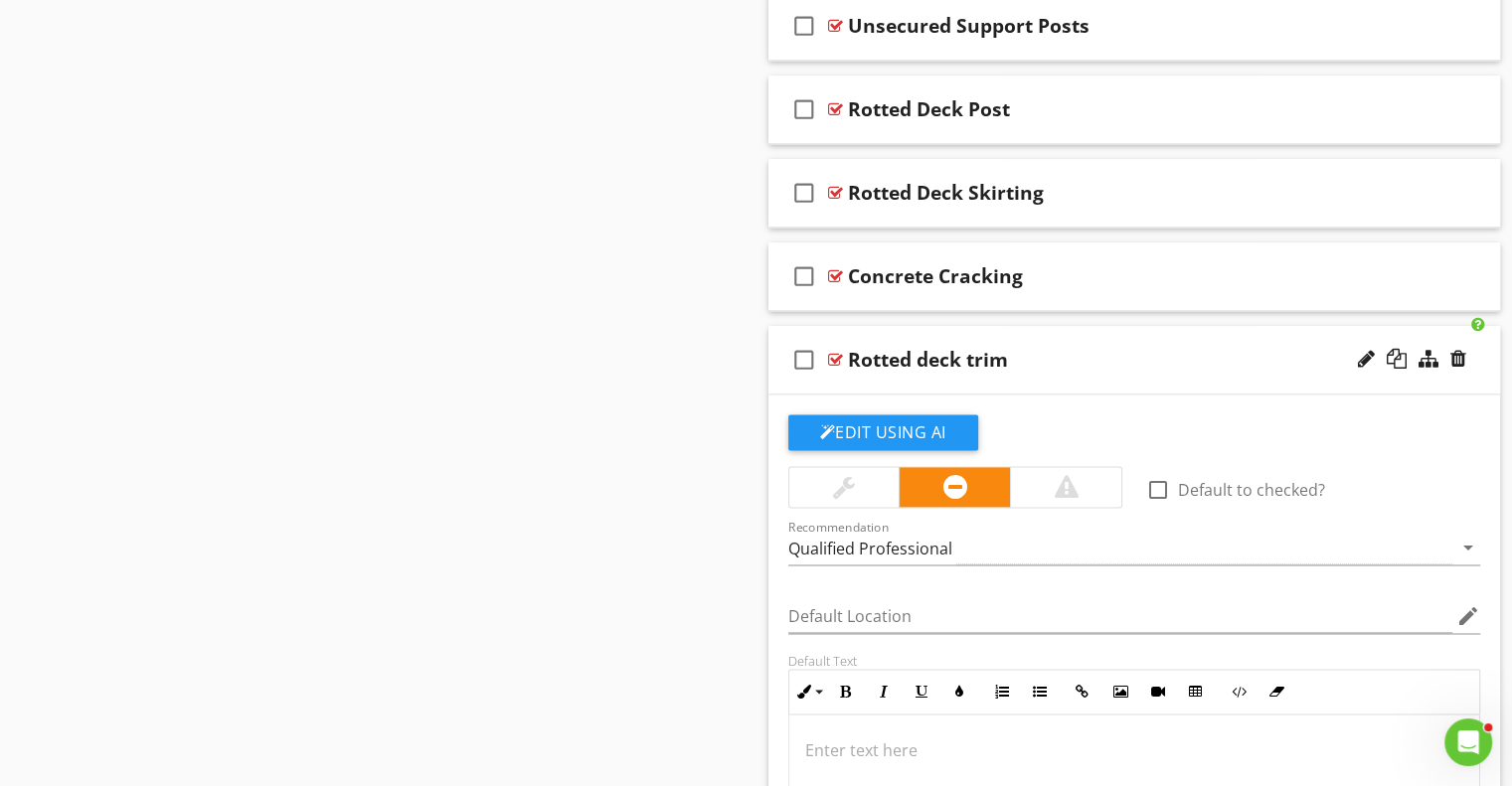 scroll, scrollTop: 2671, scrollLeft: 0, axis: vertical 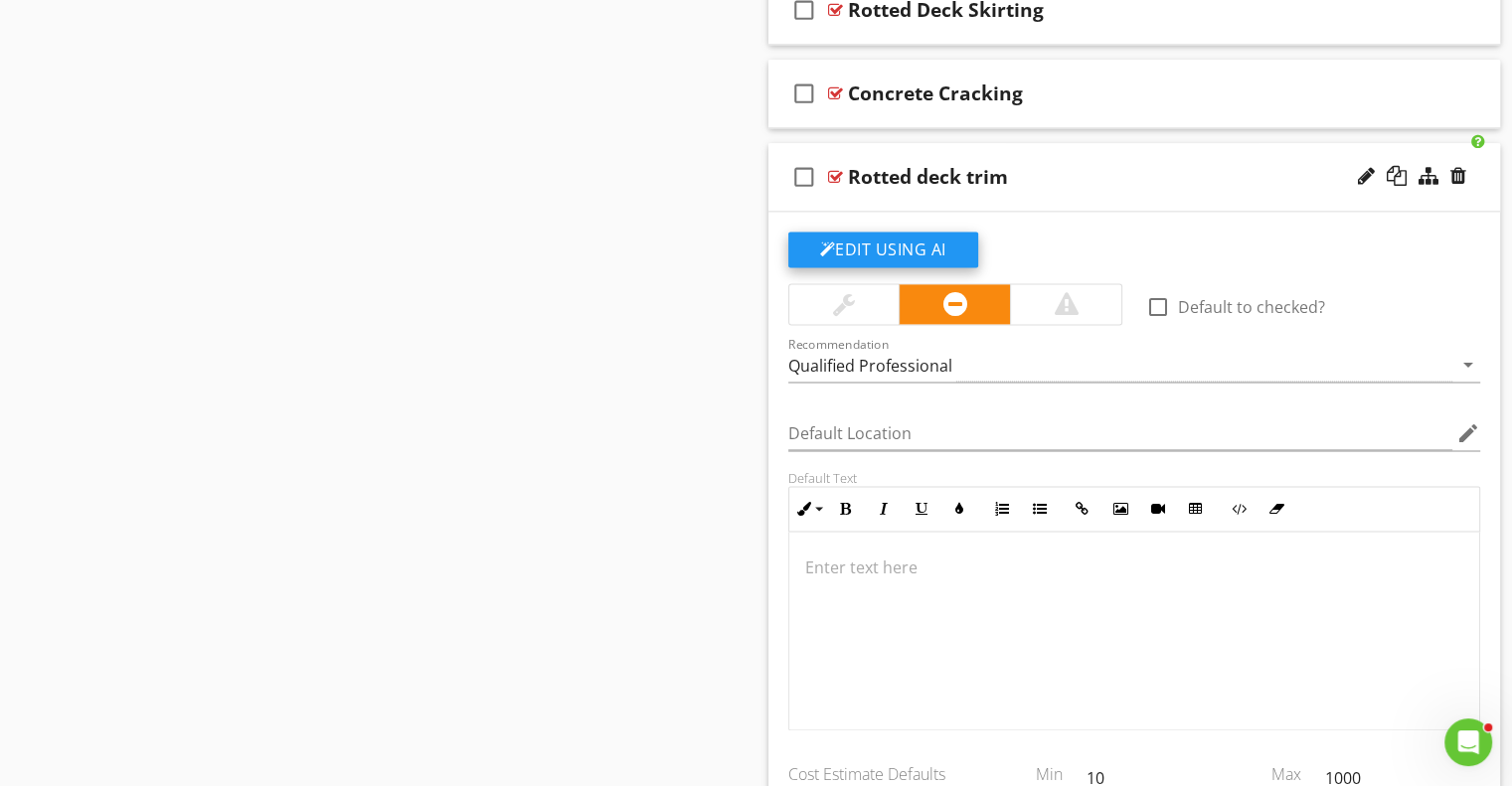 click on "Edit Using AI" at bounding box center [883, 249] 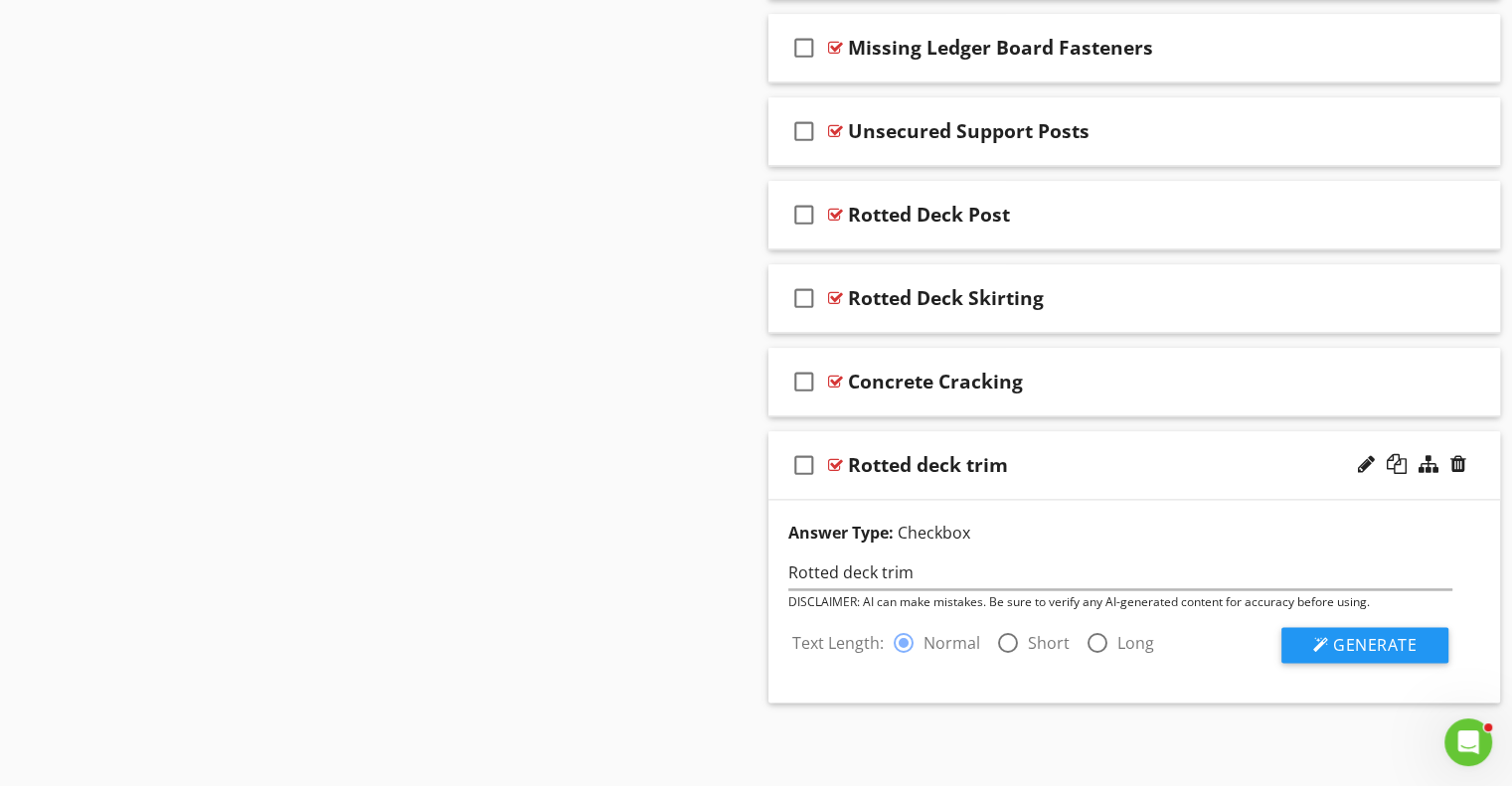 scroll, scrollTop: 2377, scrollLeft: 0, axis: vertical 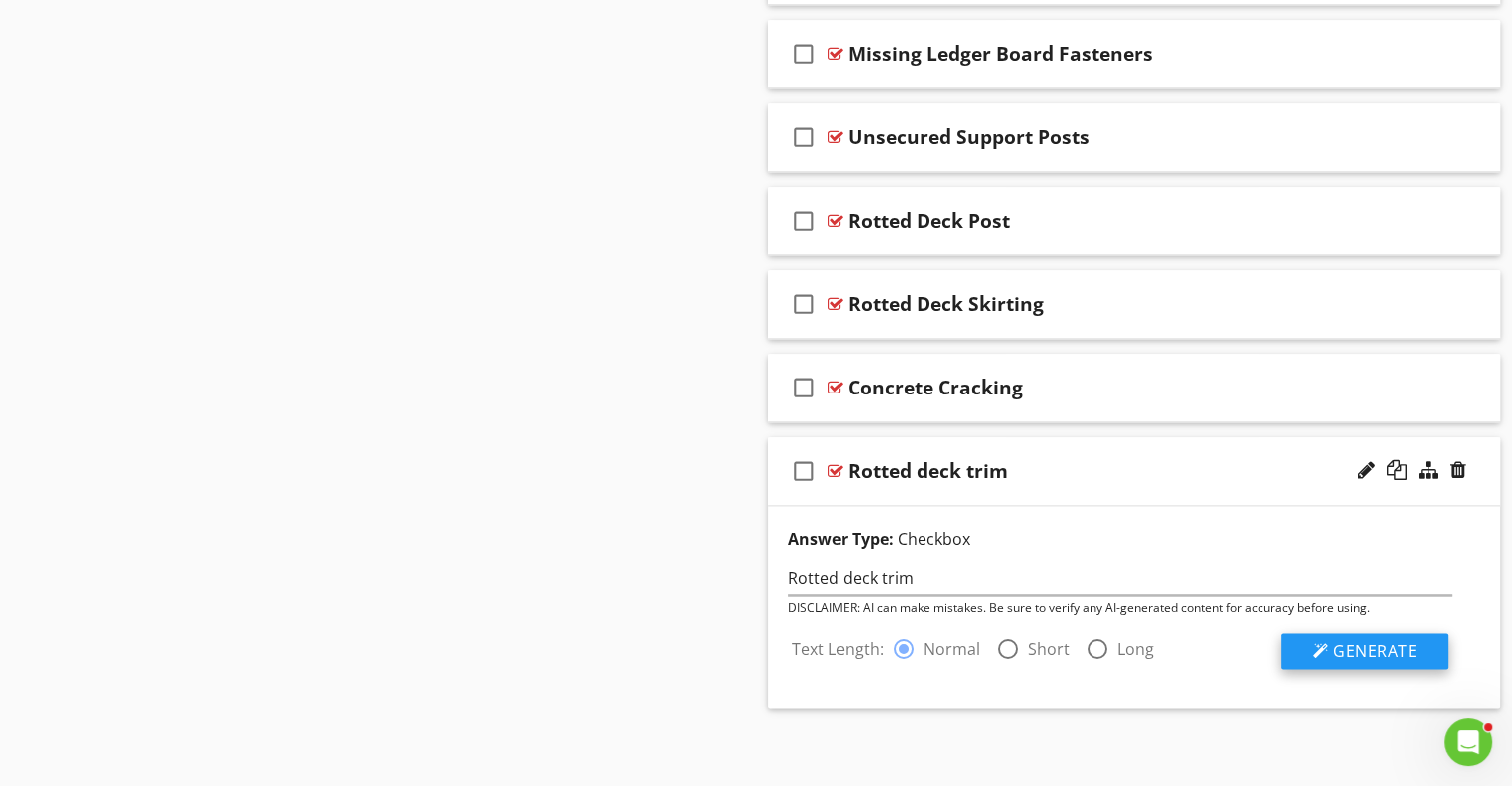 click on "Generate" at bounding box center (1375, 651) 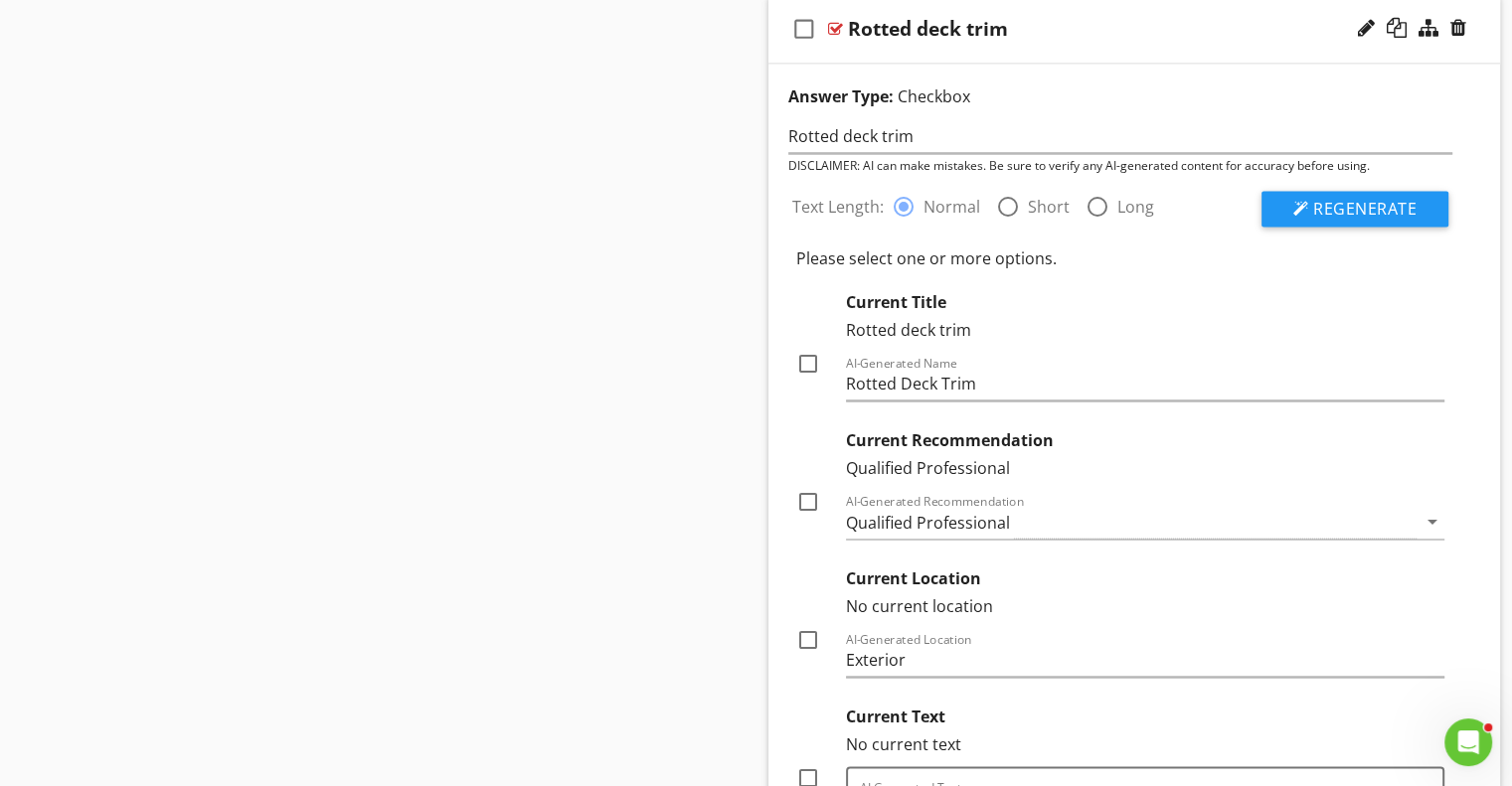scroll, scrollTop: 2874, scrollLeft: 0, axis: vertical 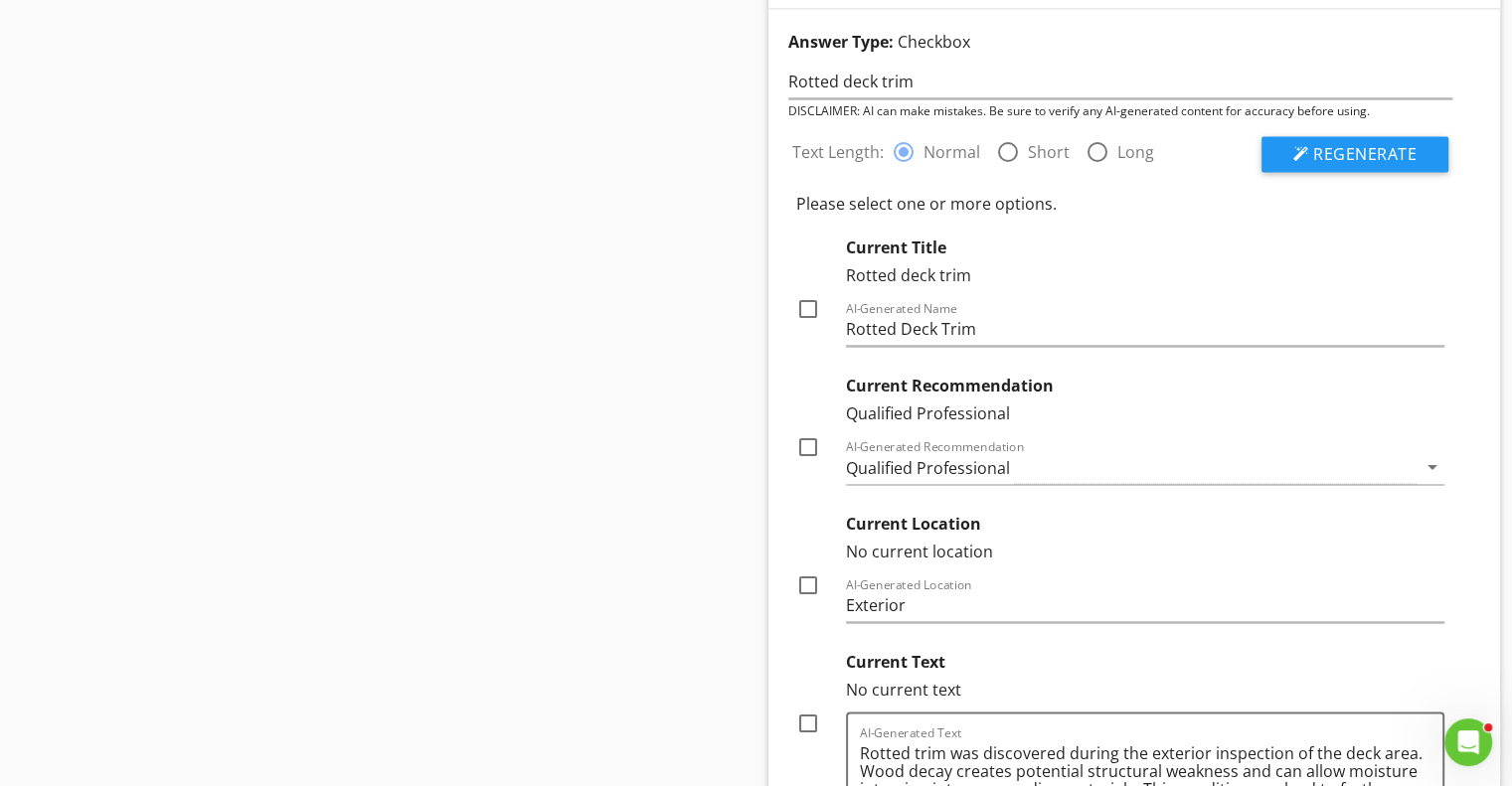 click at bounding box center (808, 309) 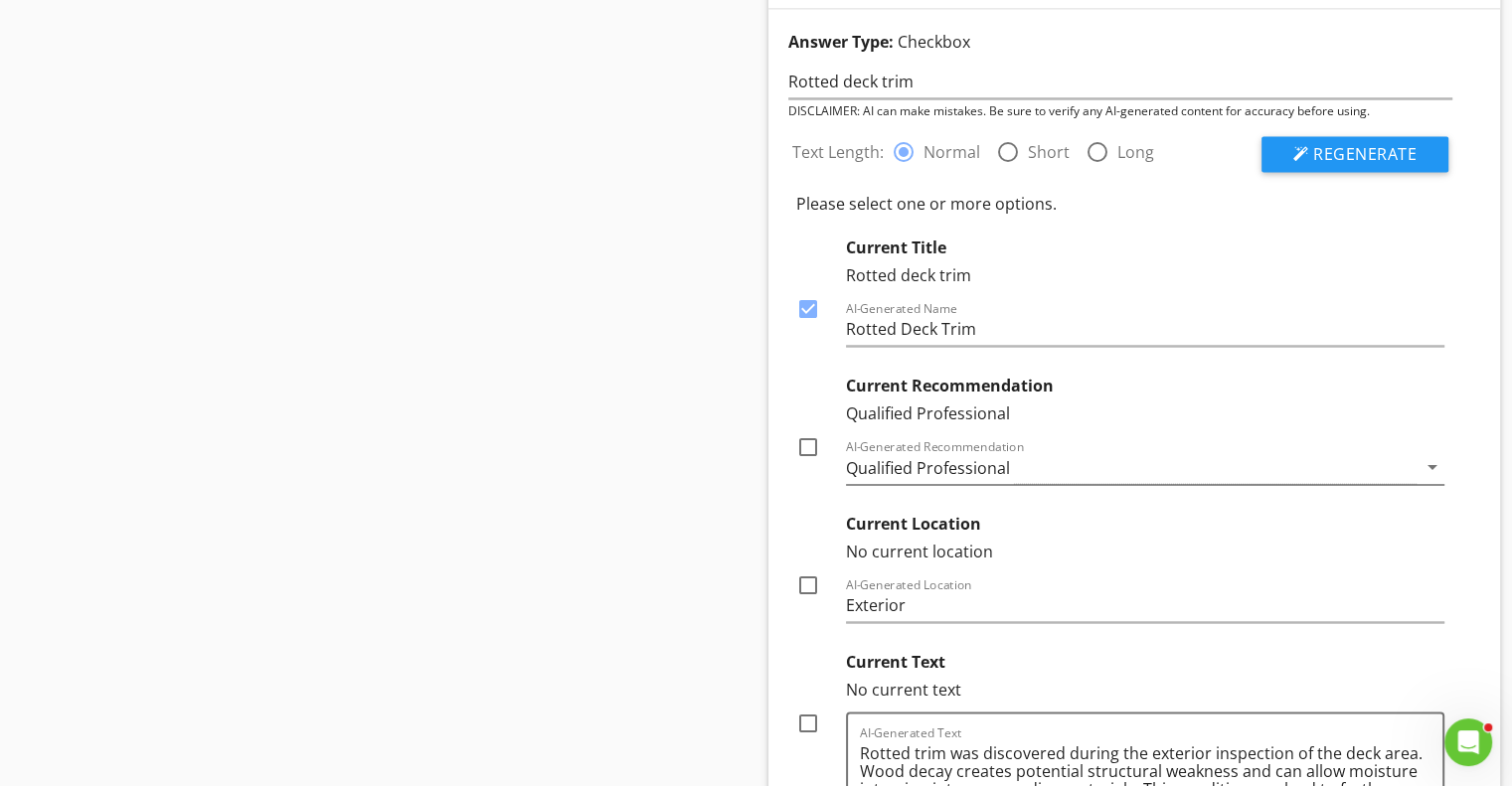 click on "Qualified Professional" at bounding box center [1131, 467] 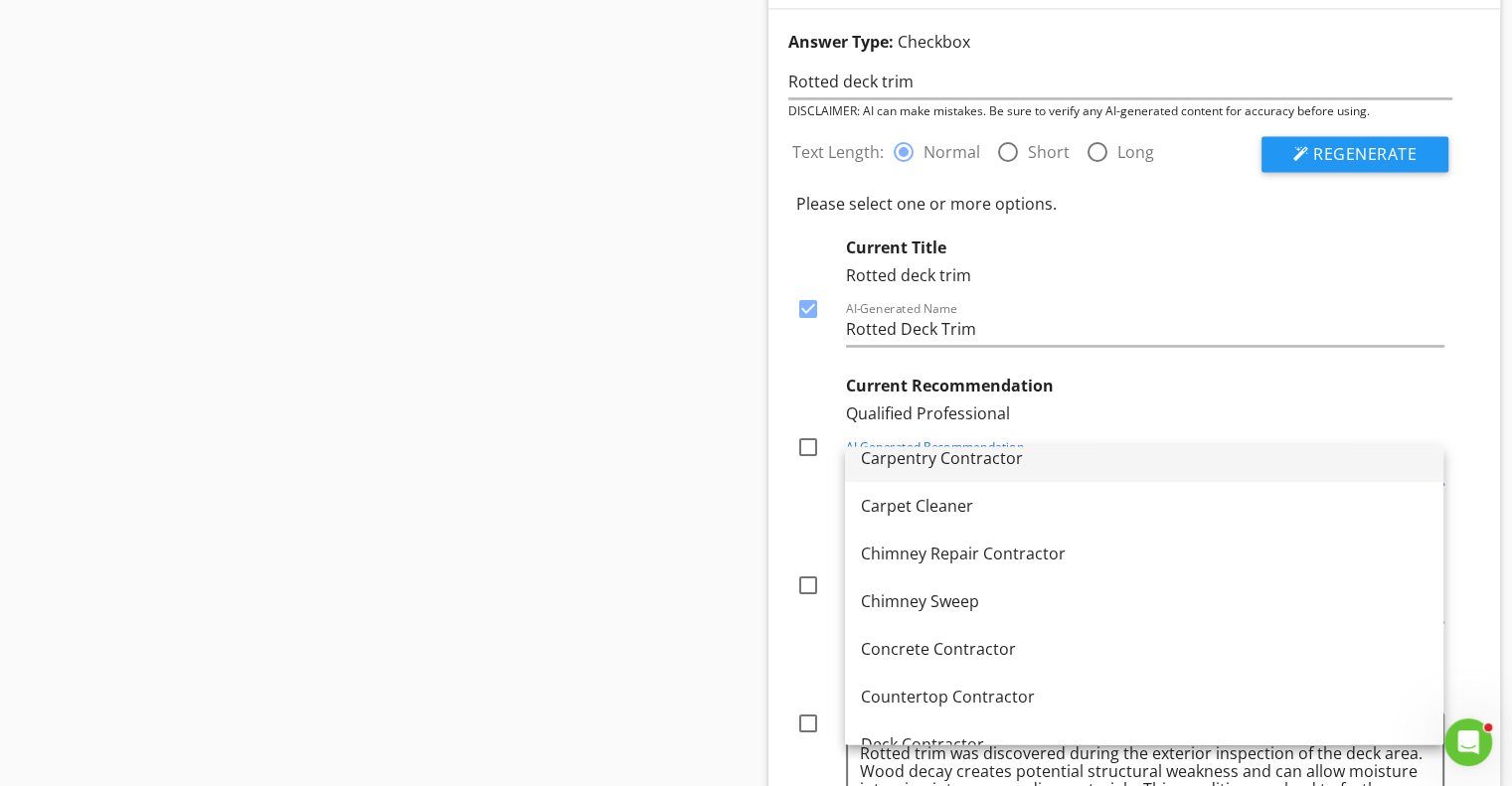 scroll, scrollTop: 199, scrollLeft: 0, axis: vertical 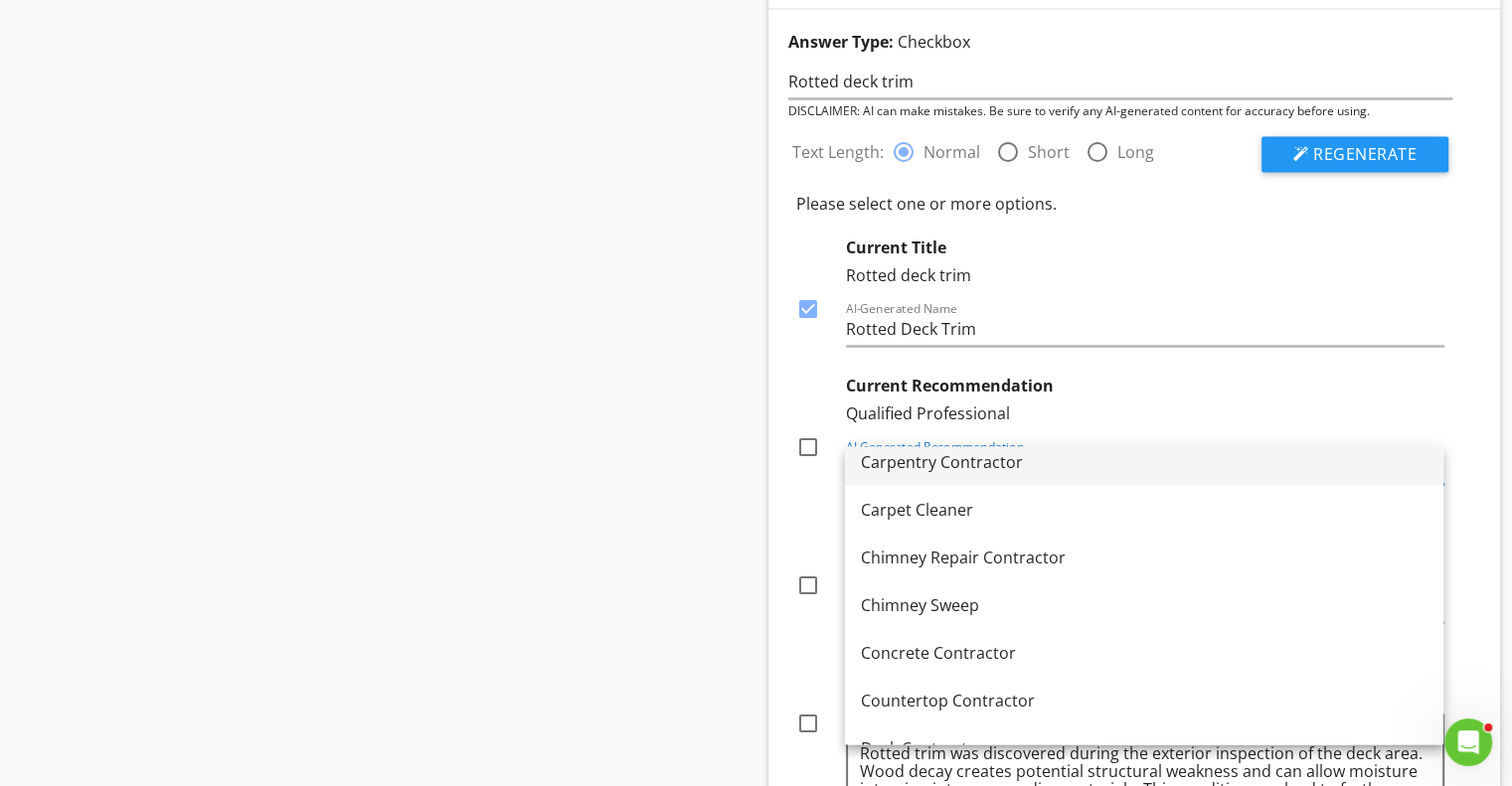 click on "Carpentry Contractor" at bounding box center [1144, 462] 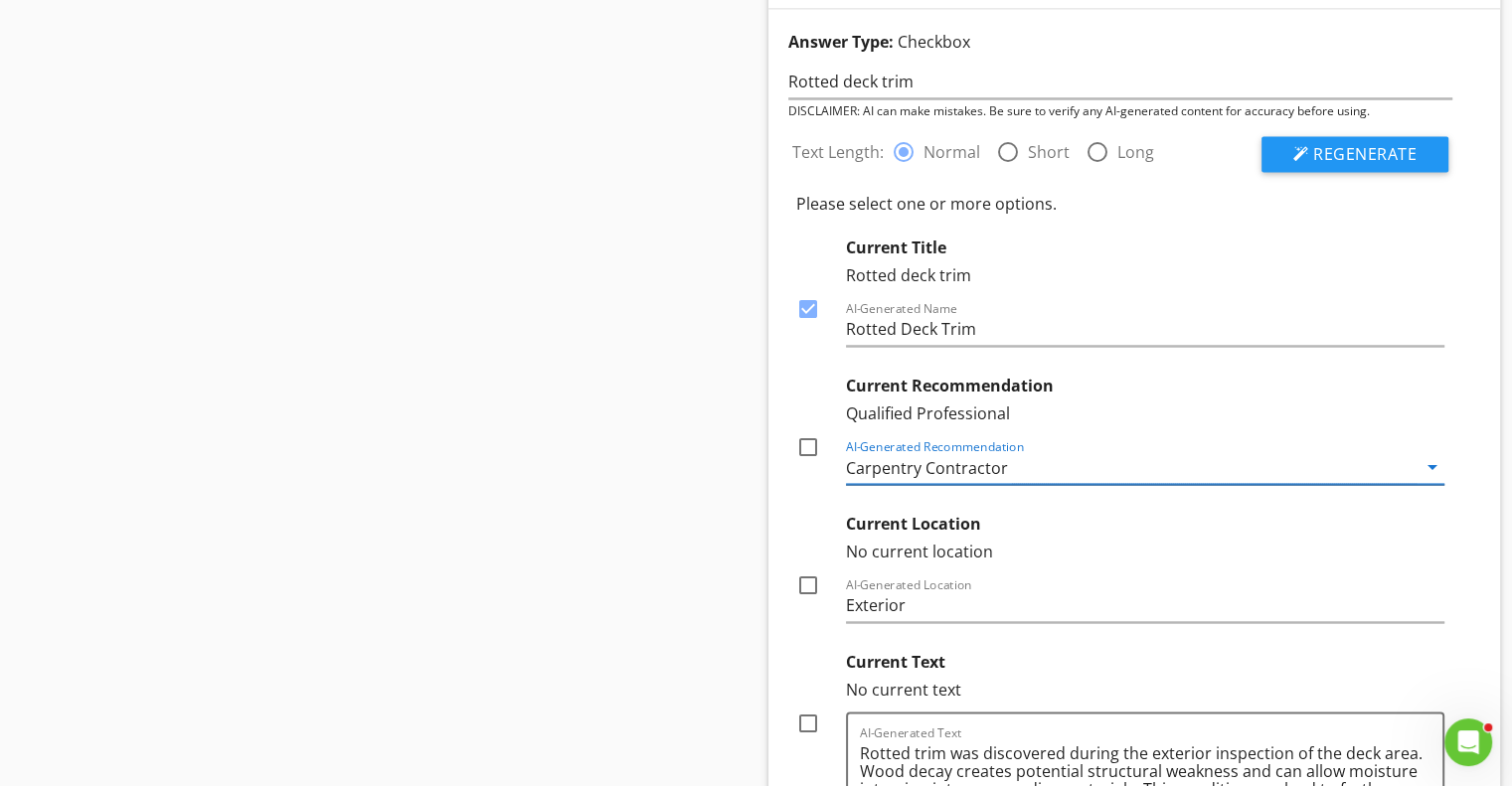 click on "Carpentry Contractor" at bounding box center [926, 468] 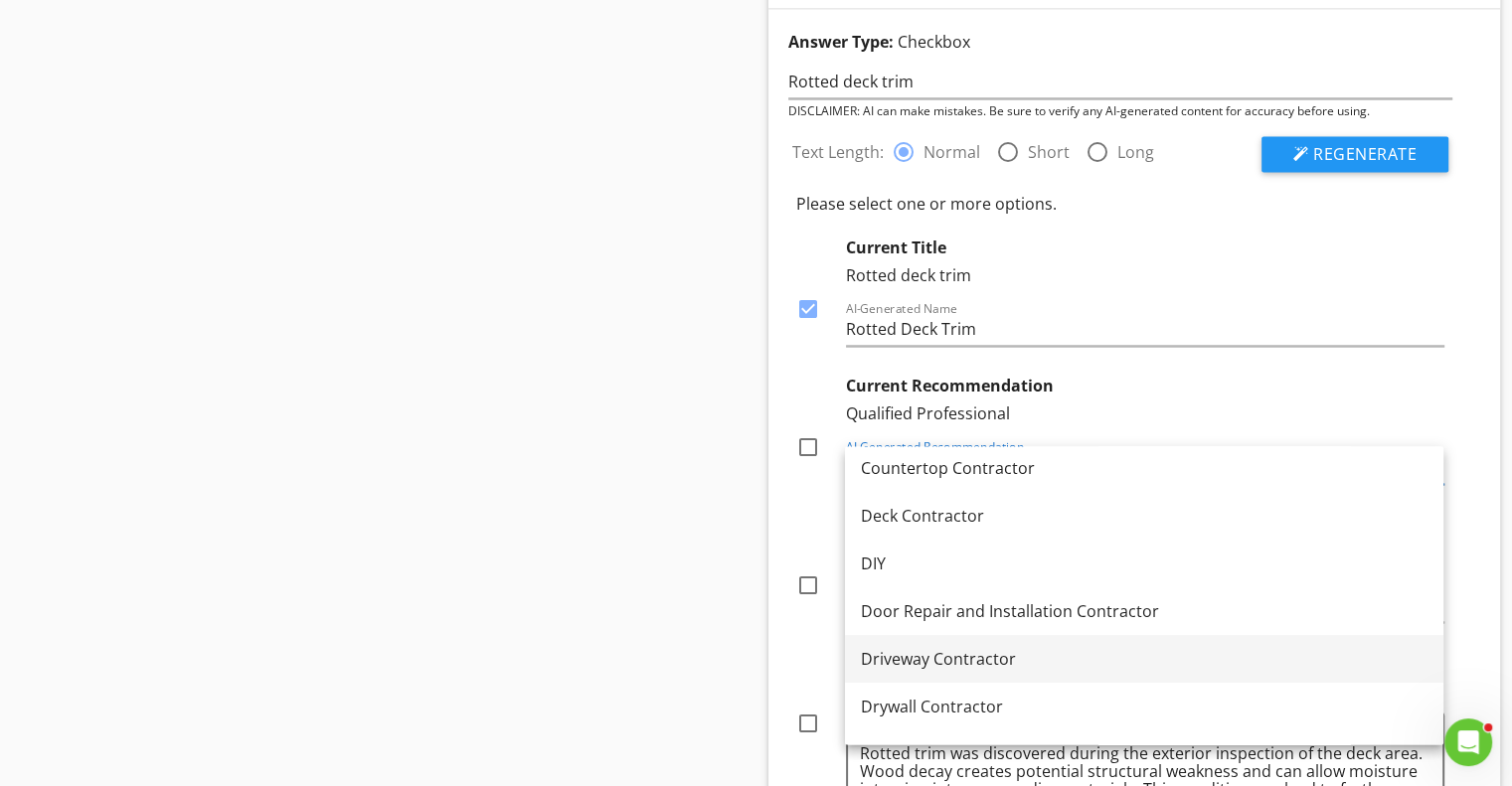 scroll, scrollTop: 397, scrollLeft: 0, axis: vertical 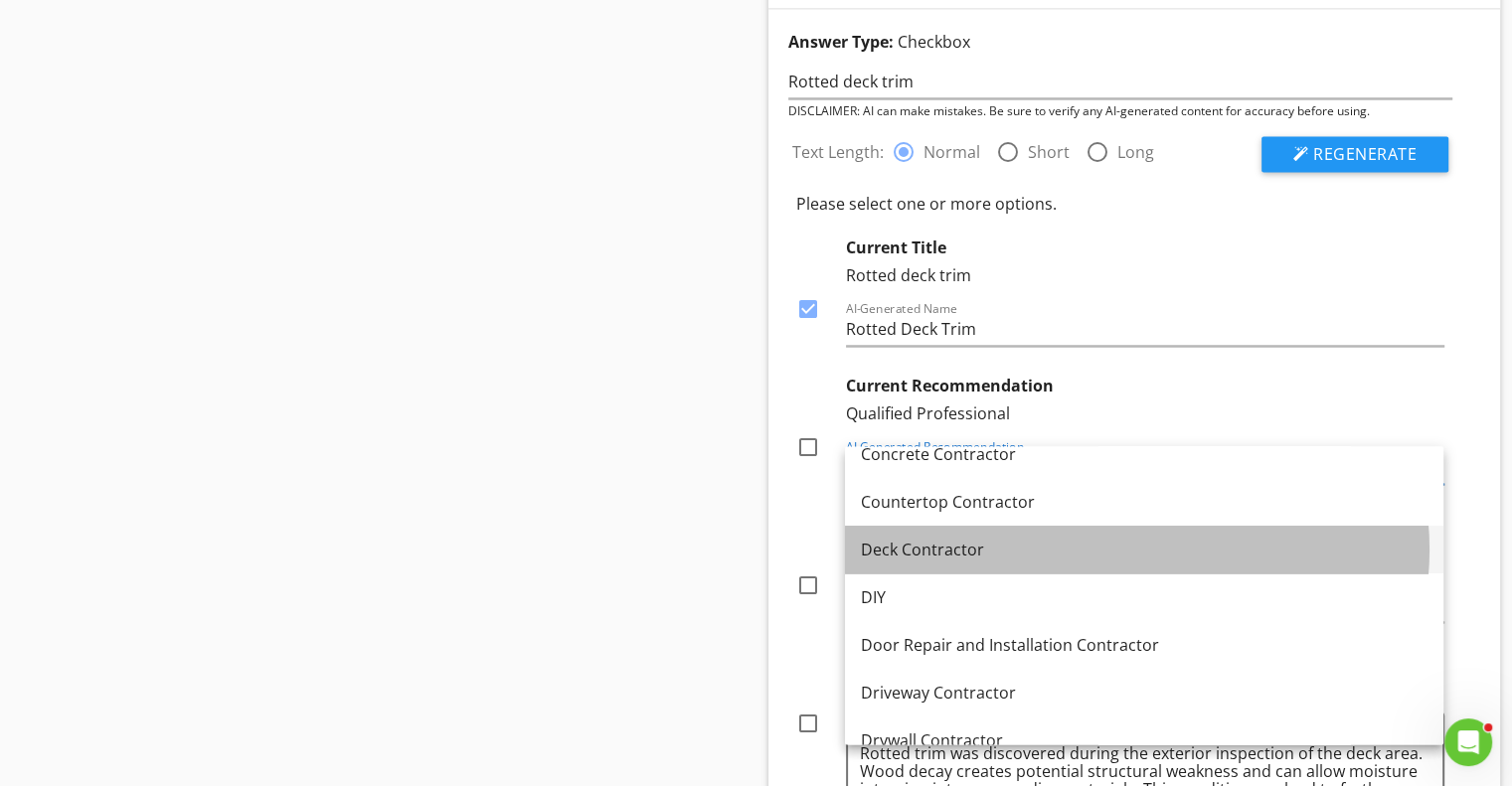 click on "Deck Contractor" at bounding box center (1144, 550) 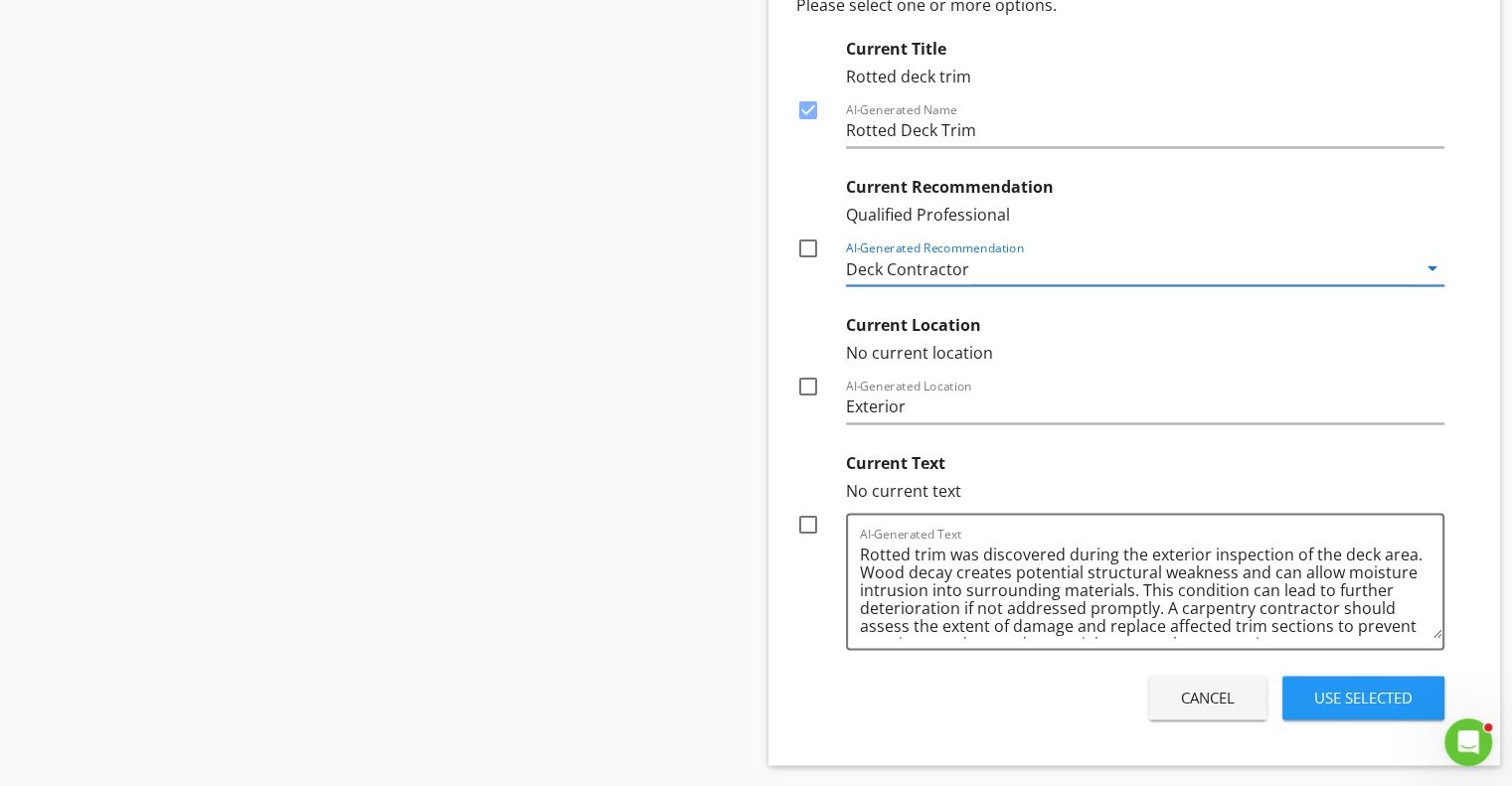 scroll, scrollTop: 3072, scrollLeft: 0, axis: vertical 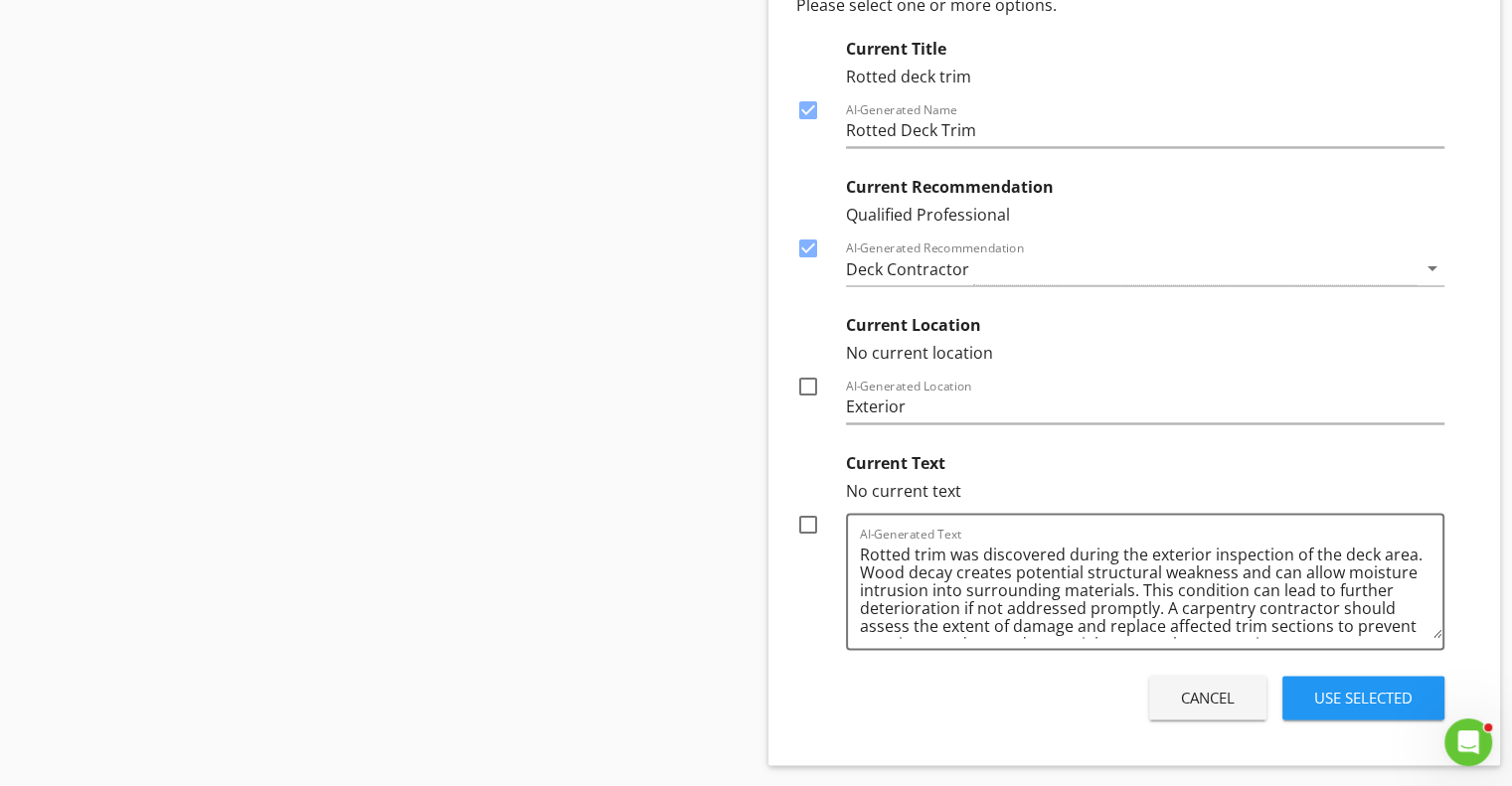 click at bounding box center [808, 387] 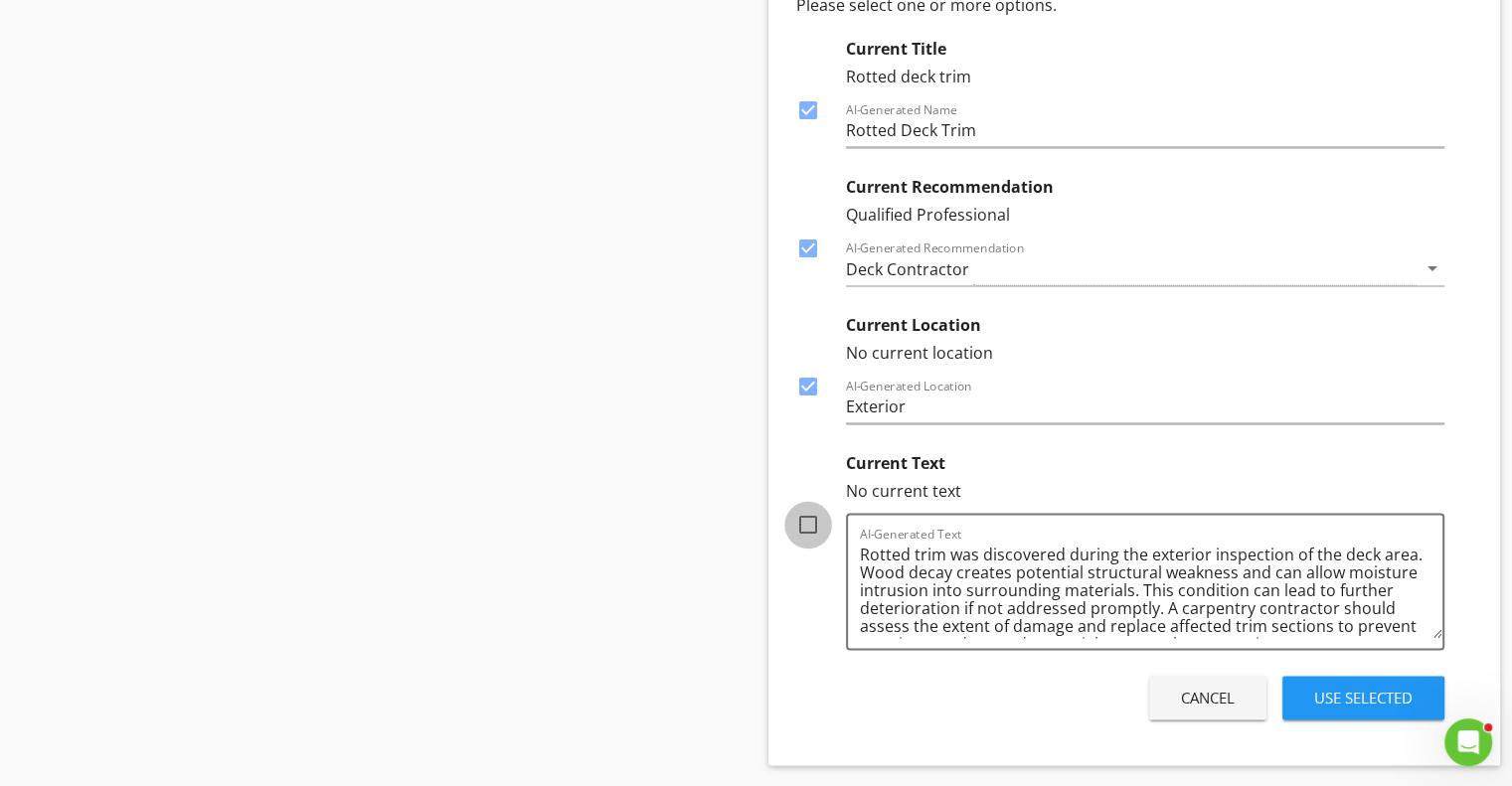 drag, startPoint x: 808, startPoint y: 519, endPoint x: 822, endPoint y: 533, distance: 19.79899 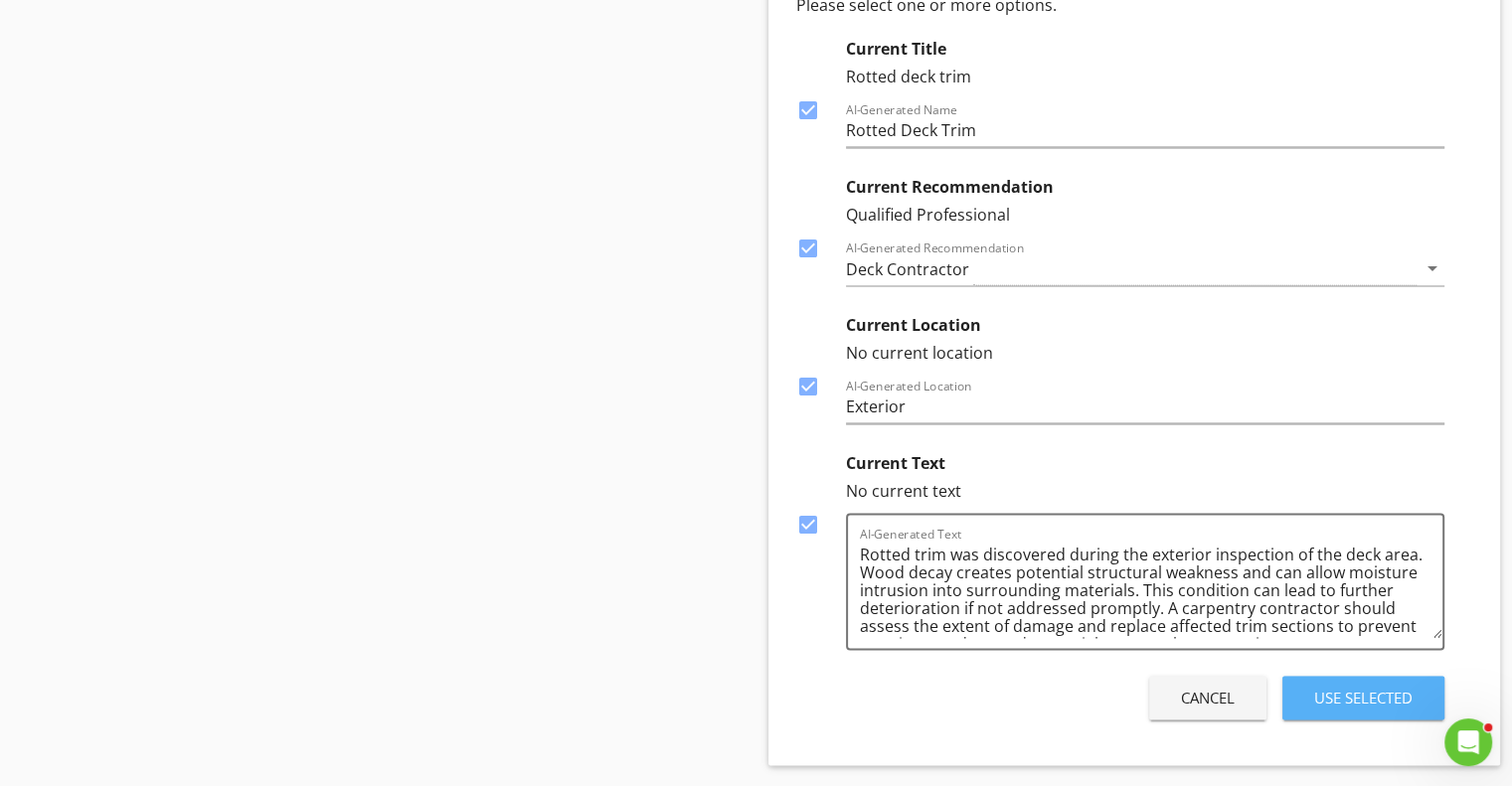 click on "Use Selected" at bounding box center (1363, 698) 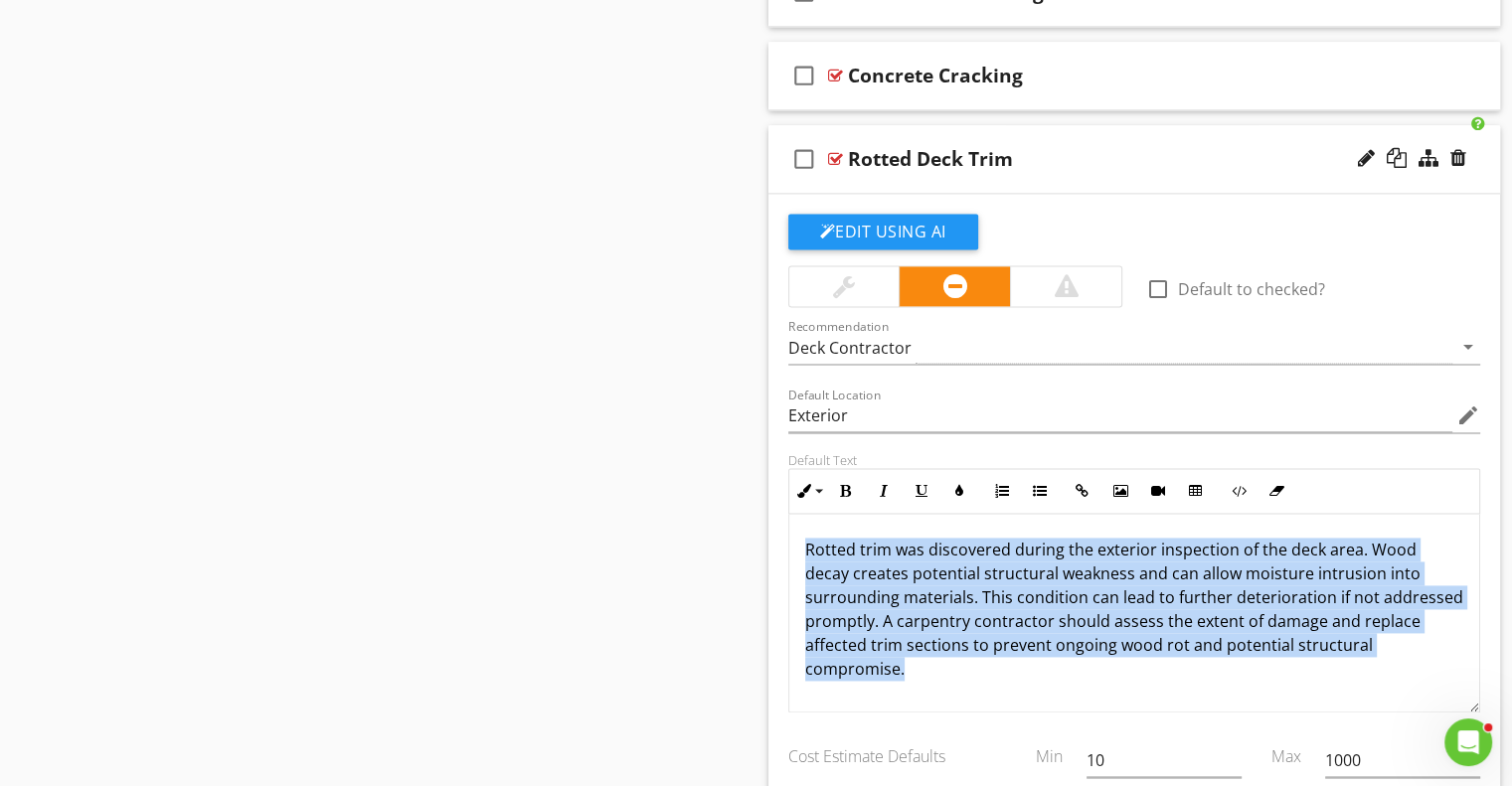drag, startPoint x: 800, startPoint y: 540, endPoint x: 1080, endPoint y: 682, distance: 313.94904 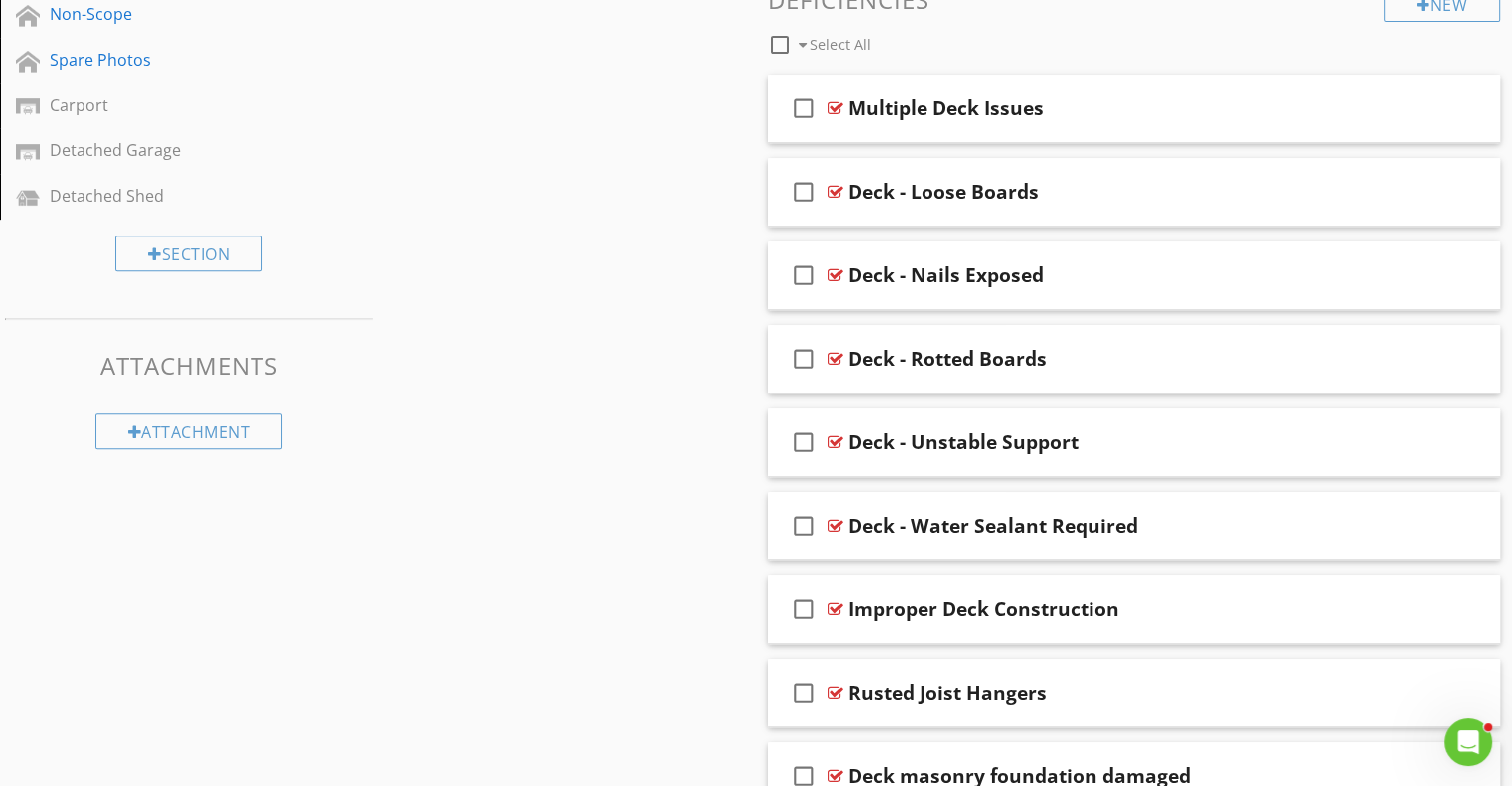 scroll, scrollTop: 702, scrollLeft: 0, axis: vertical 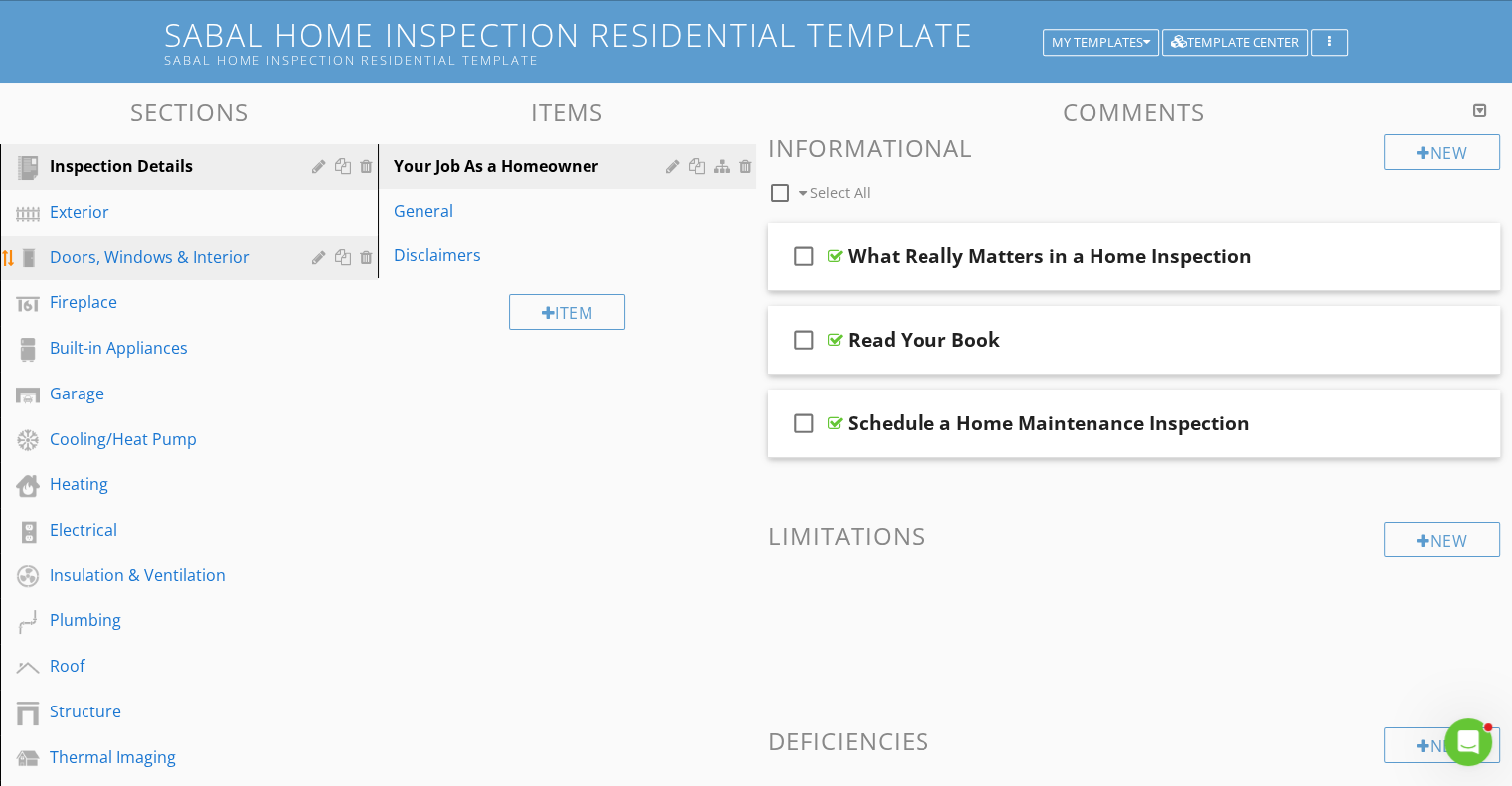 click on "Doors, Windows & Interior" at bounding box center (166, 257) 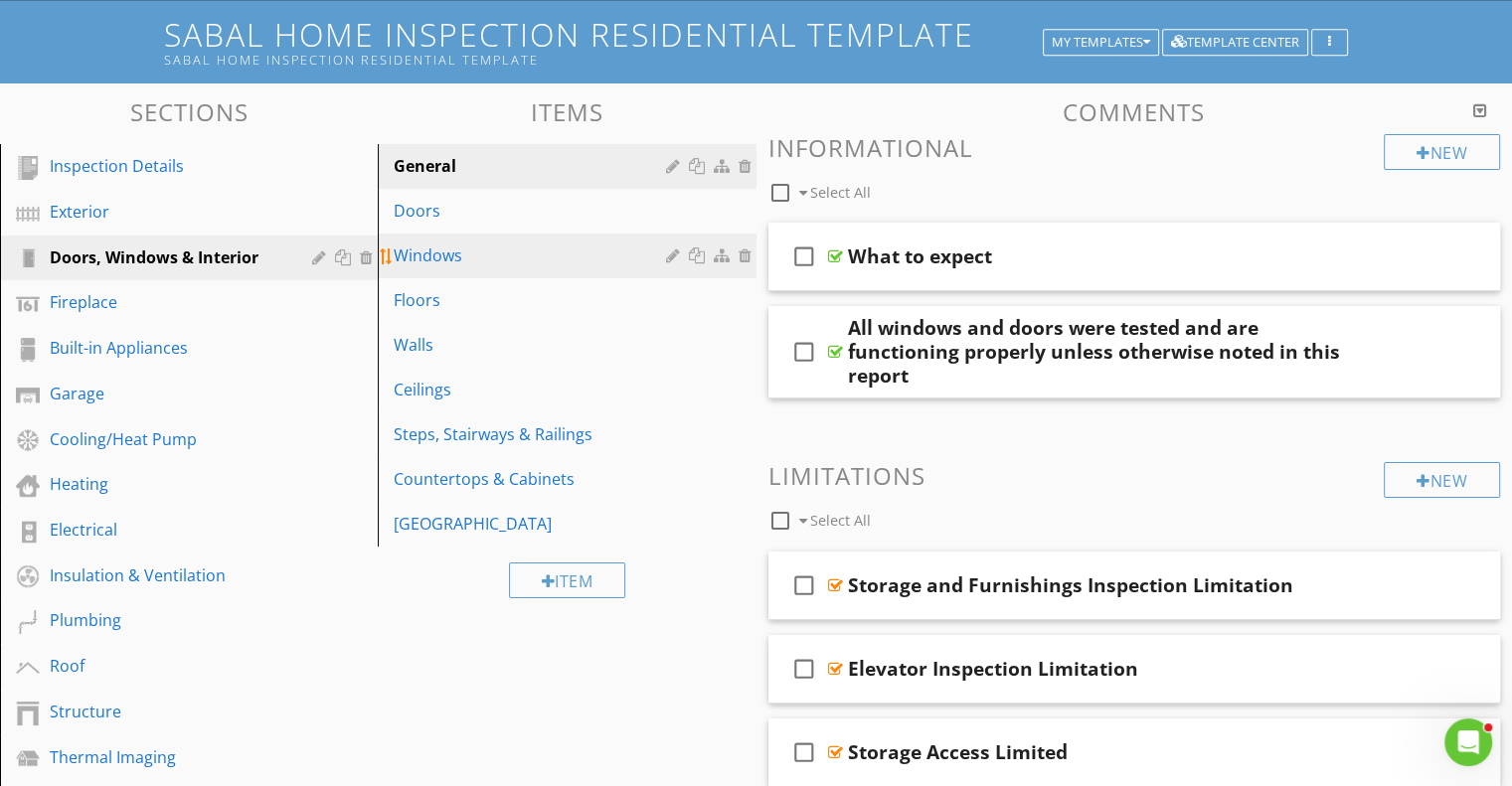 click on "Windows" at bounding box center (532, 255) 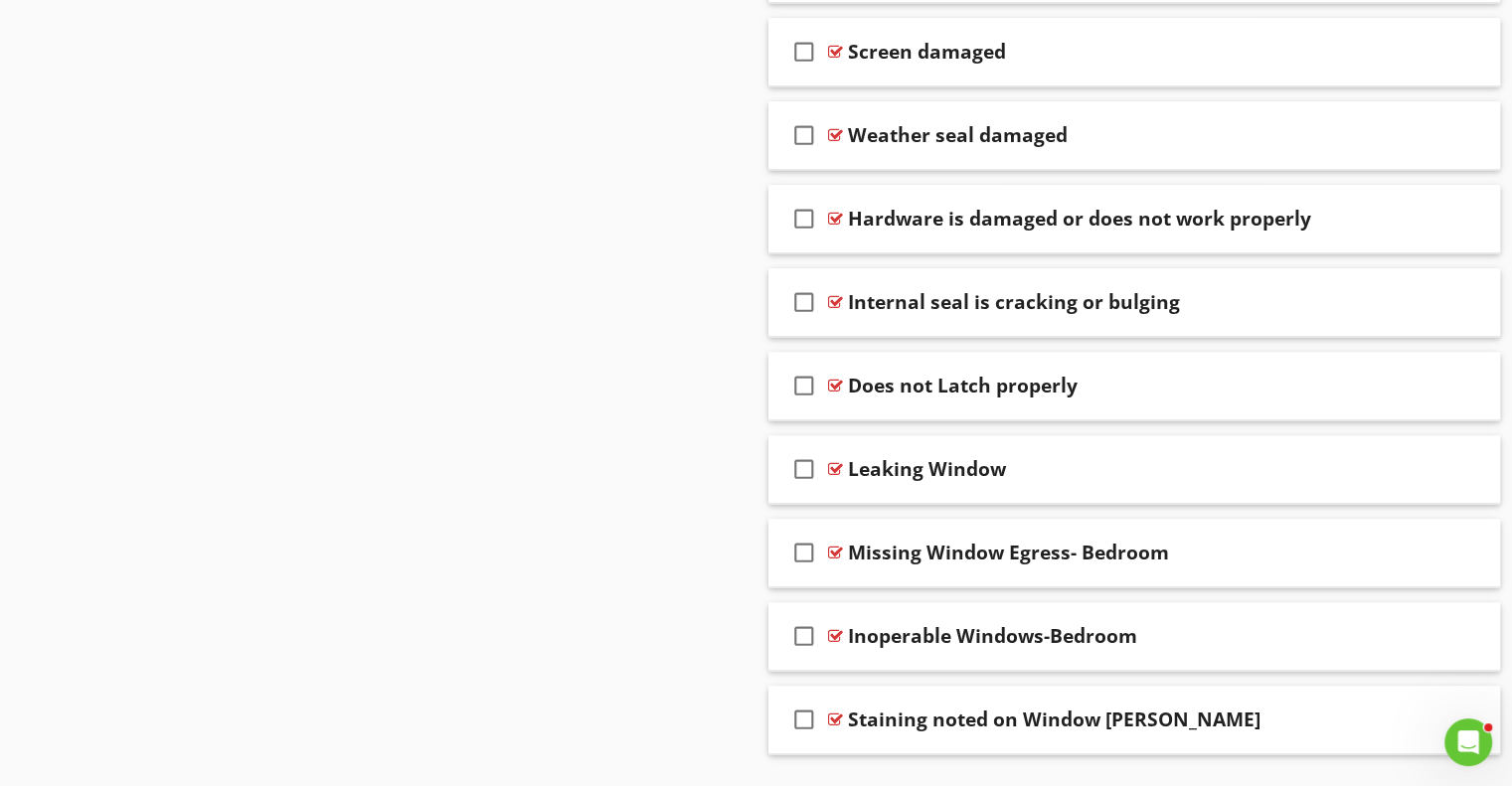 scroll, scrollTop: 2545, scrollLeft: 0, axis: vertical 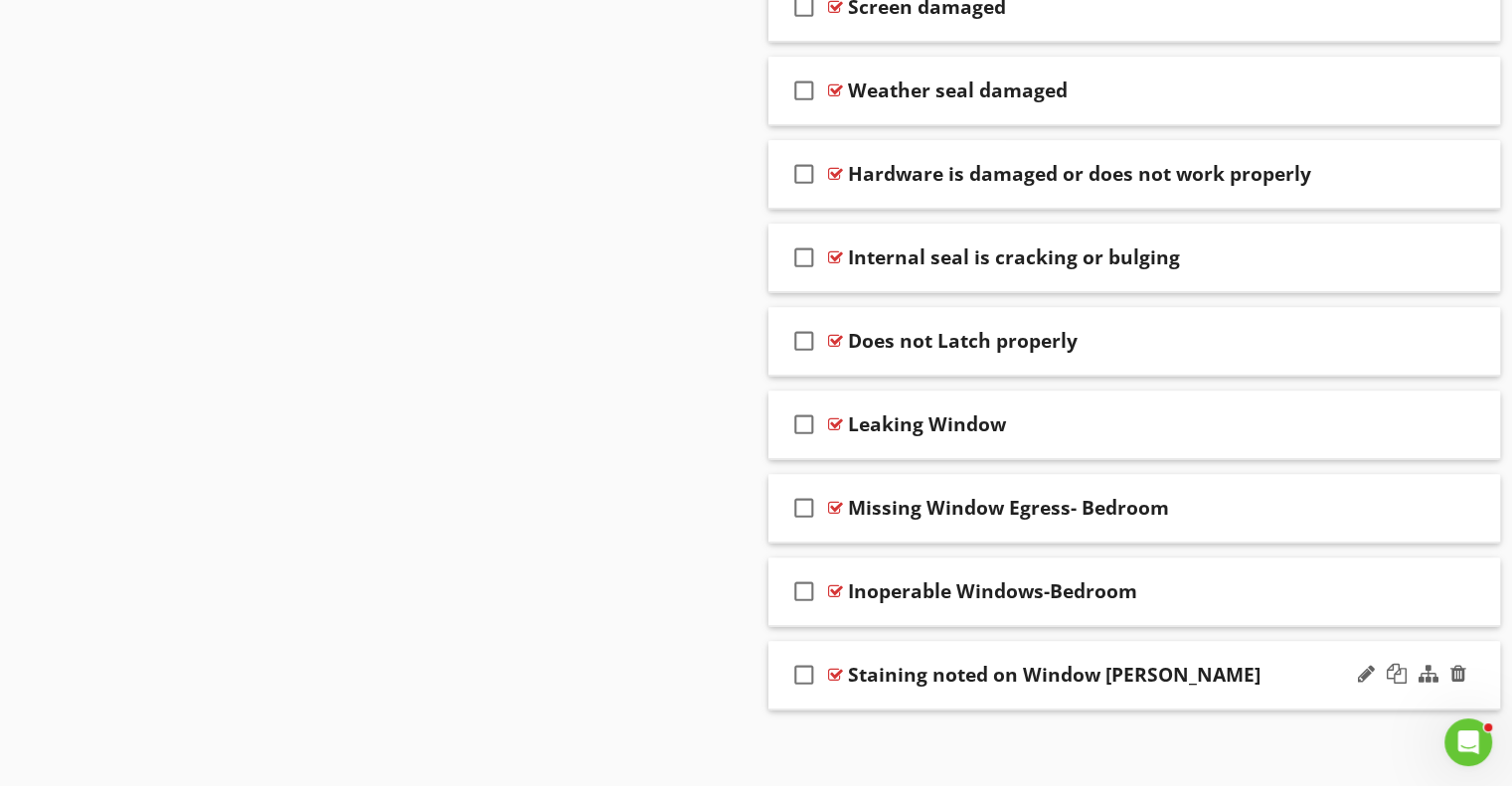 click on "Staining noted on Window [PERSON_NAME]" at bounding box center (1107, 675) 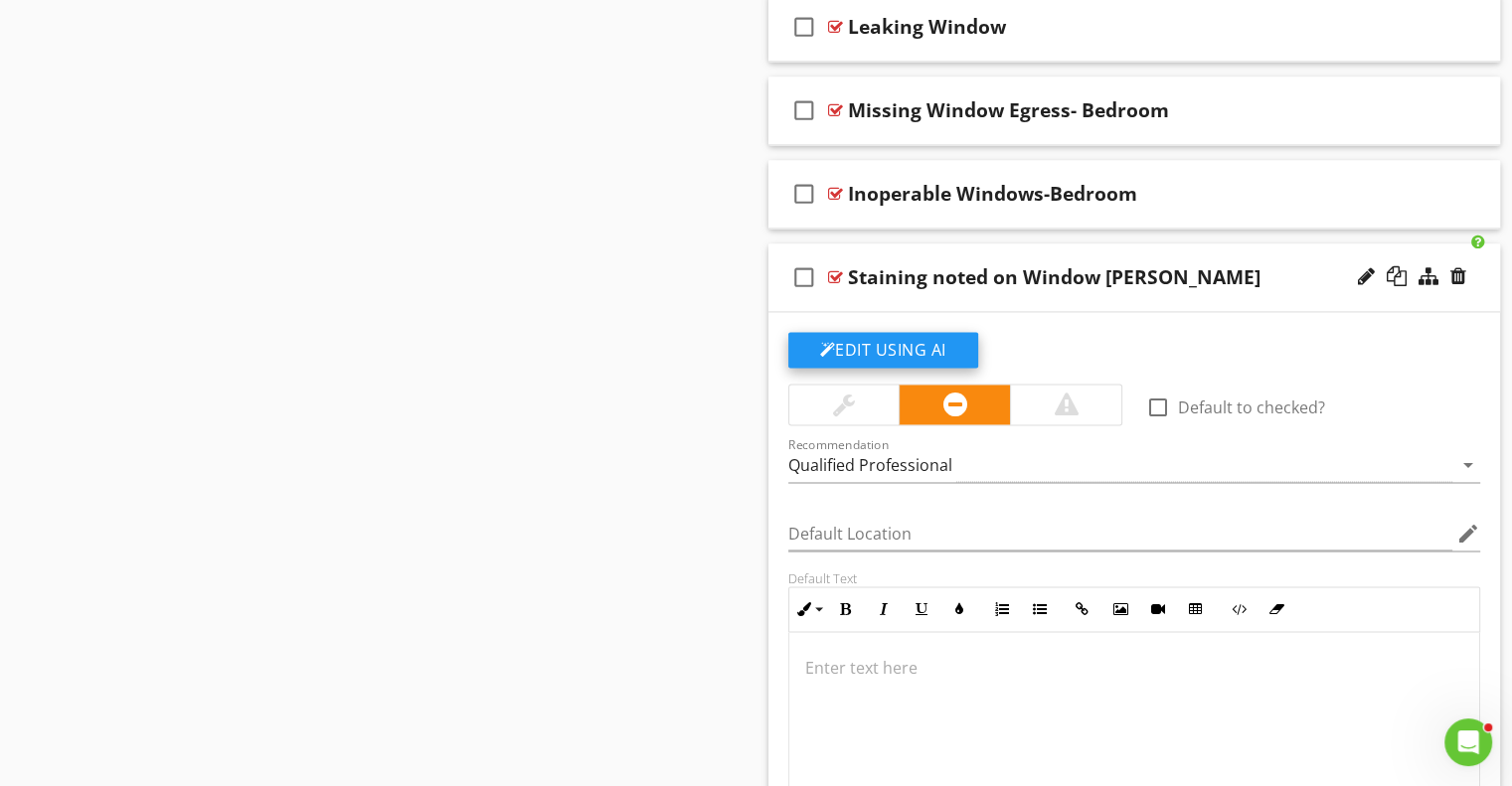 click on "Edit Using AI" at bounding box center (883, 350) 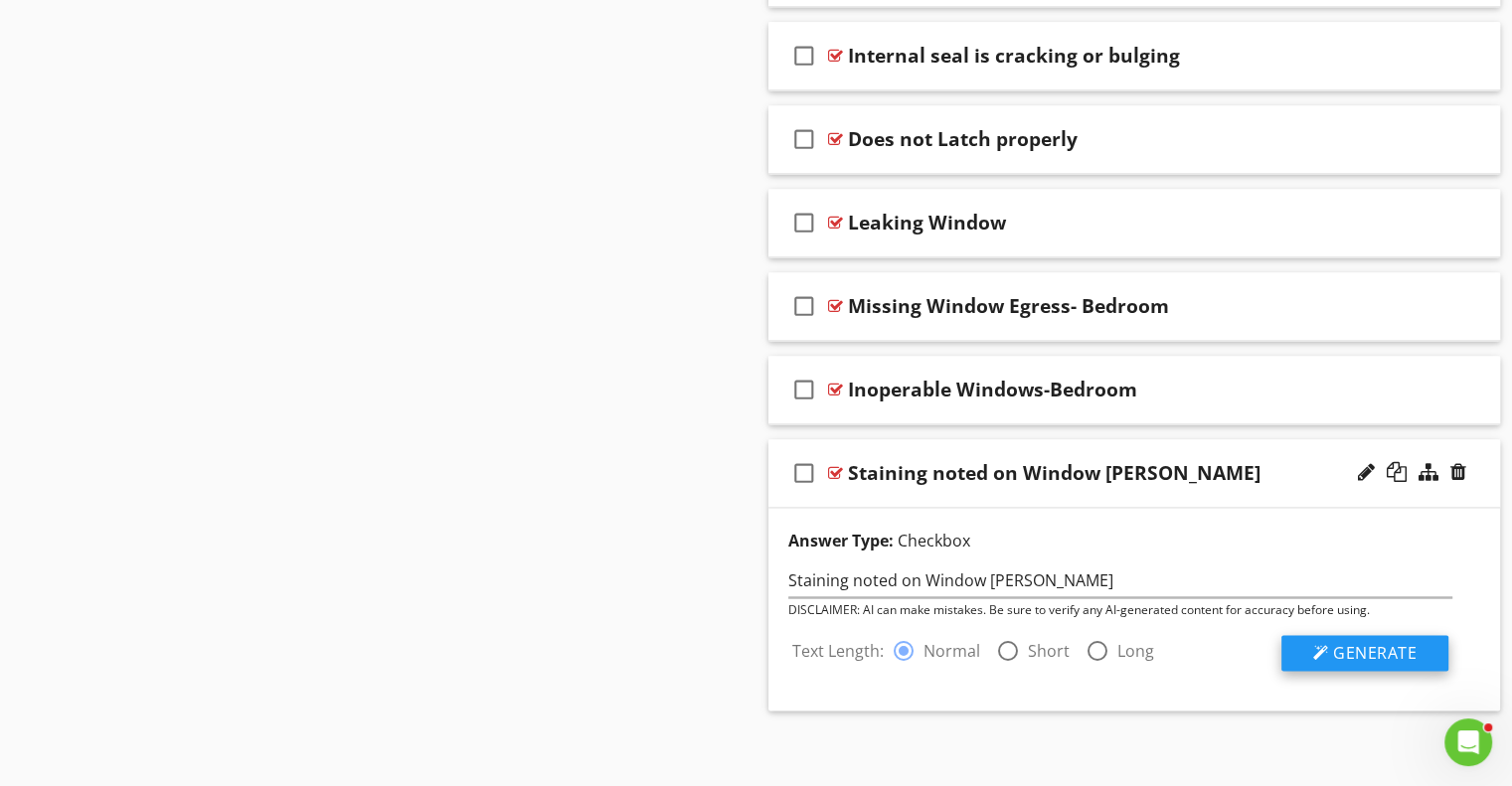 click on "Generate" at bounding box center [1365, 653] 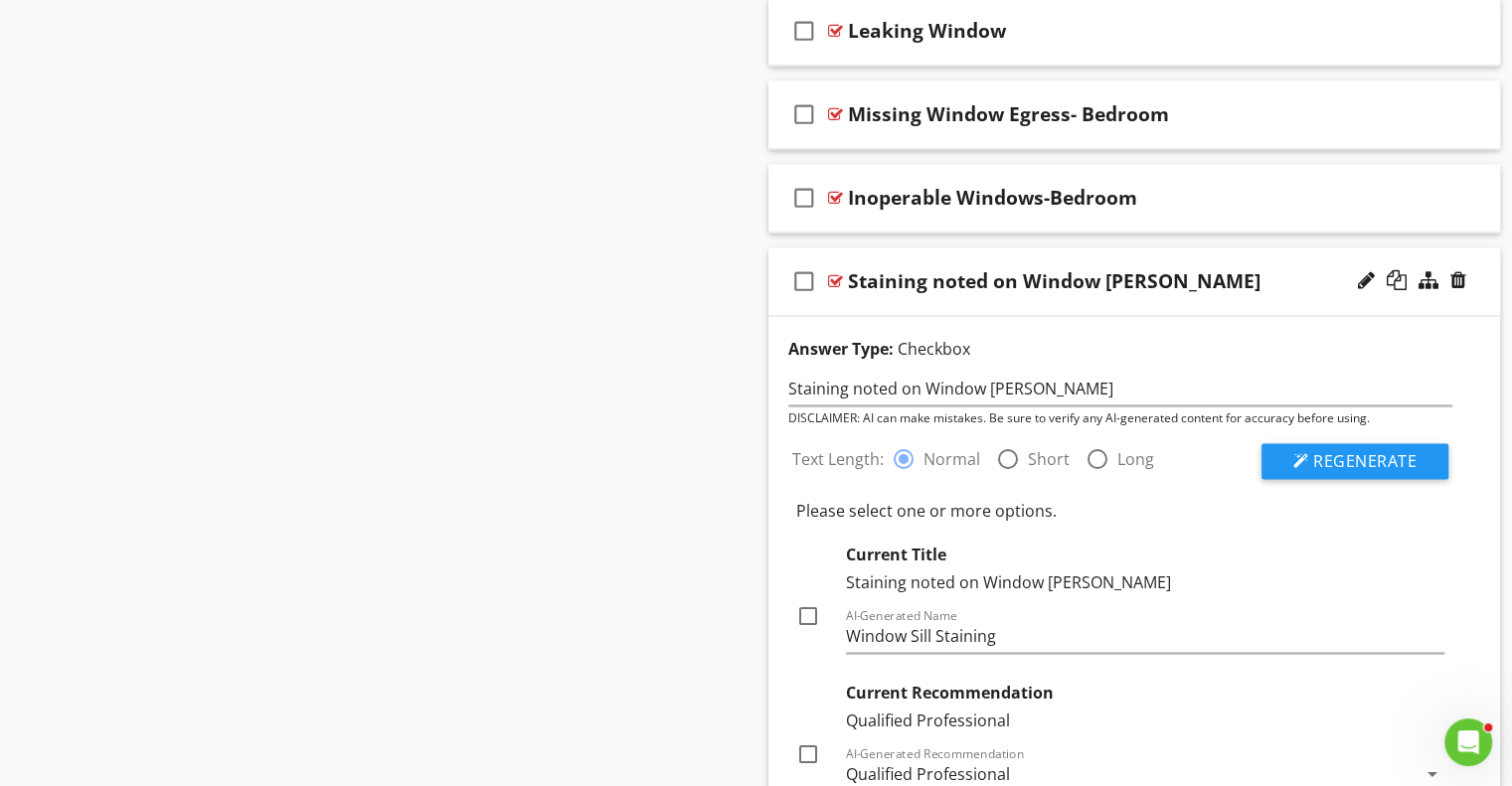 scroll, scrollTop: 3243, scrollLeft: 0, axis: vertical 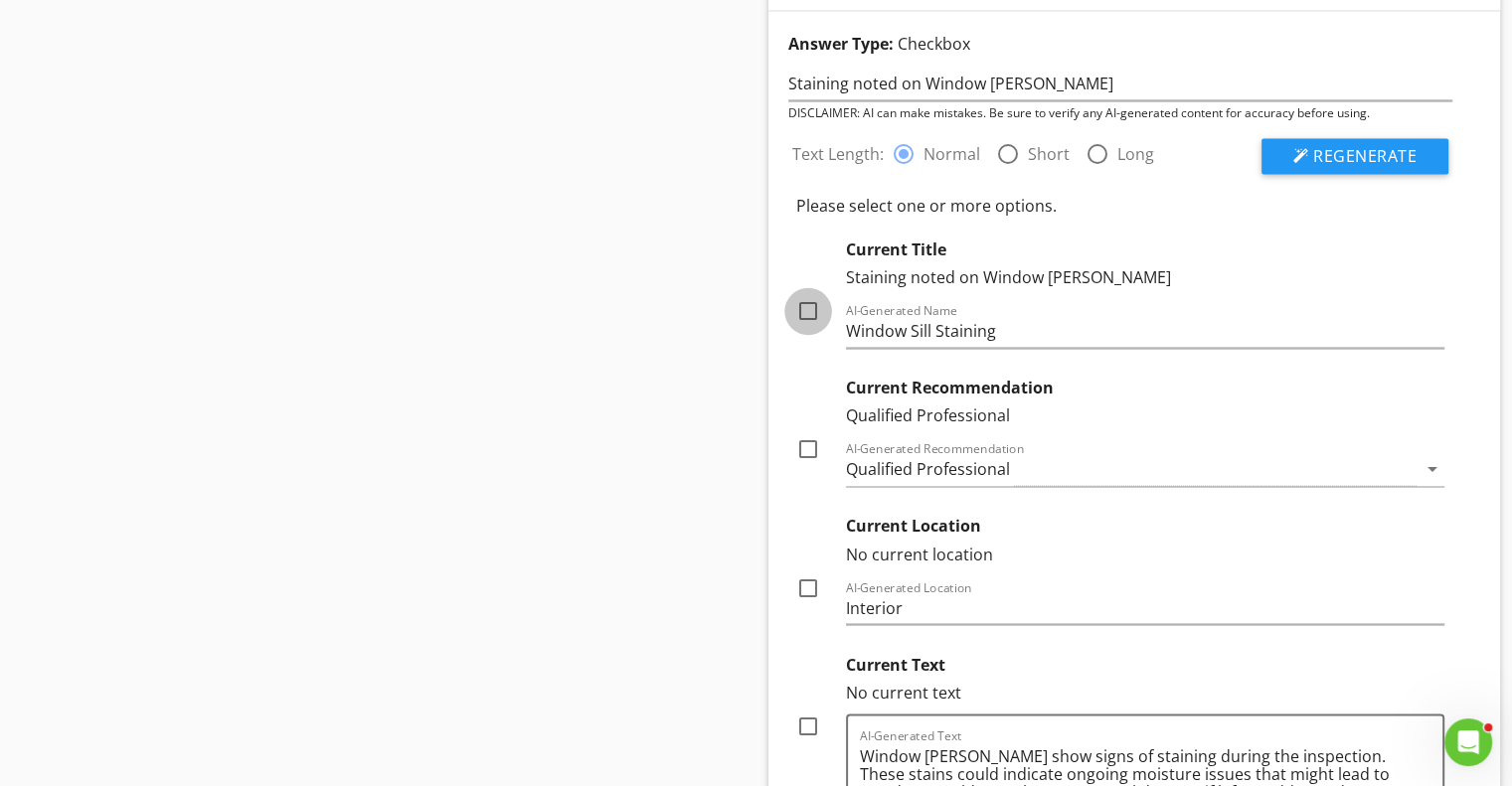 click at bounding box center [808, 311] 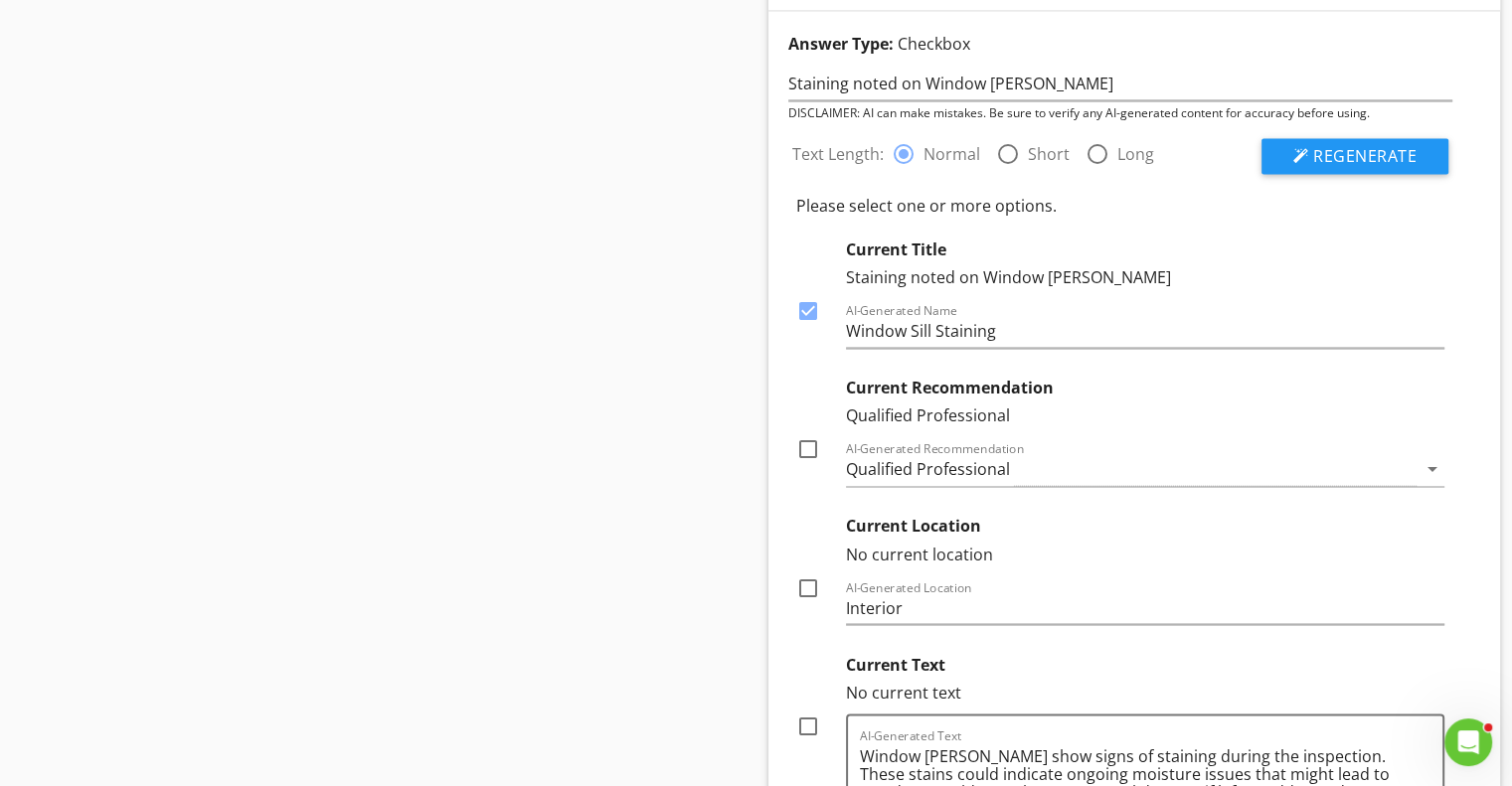 click at bounding box center [808, 587] 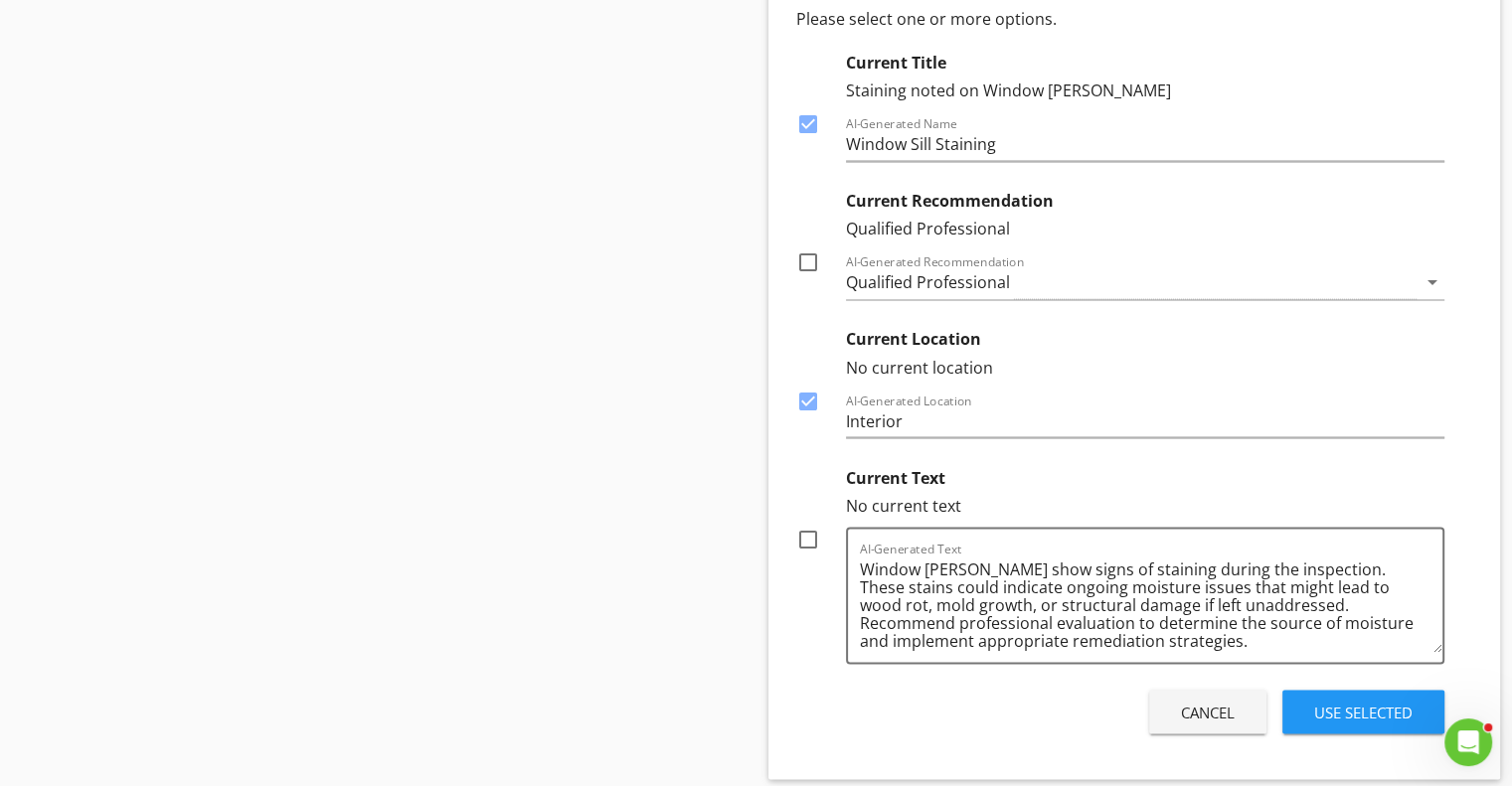 scroll, scrollTop: 3442, scrollLeft: 0, axis: vertical 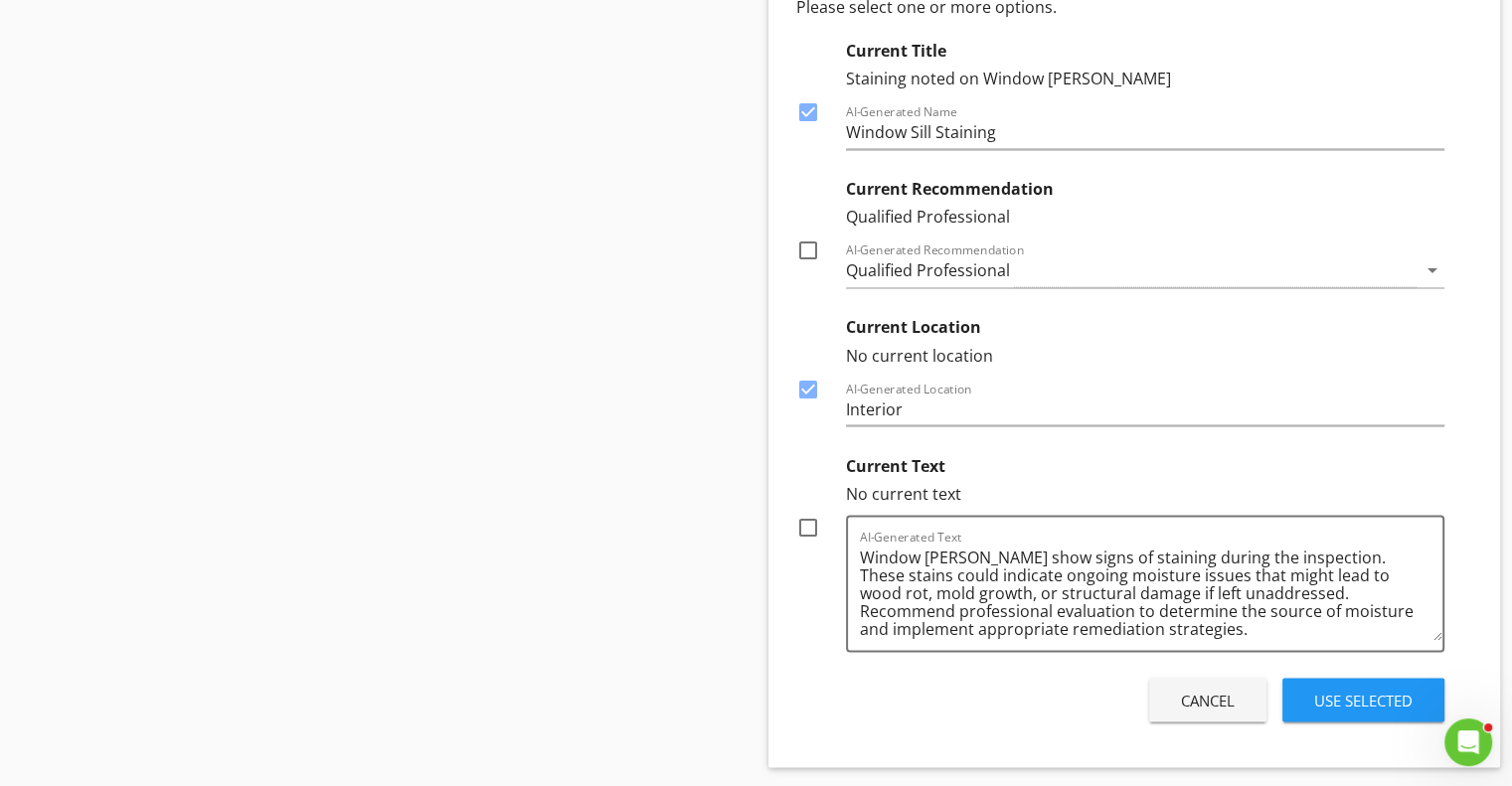 click at bounding box center (808, 527) 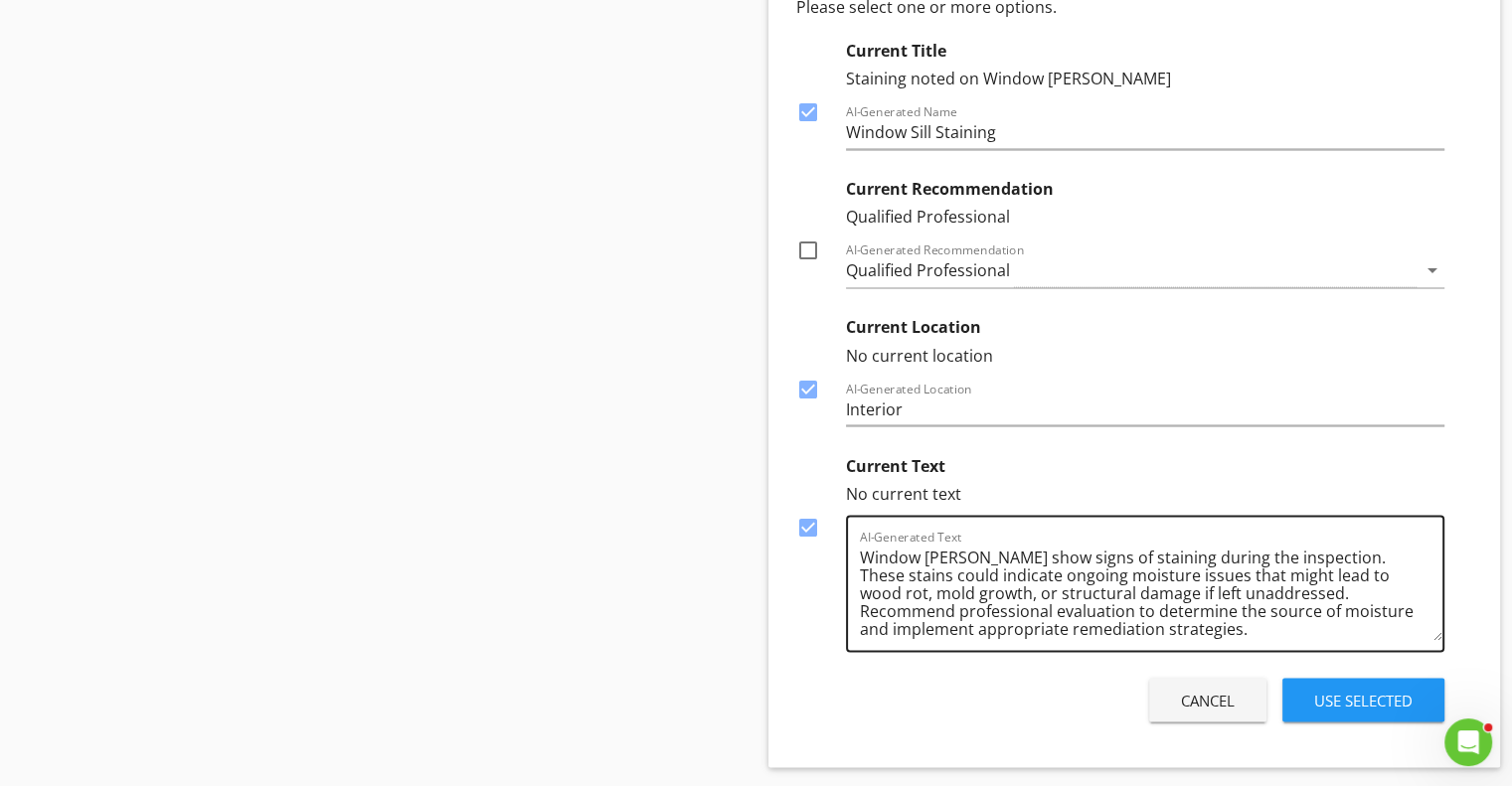 scroll, scrollTop: 4, scrollLeft: 0, axis: vertical 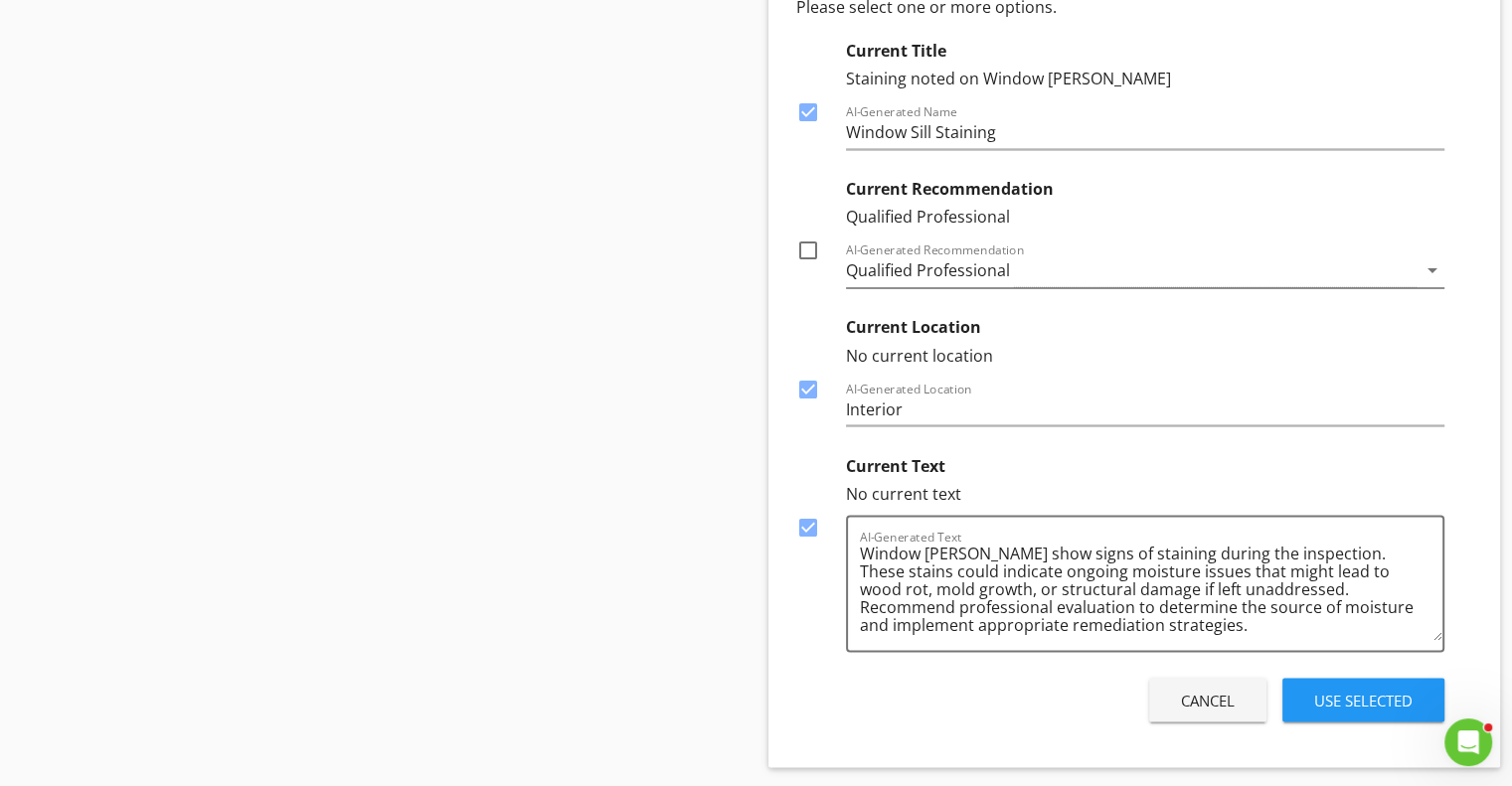 click on "Qualified Professional" at bounding box center [1131, 270] 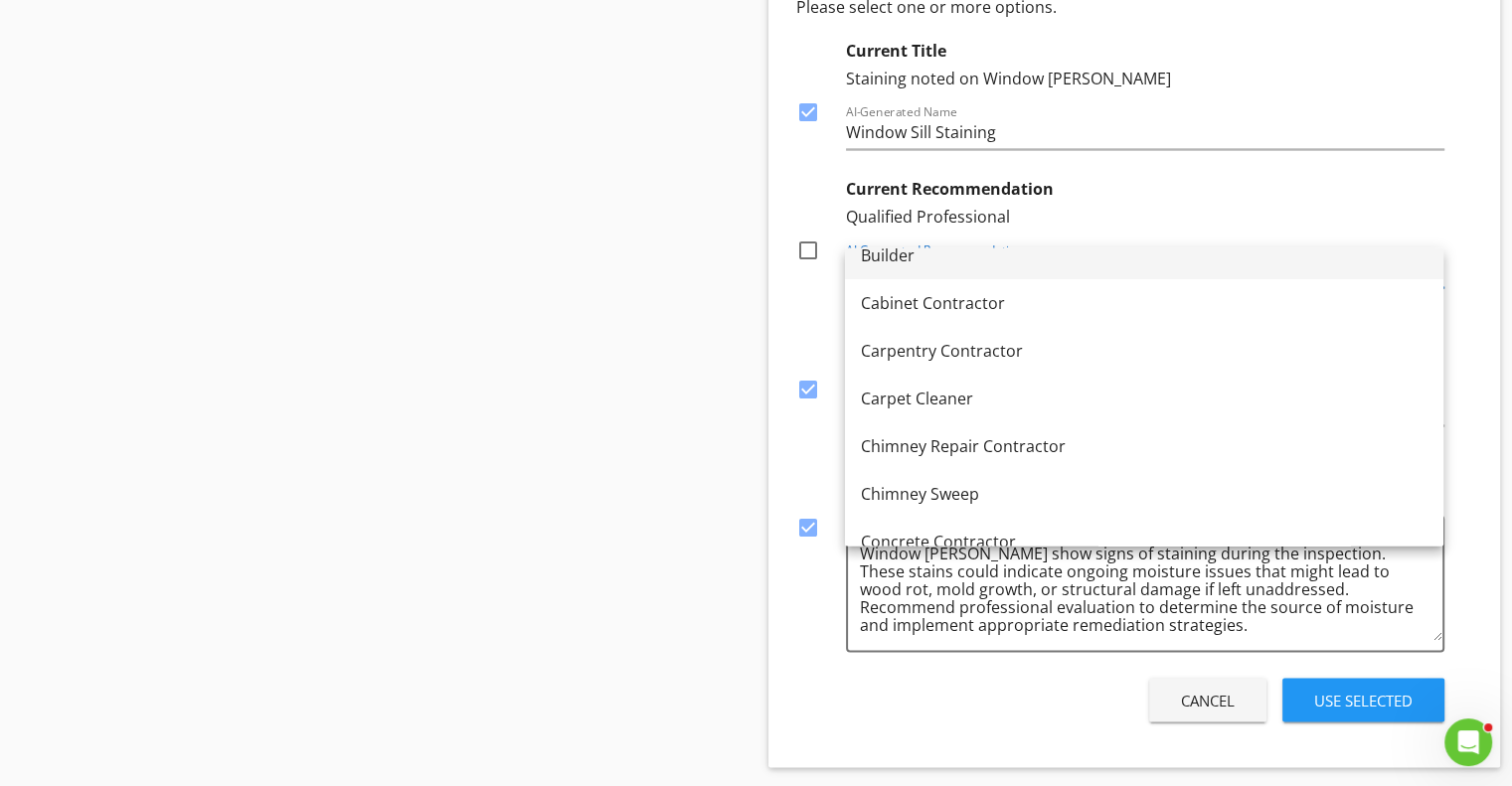 scroll, scrollTop: 99, scrollLeft: 0, axis: vertical 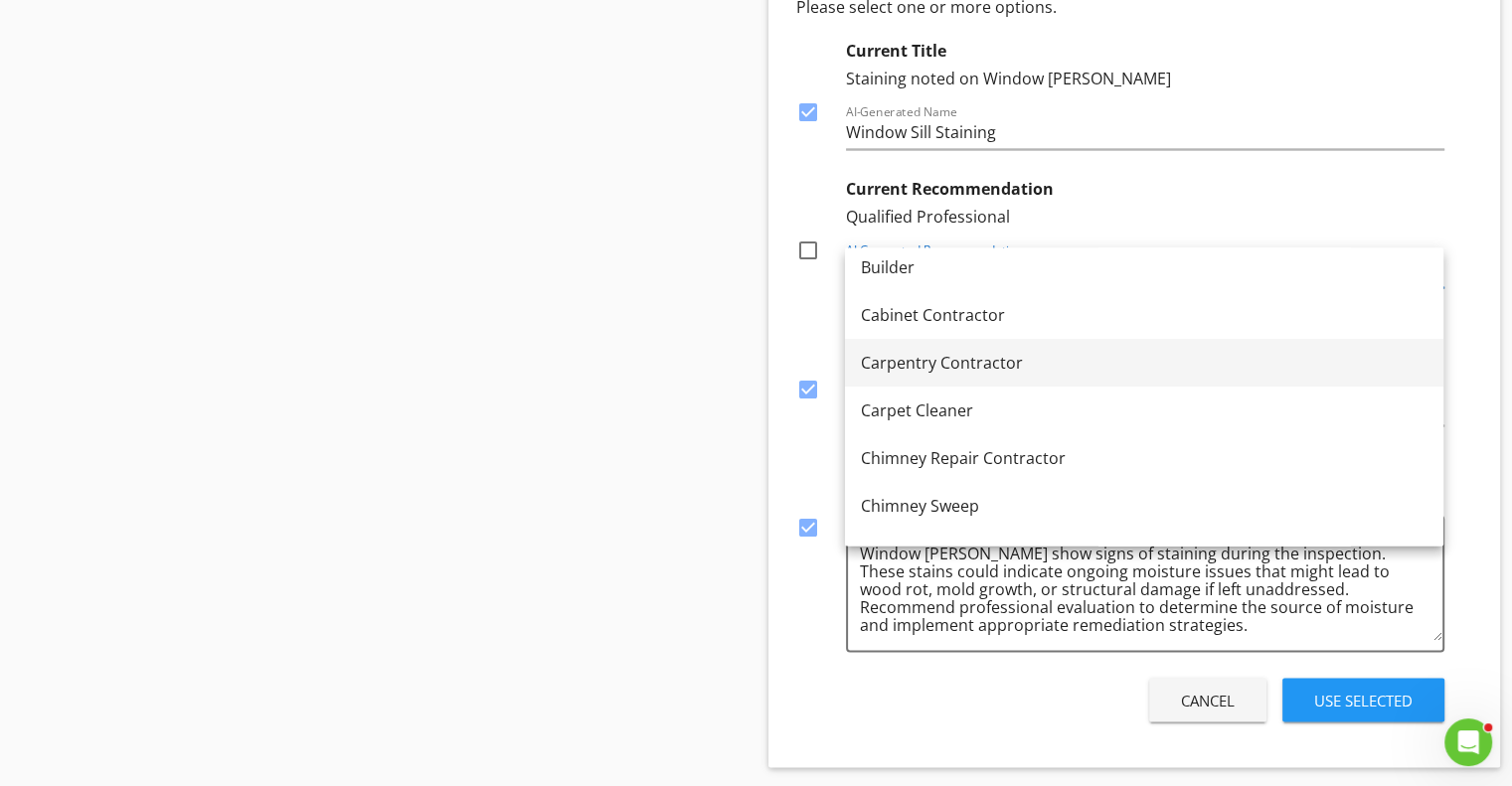 click on "Carpentry Contractor" at bounding box center [1144, 363] 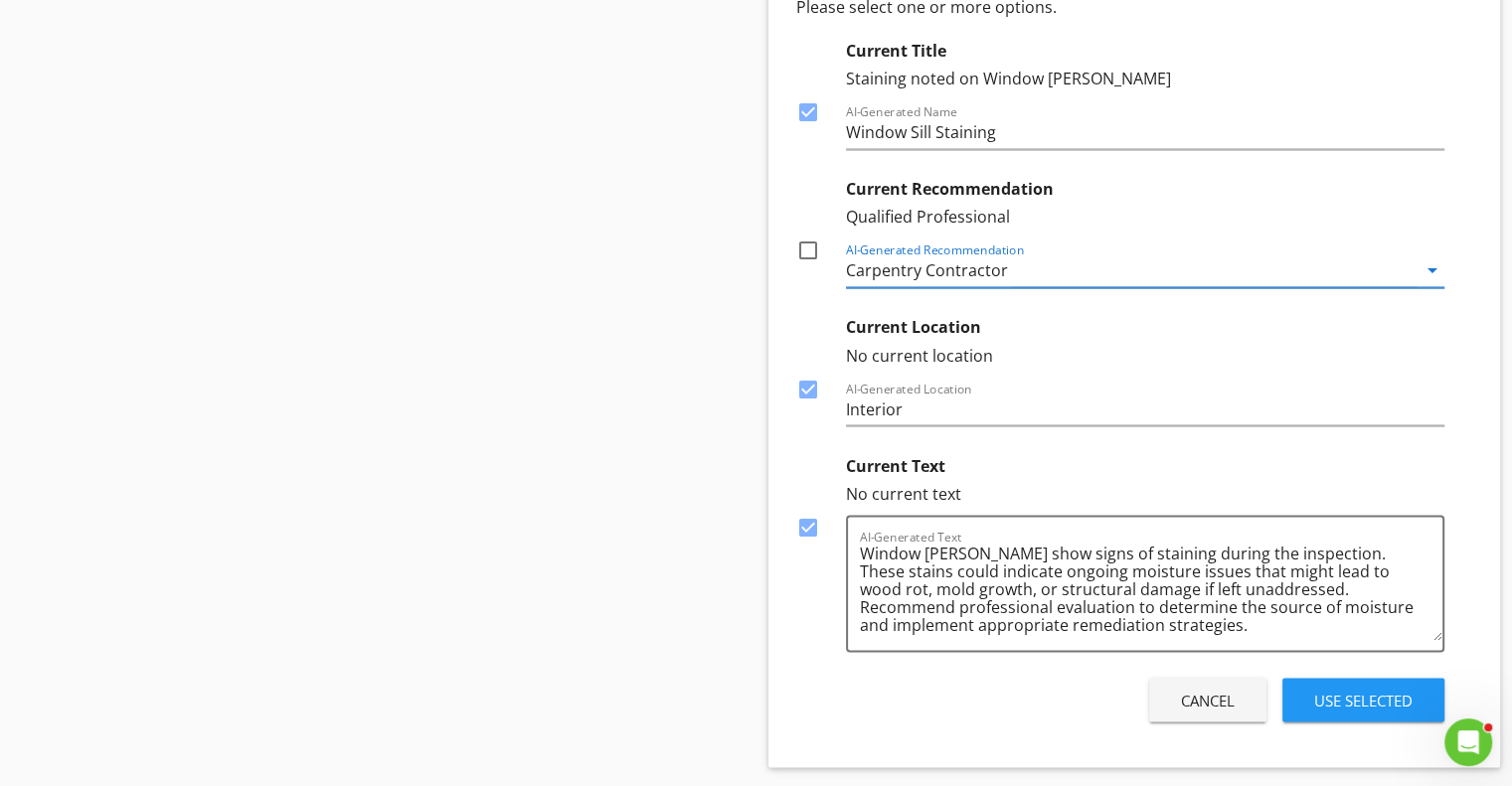 click on "Use Selected" at bounding box center (1363, 700) 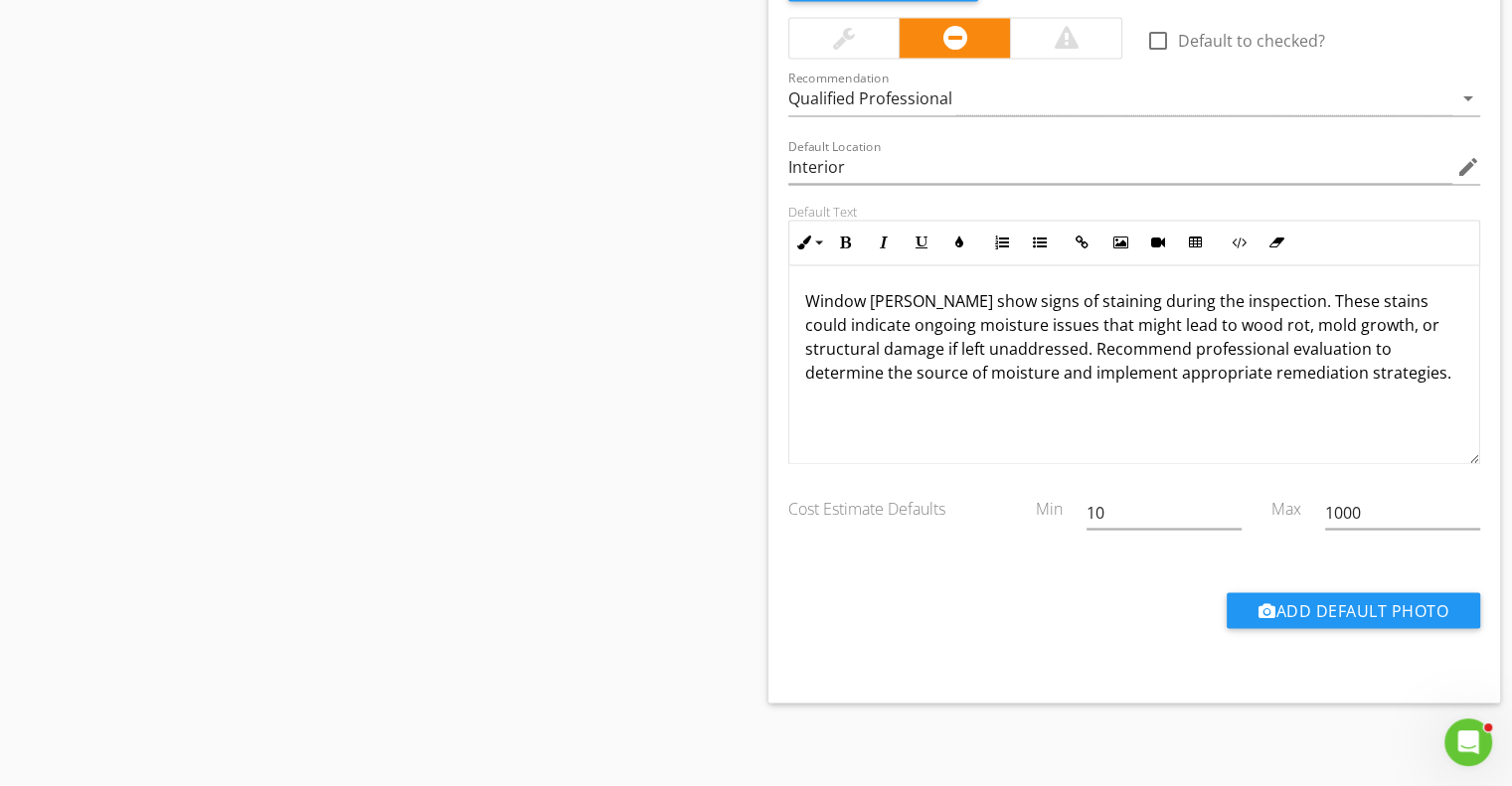 scroll, scrollTop: 3060, scrollLeft: 0, axis: vertical 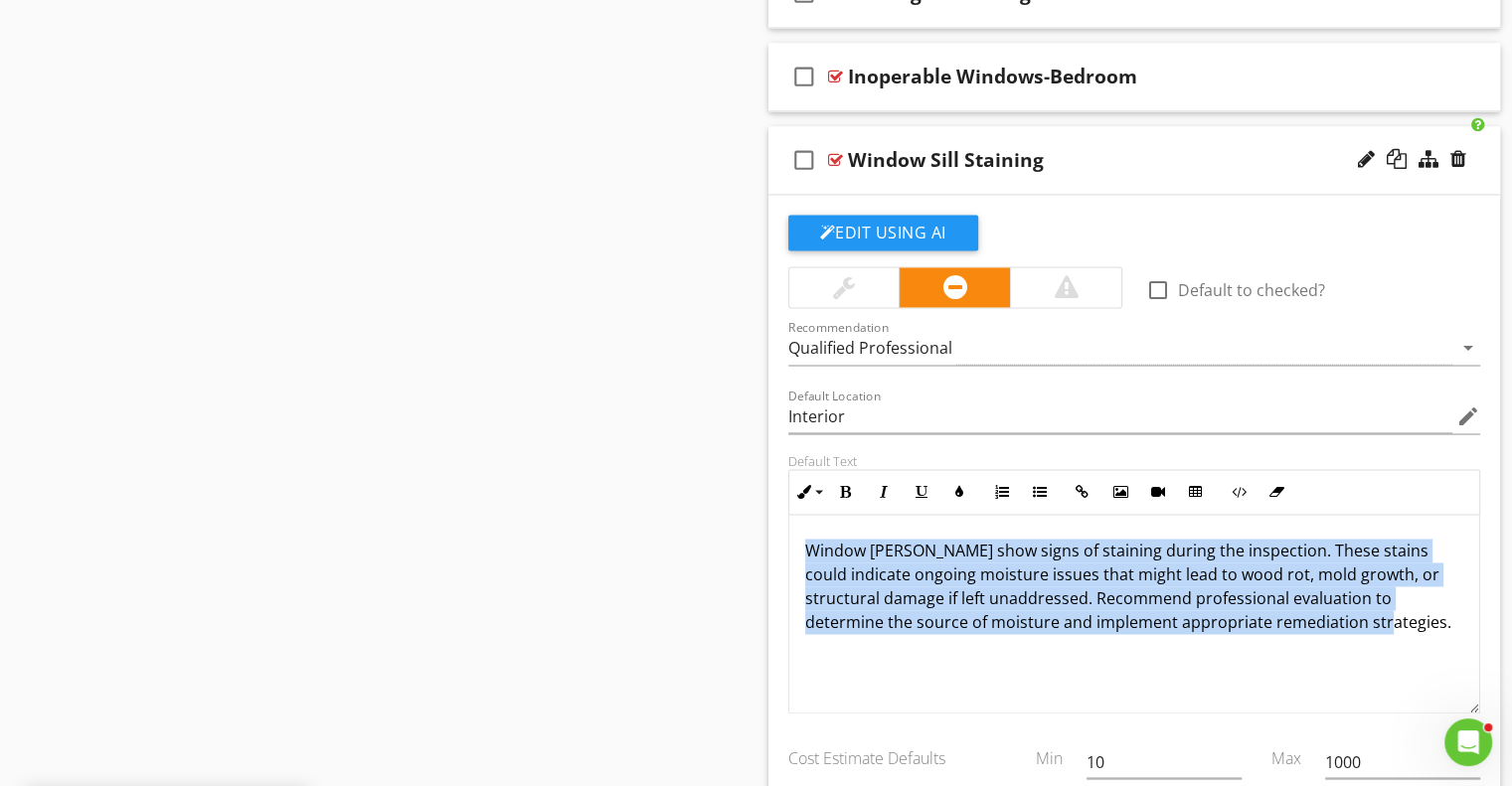 drag, startPoint x: 803, startPoint y: 536, endPoint x: 1358, endPoint y: 639, distance: 564.477 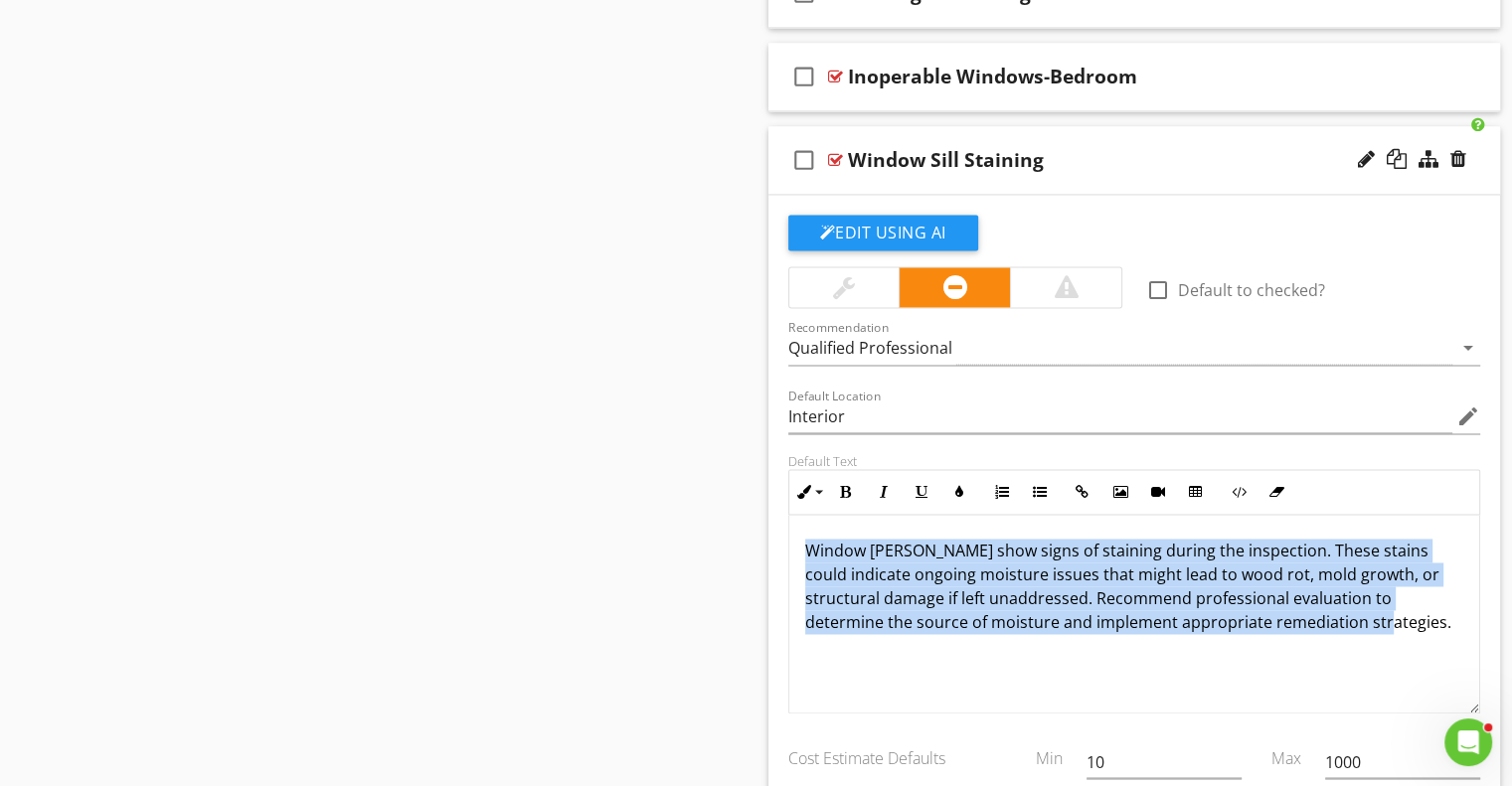 copy on "Window sills show signs of staining during the inspection. These stains could indicate ongoing moisture issues that might lead to wood rot, mold growth, or structural damage if left unaddressed. Recommend professional evaluation to determine the source of moisture and implement appropriate remediation strategies." 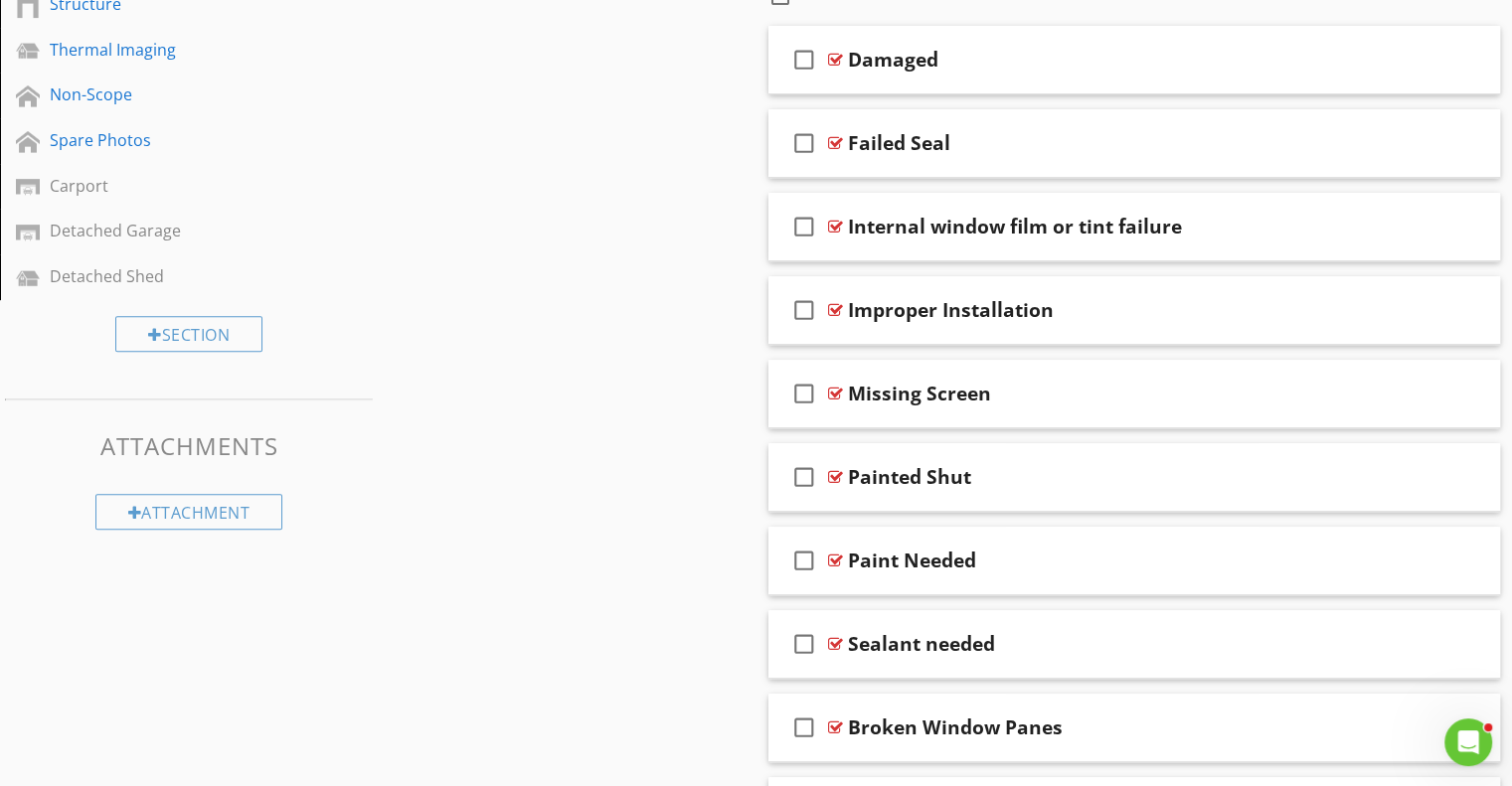 scroll, scrollTop: 816, scrollLeft: 0, axis: vertical 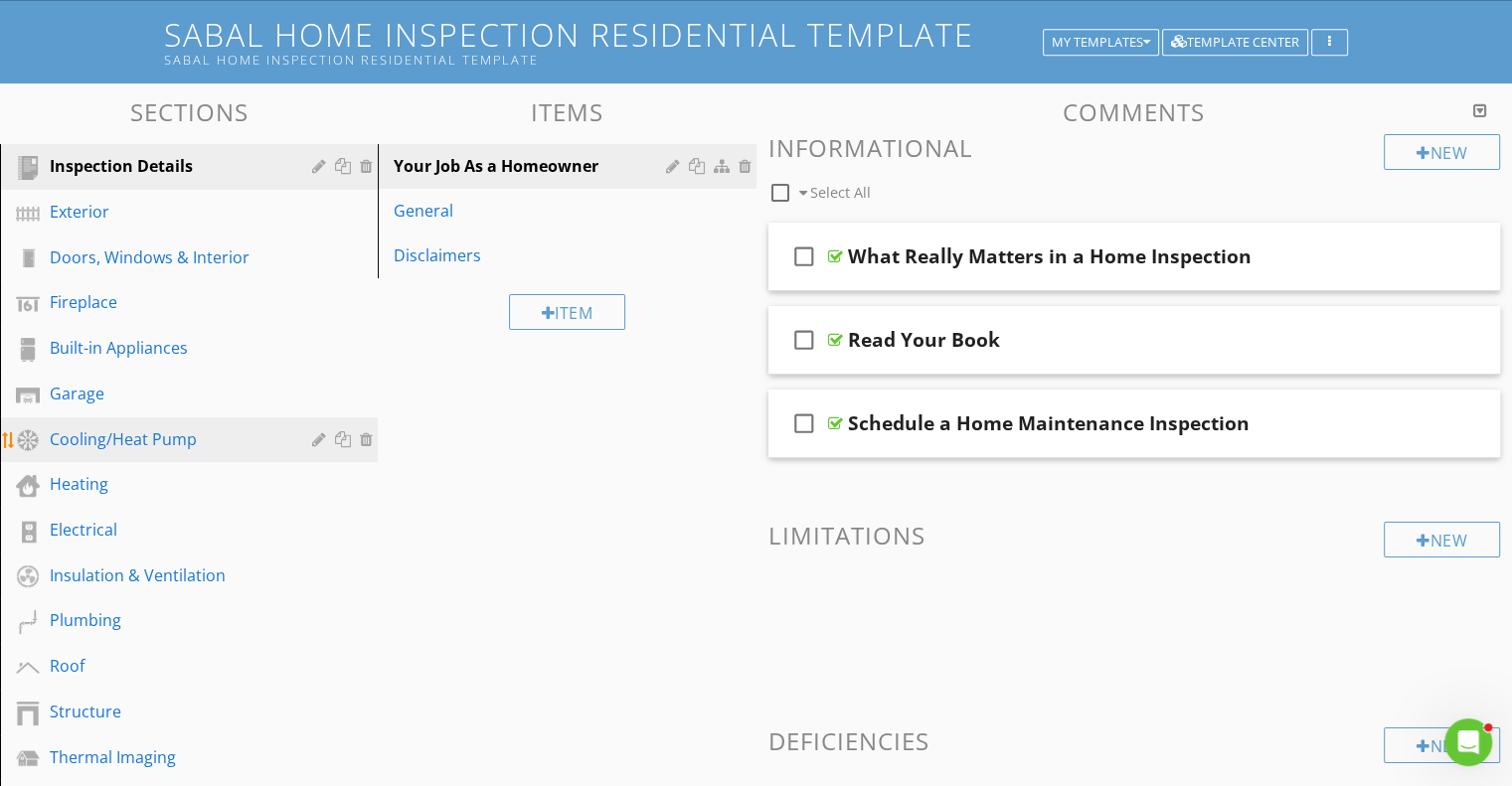 click on "Cooling/Heat Pump" at bounding box center (166, 439) 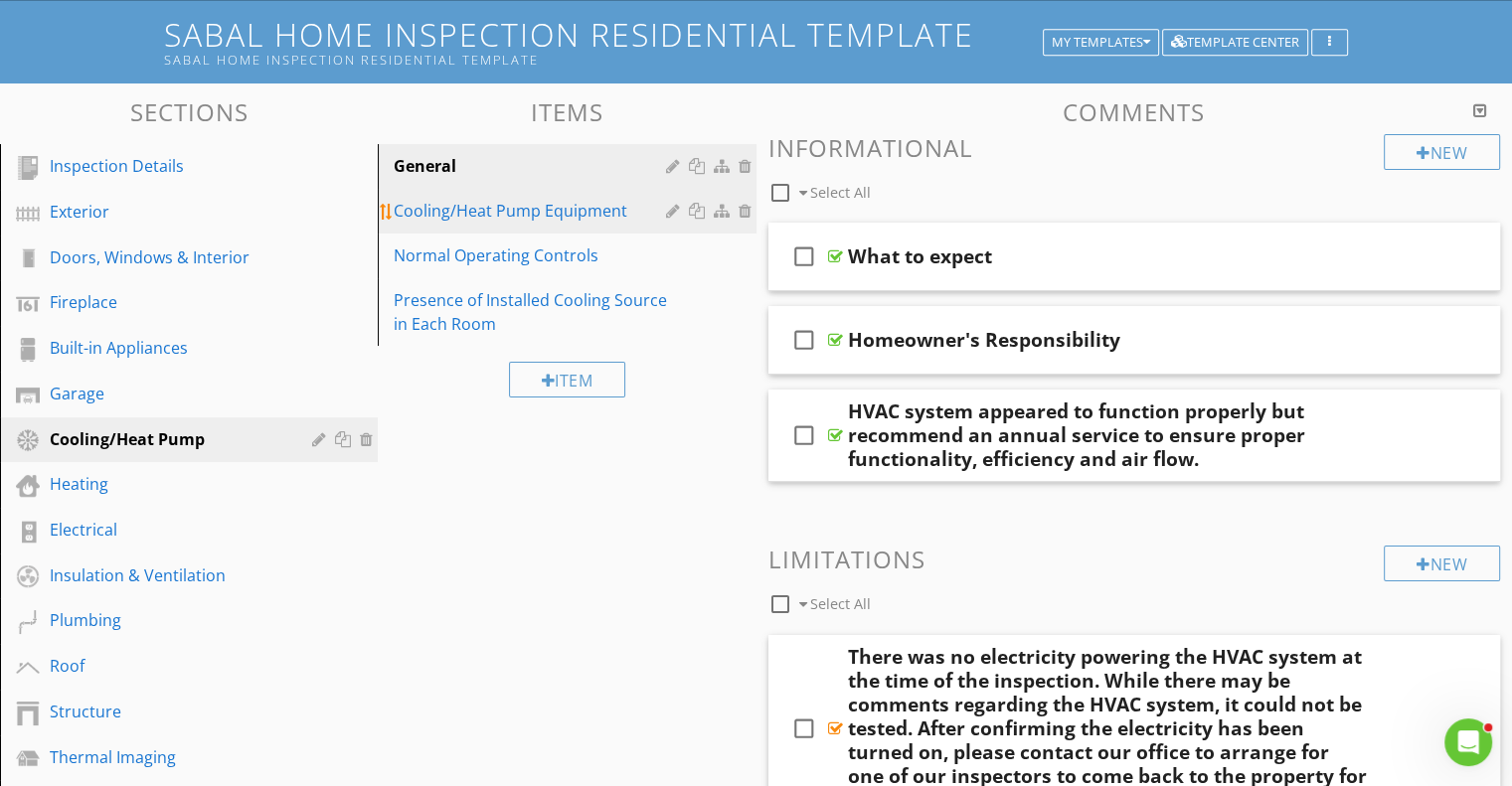 click on "Cooling/Heat Pump Equipment" at bounding box center [532, 211] 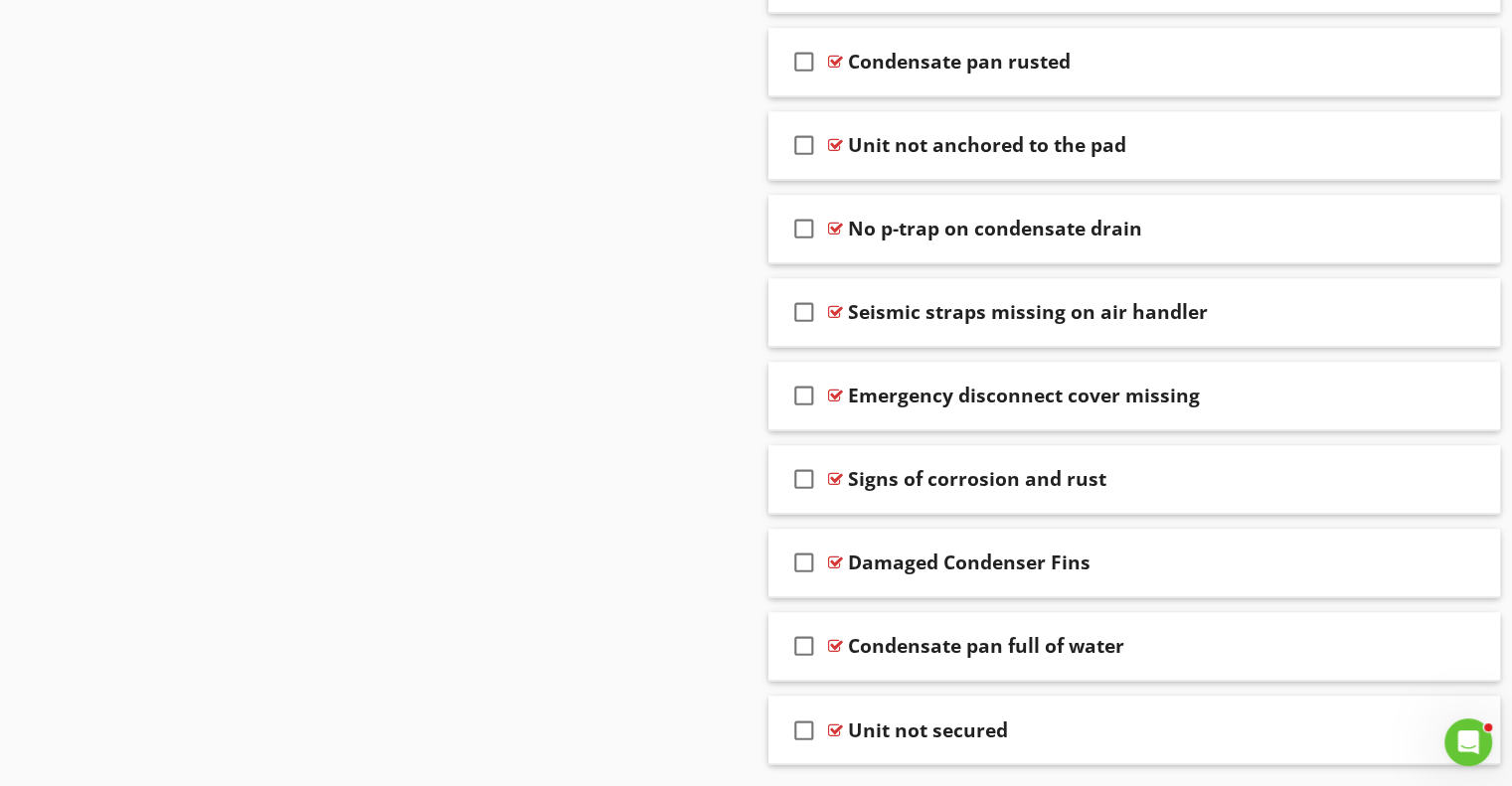 scroll, scrollTop: 3107, scrollLeft: 0, axis: vertical 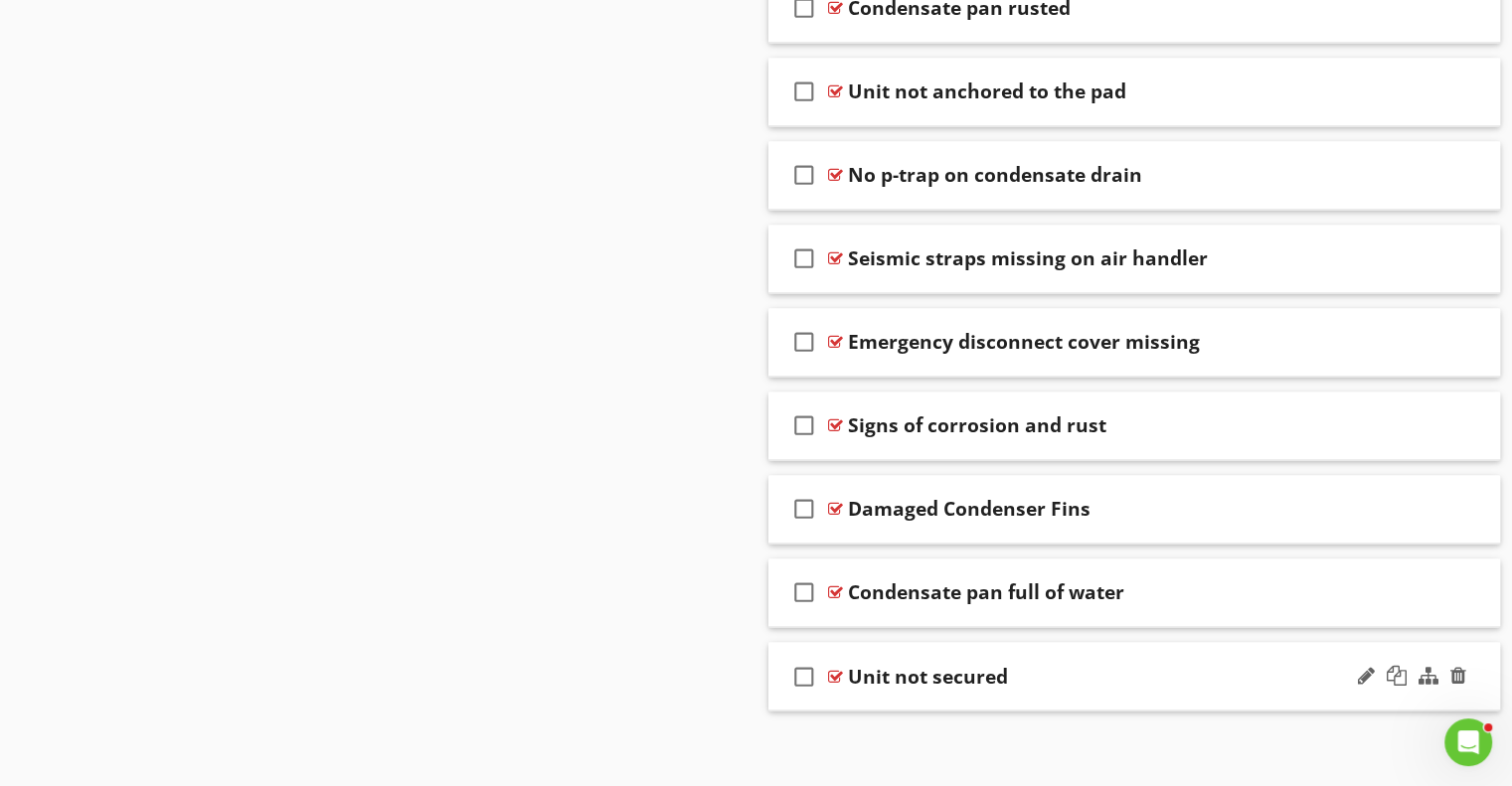 click on "Unit not secured" at bounding box center (1107, 676) 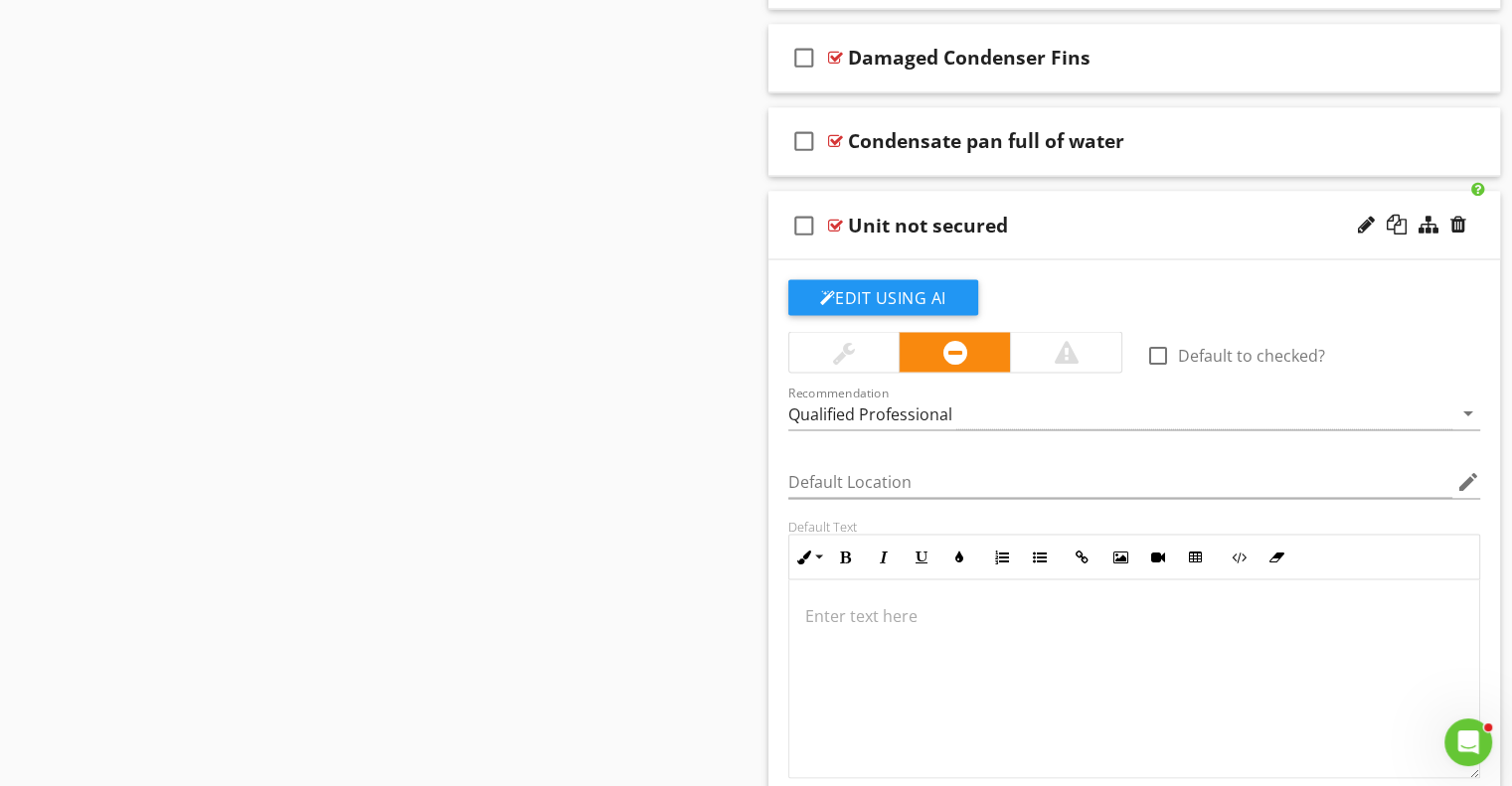 scroll, scrollTop: 3604, scrollLeft: 0, axis: vertical 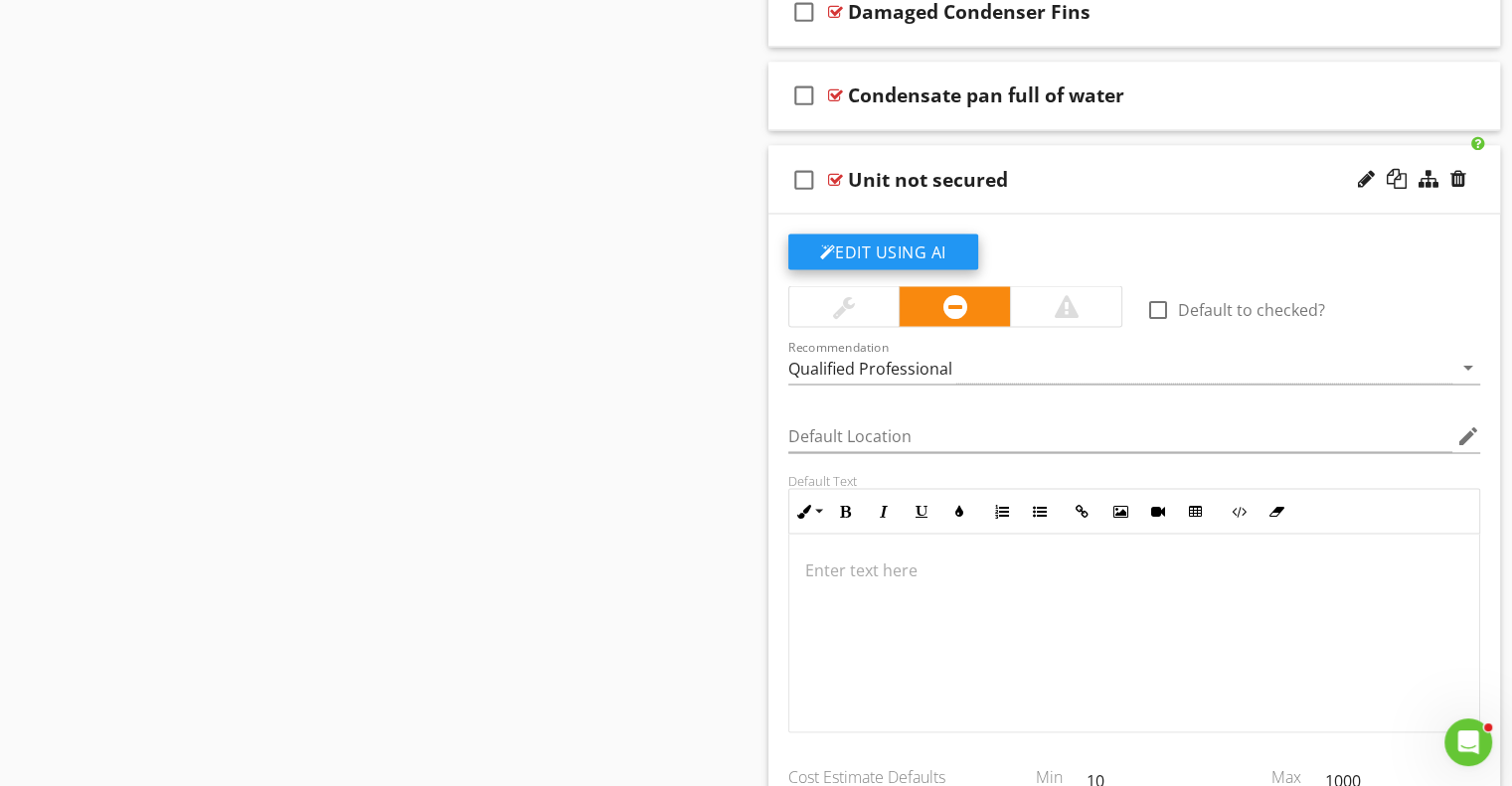 click on "Edit Using AI" at bounding box center (883, 251) 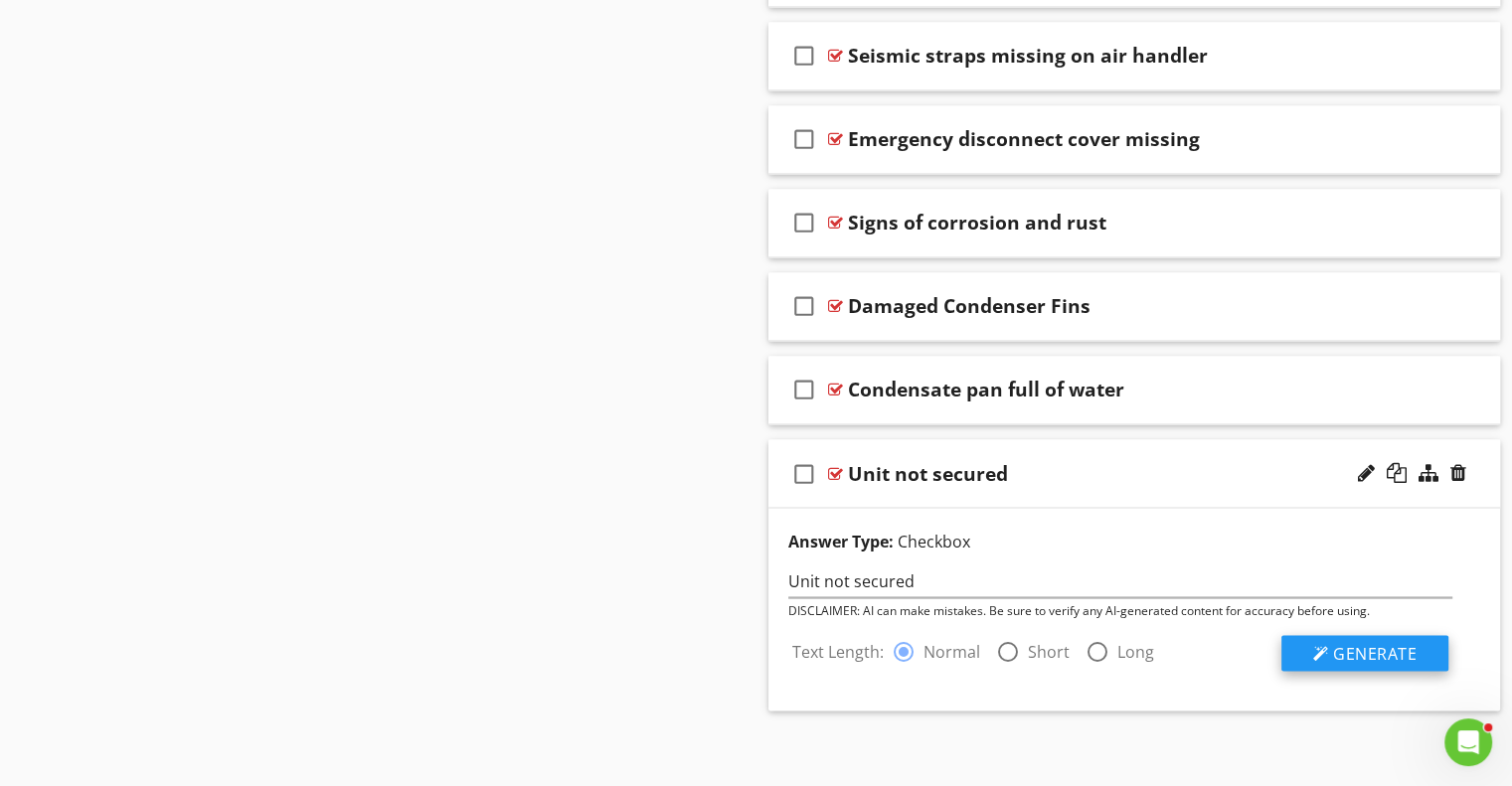 click on "Generate" at bounding box center [1375, 653] 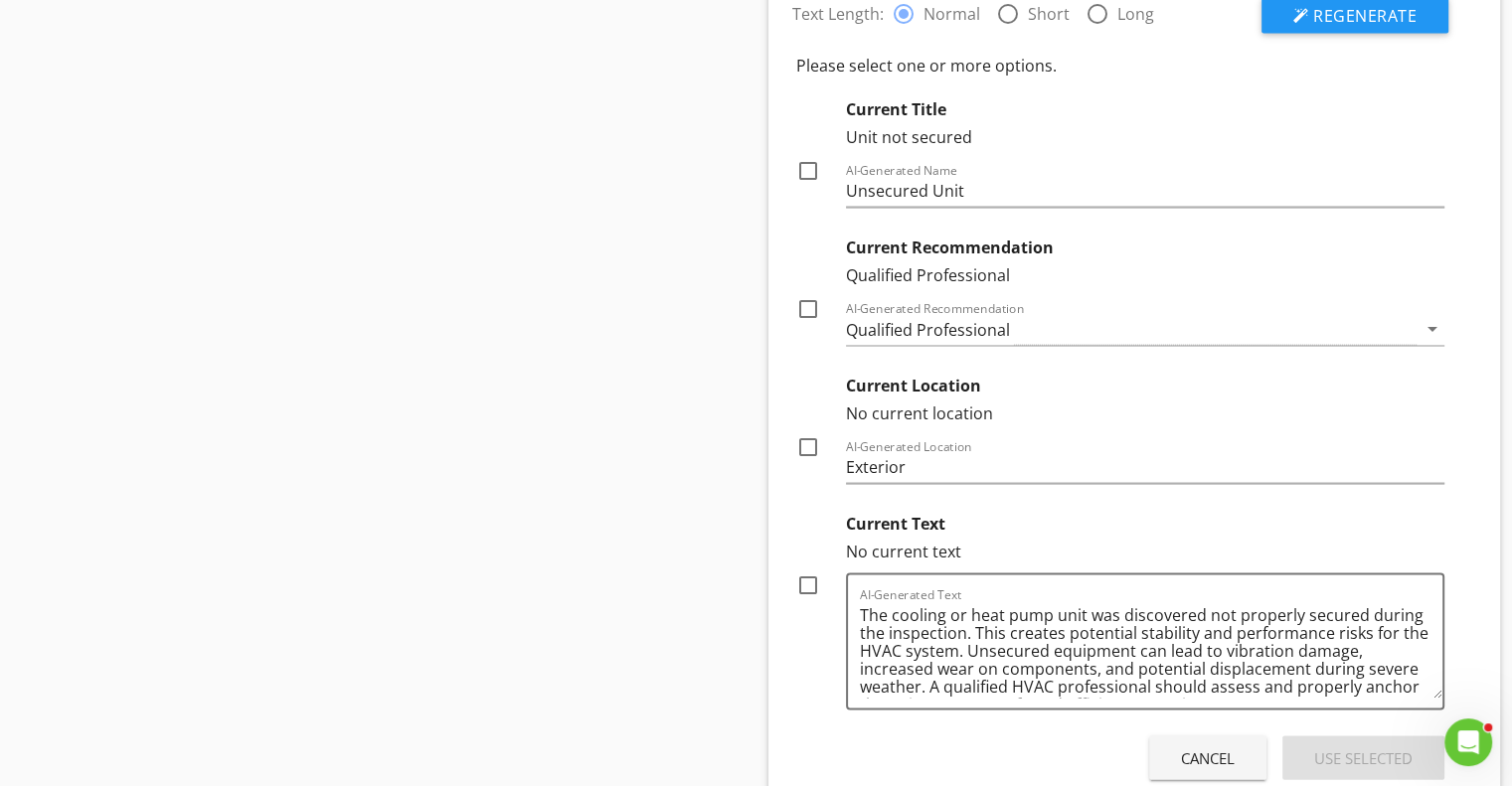 scroll, scrollTop: 4006, scrollLeft: 0, axis: vertical 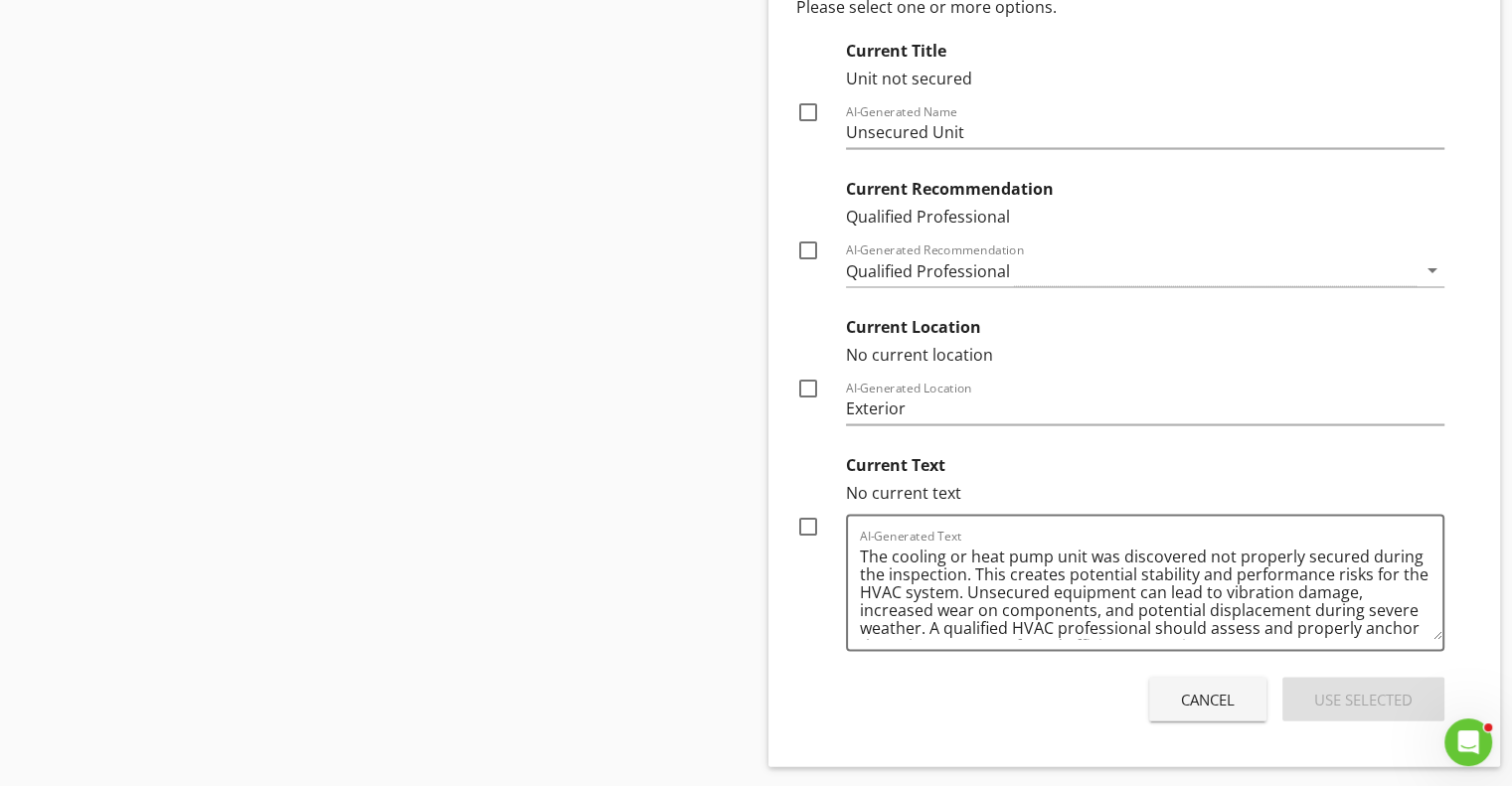 click at bounding box center [808, 112] 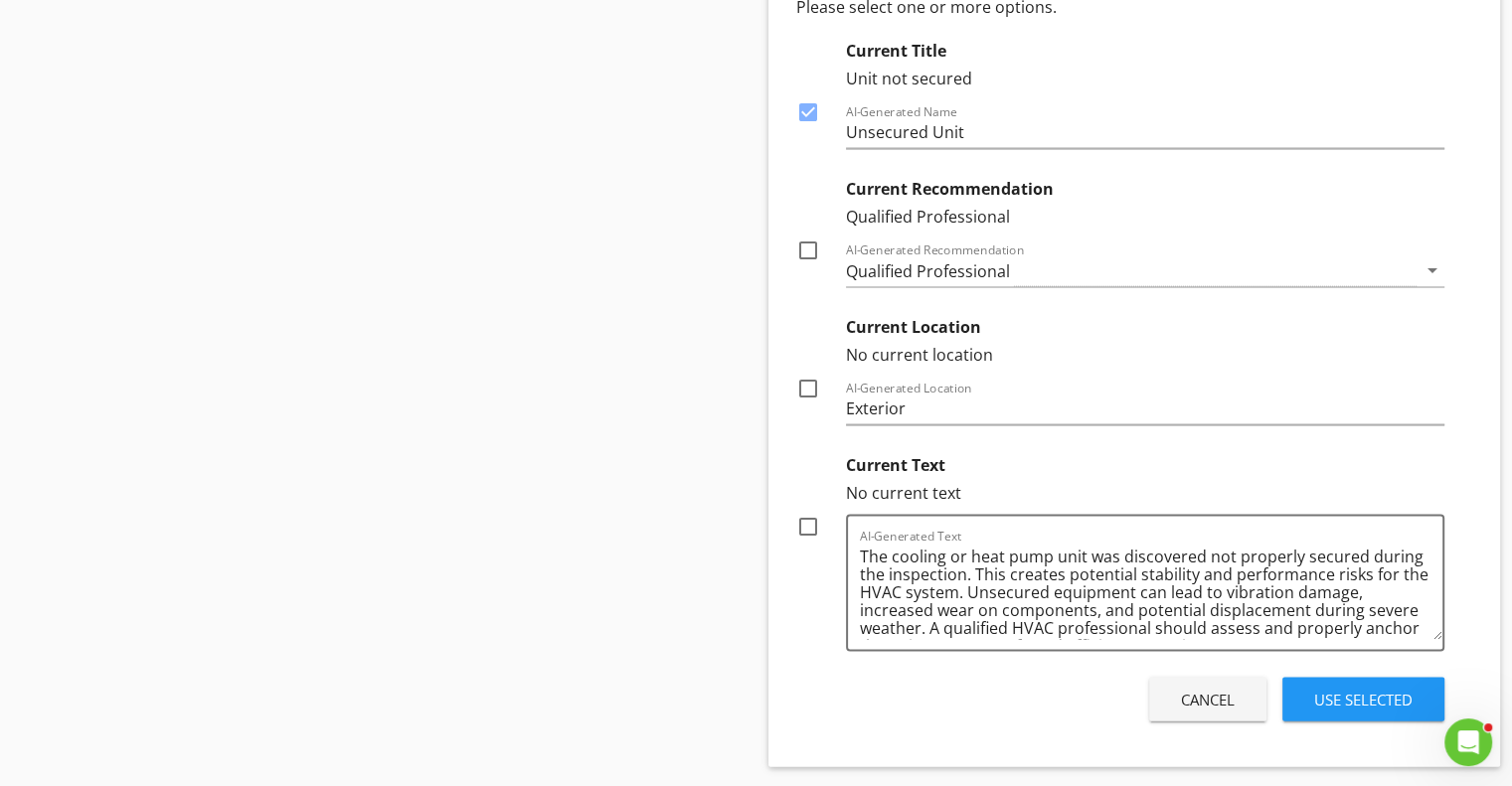 click at bounding box center (808, 250) 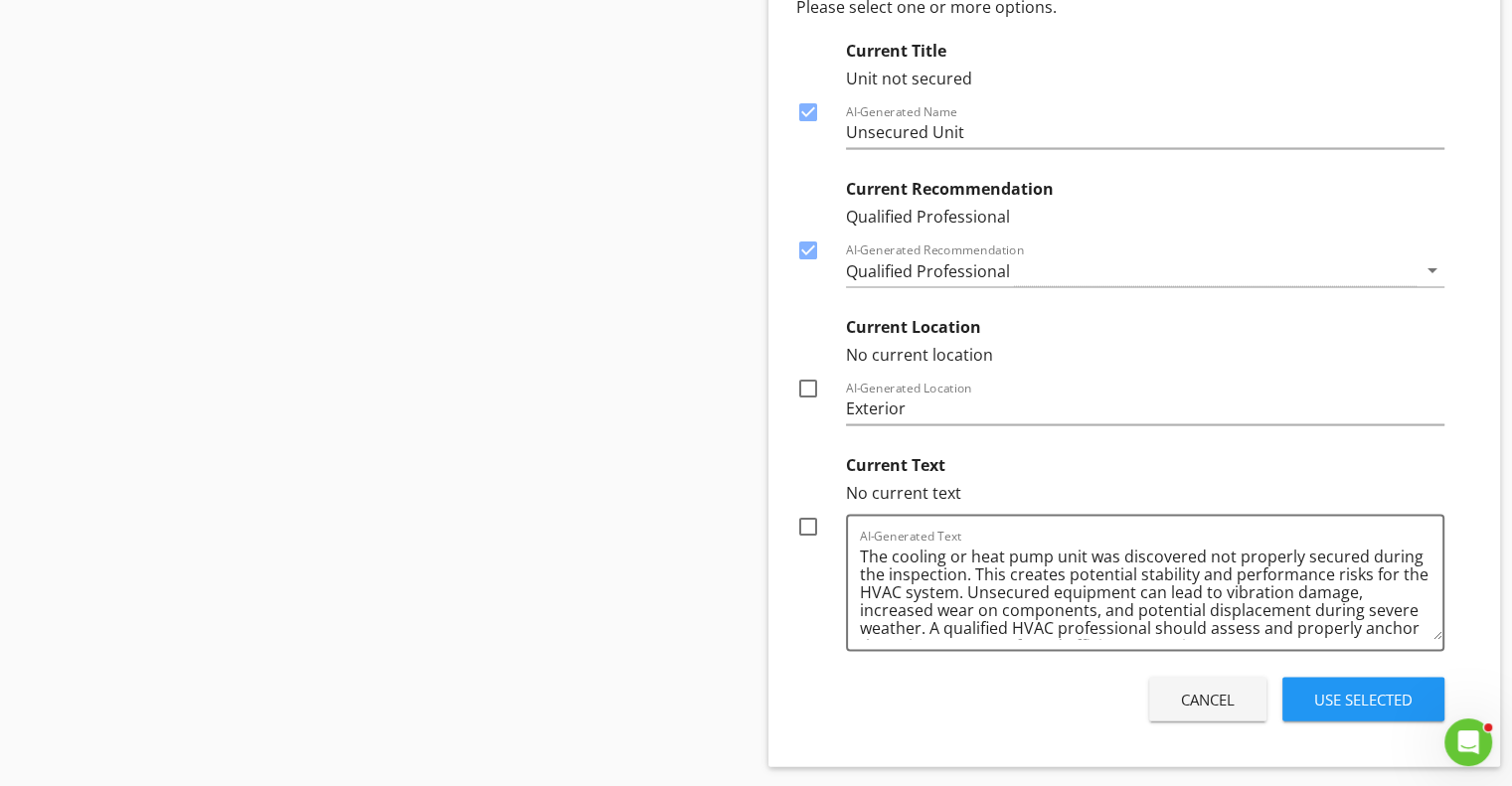 click at bounding box center [808, 389] 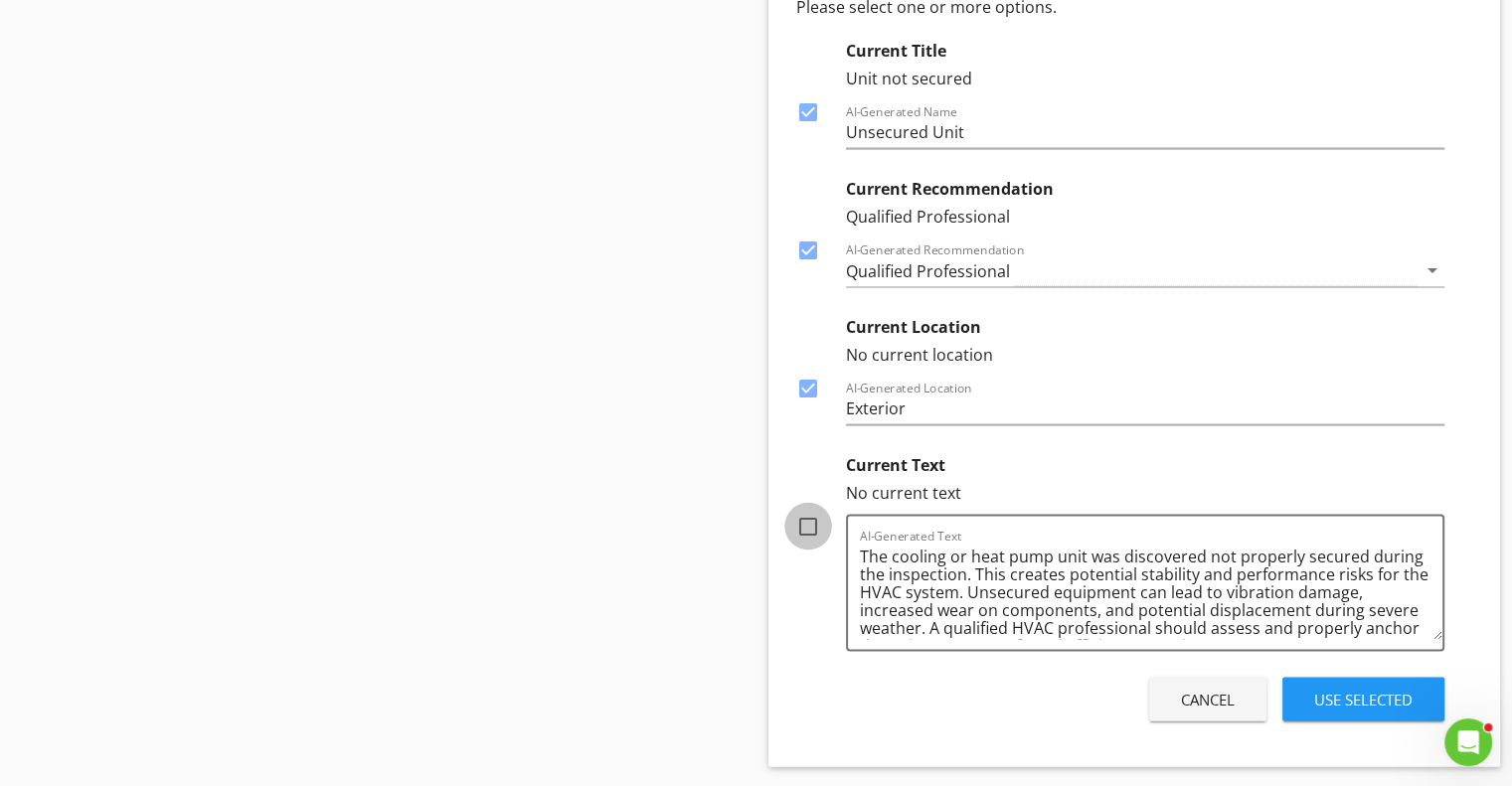 click at bounding box center (808, 527) 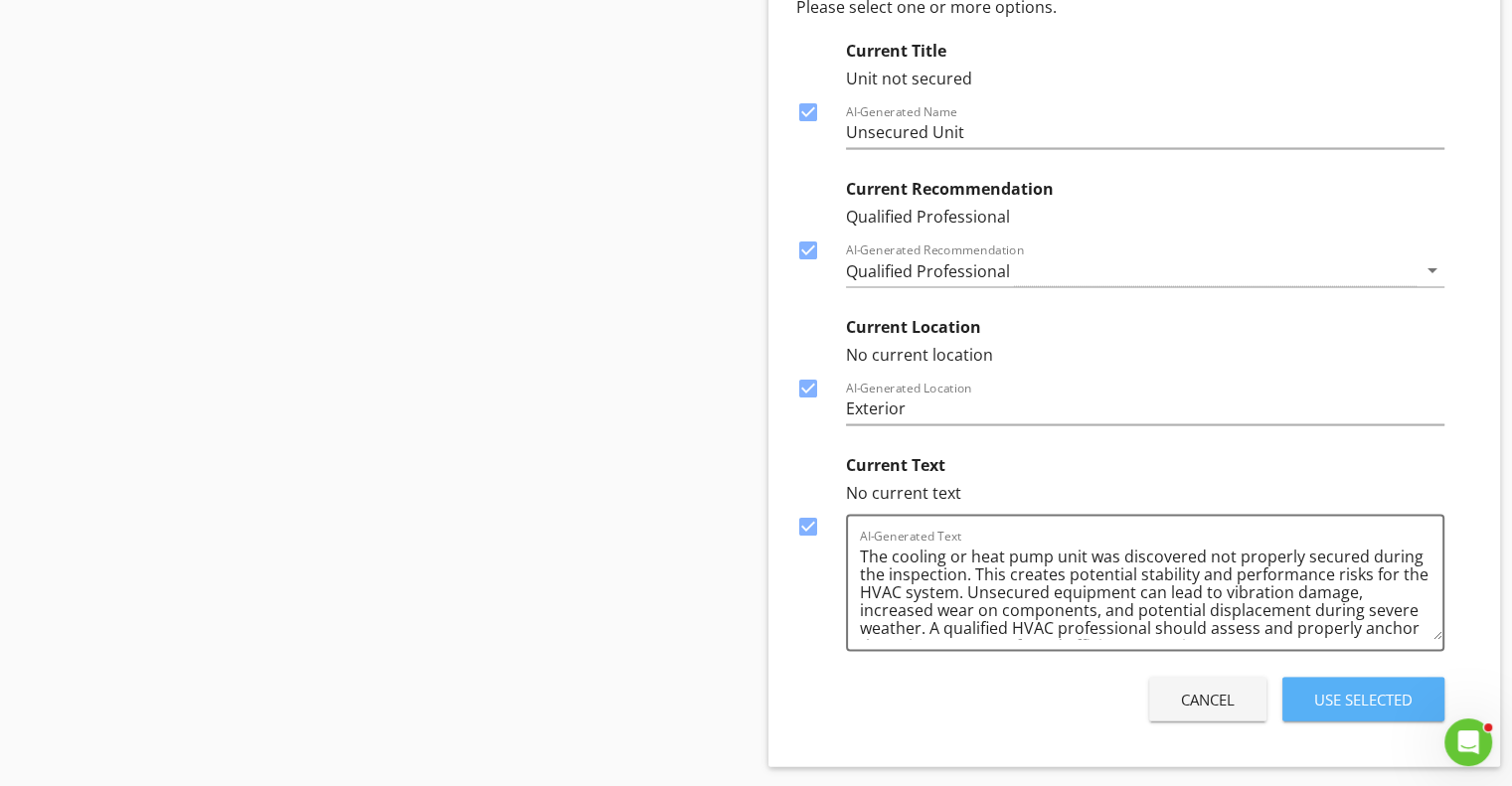 click on "Use Selected" at bounding box center [1363, 700] 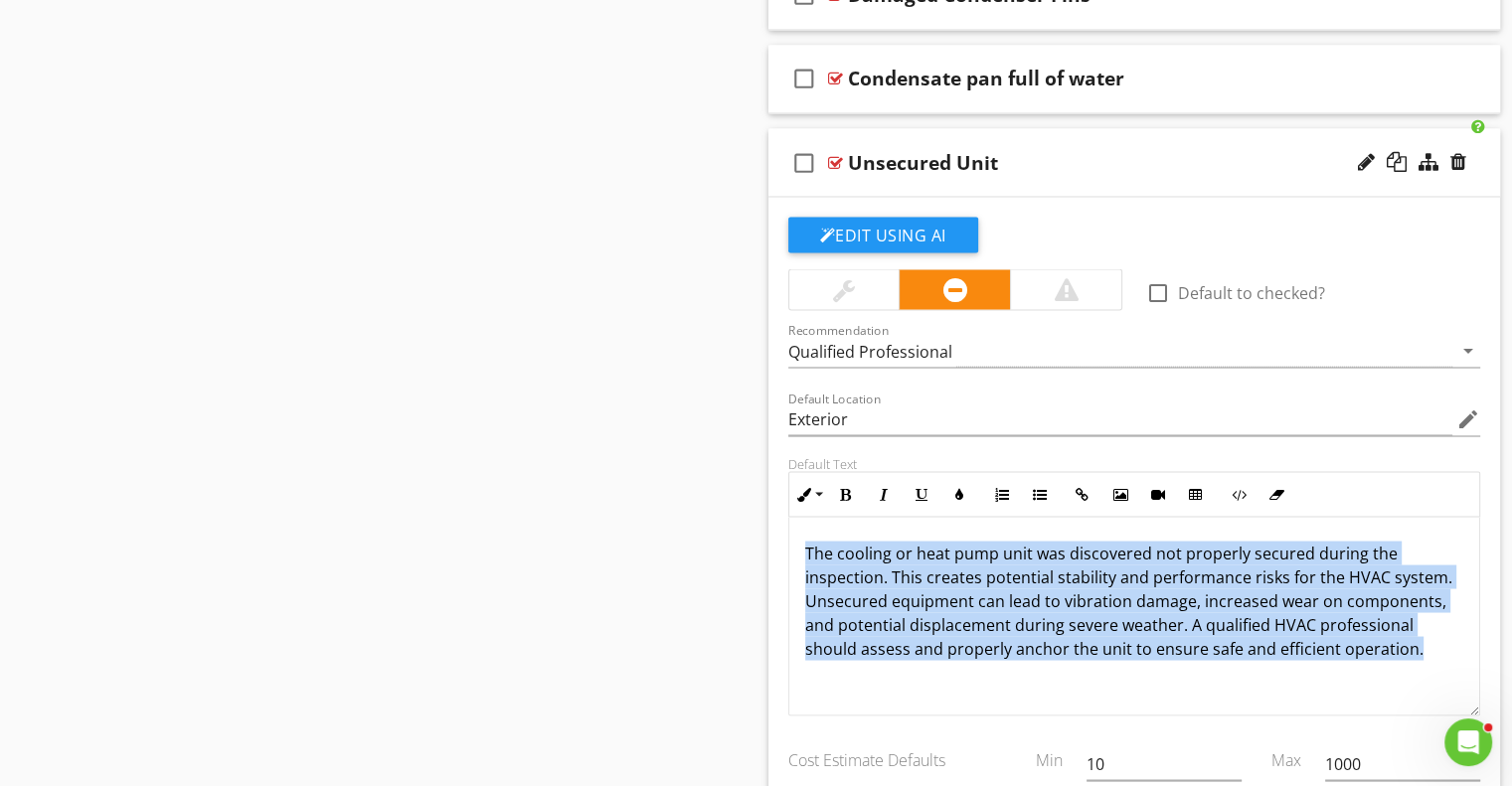 drag, startPoint x: 797, startPoint y: 536, endPoint x: 1463, endPoint y: 656, distance: 676.72446 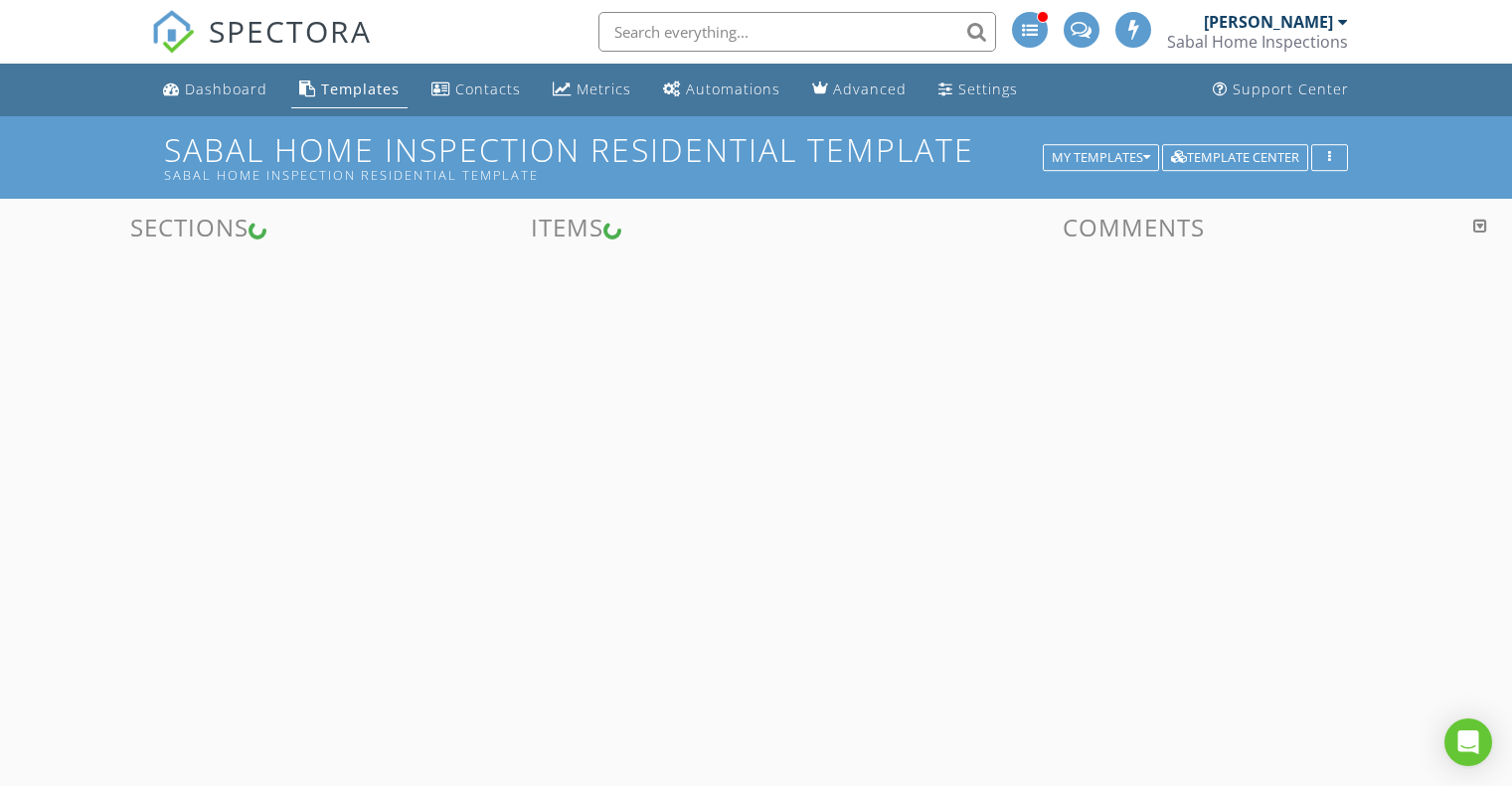 scroll, scrollTop: 115, scrollLeft: 0, axis: vertical 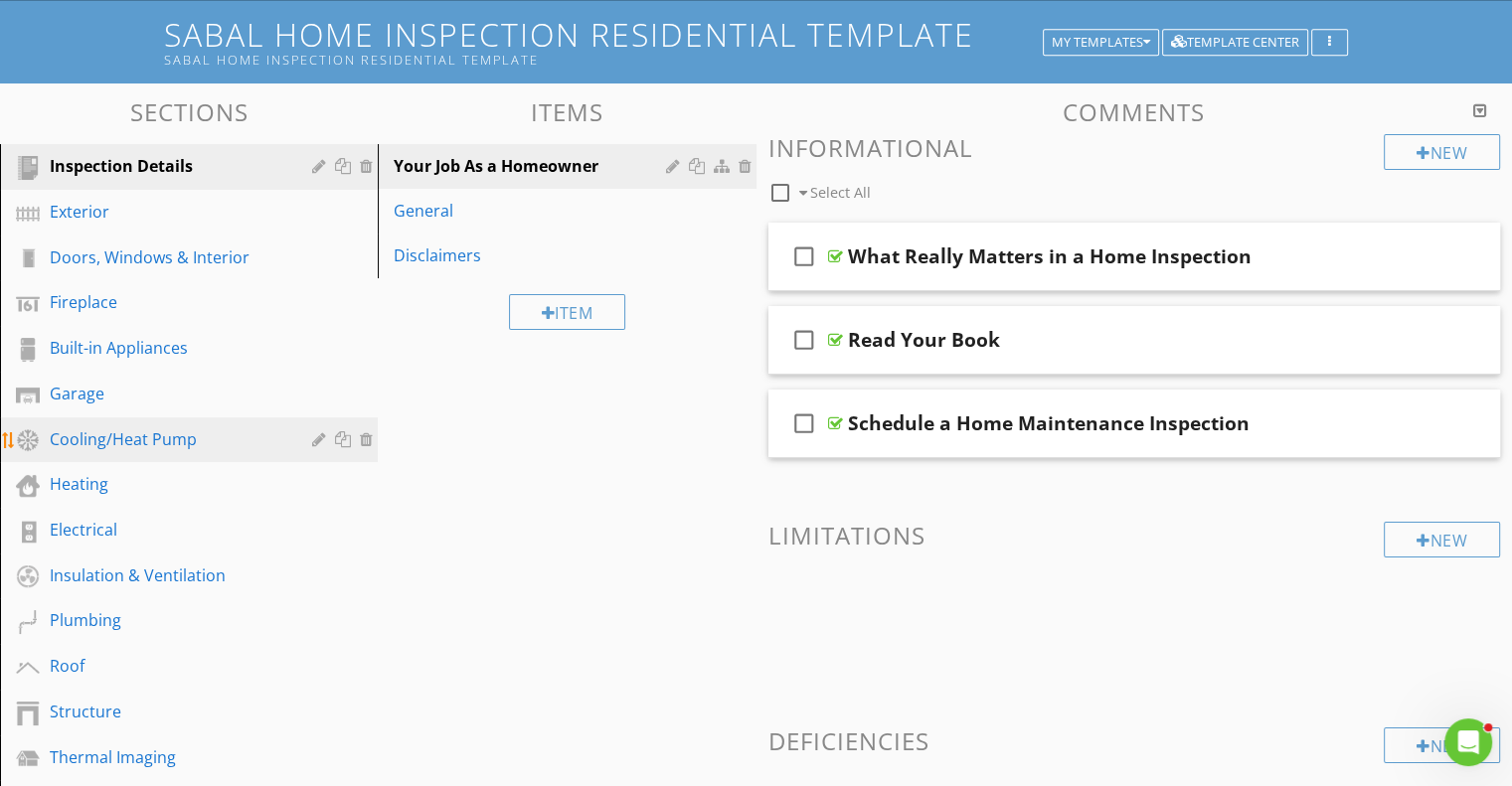 click on "Cooling/Heat Pump" at bounding box center (166, 439) 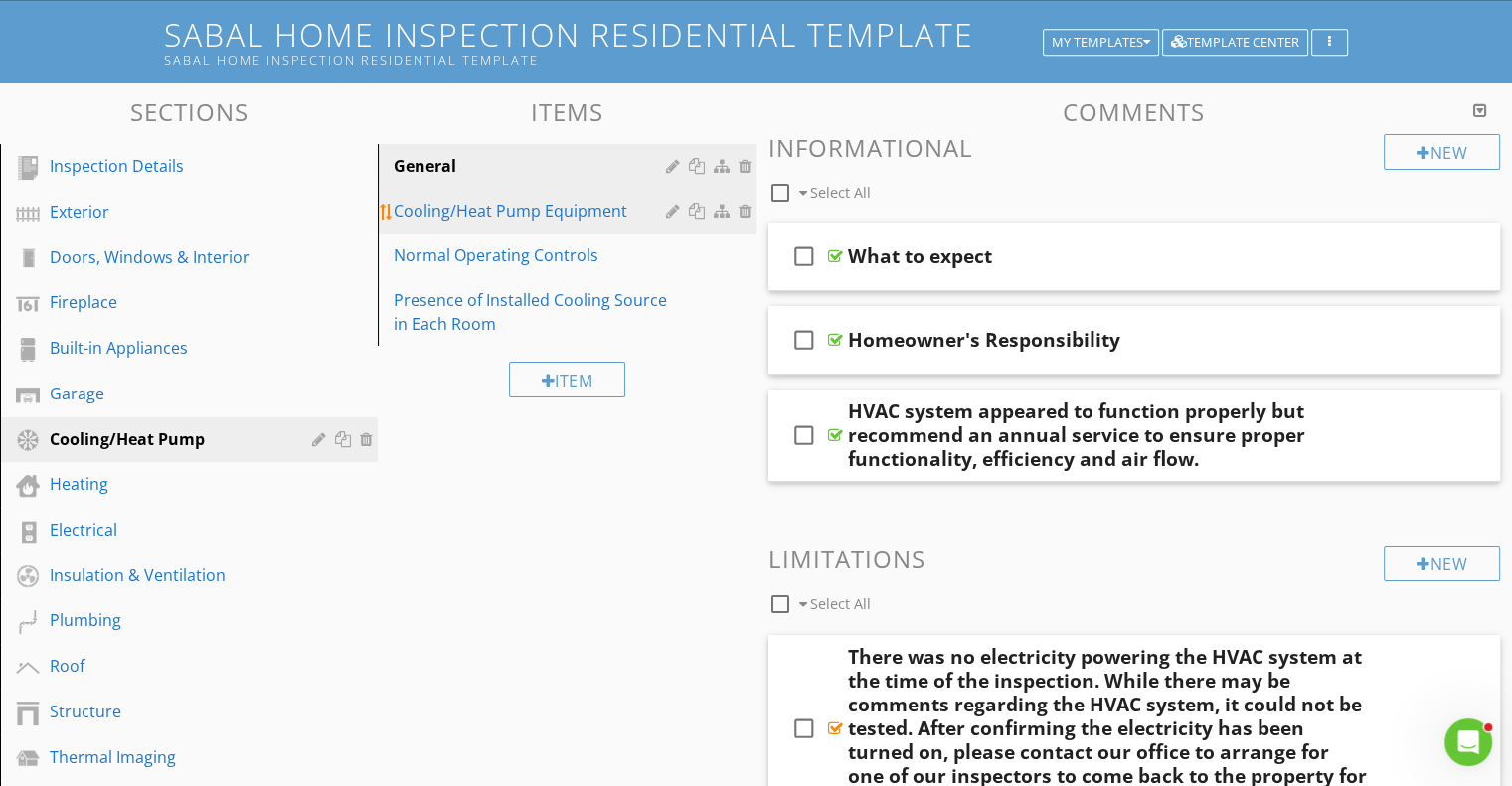 click on "Cooling/Heat Pump Equipment" at bounding box center [570, 211] 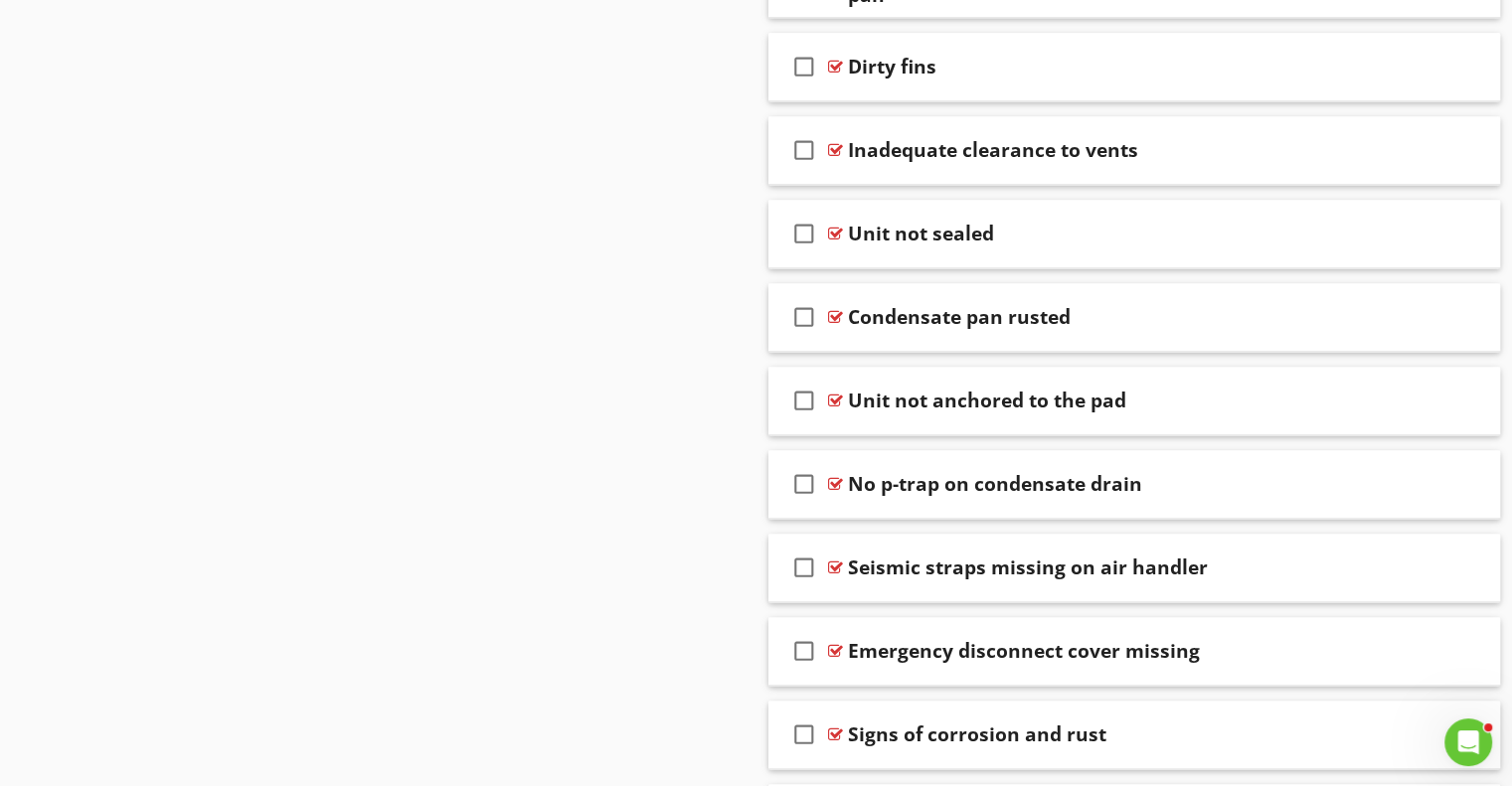 scroll, scrollTop: 3191, scrollLeft: 0, axis: vertical 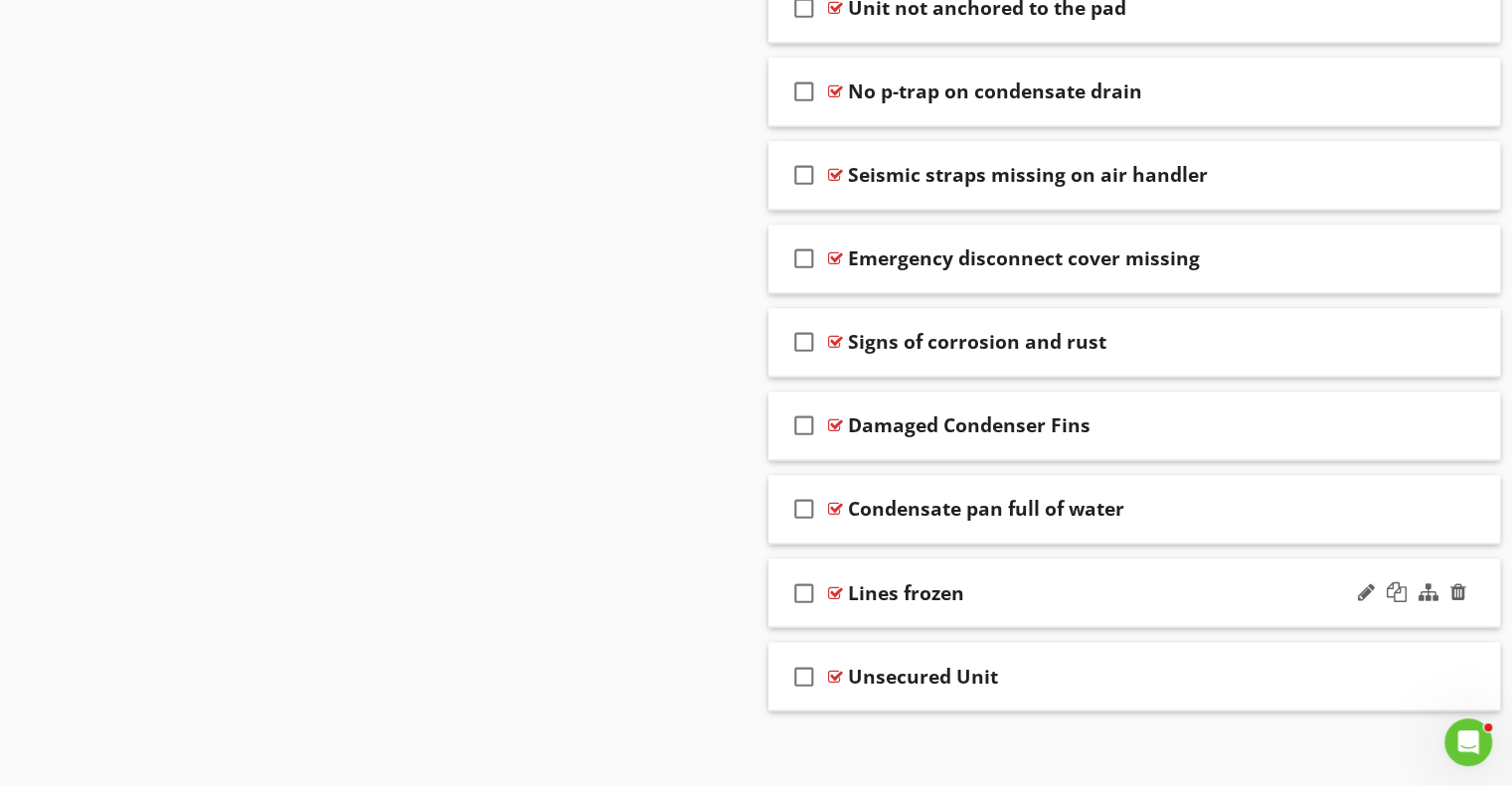 click on "check_box_outline_blank
Lines frozen" at bounding box center [1134, 592] 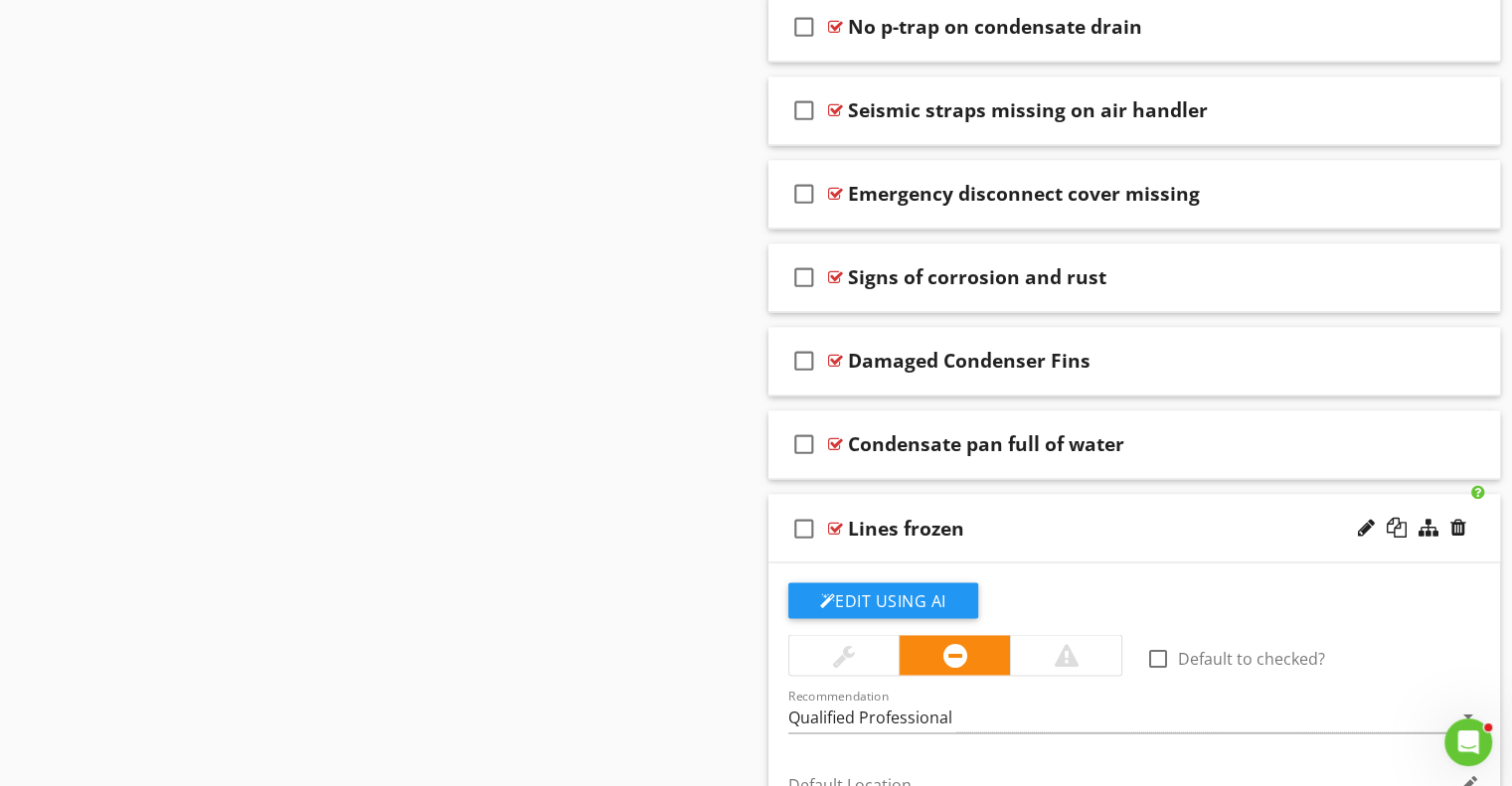 scroll, scrollTop: 3290, scrollLeft: 0, axis: vertical 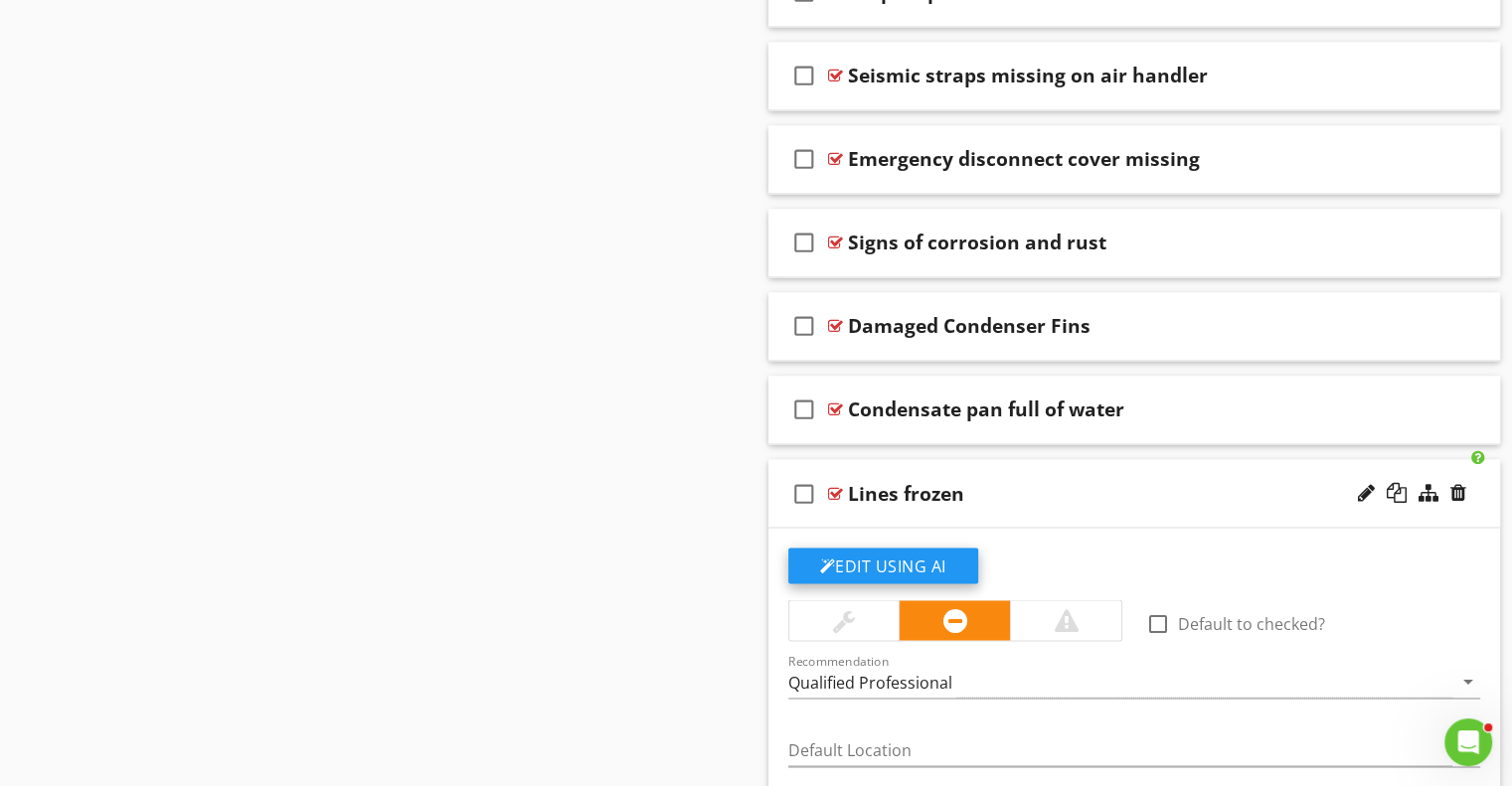 click on "Edit Using AI" at bounding box center [883, 565] 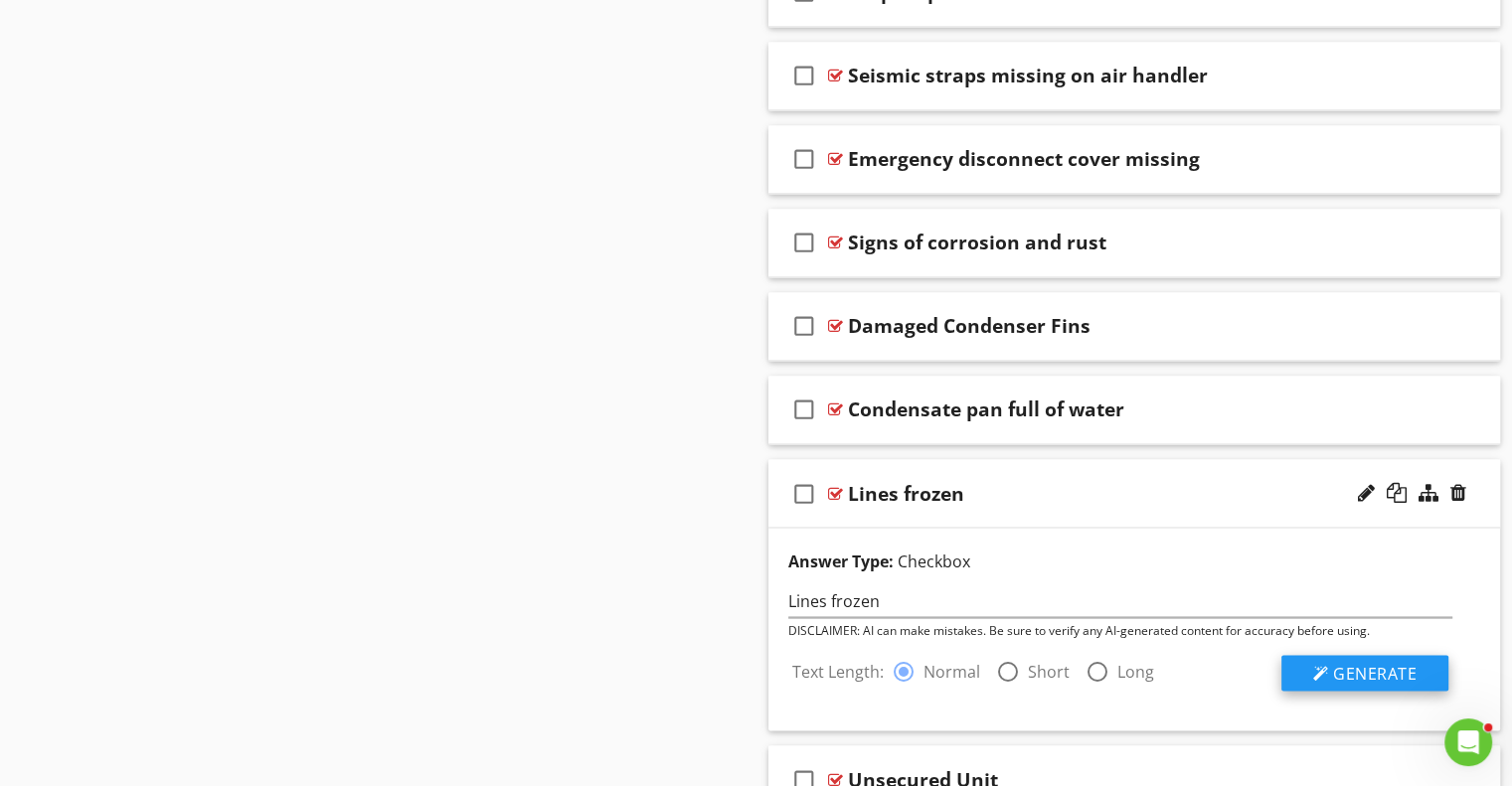 click on "Generate" at bounding box center (1365, 673) 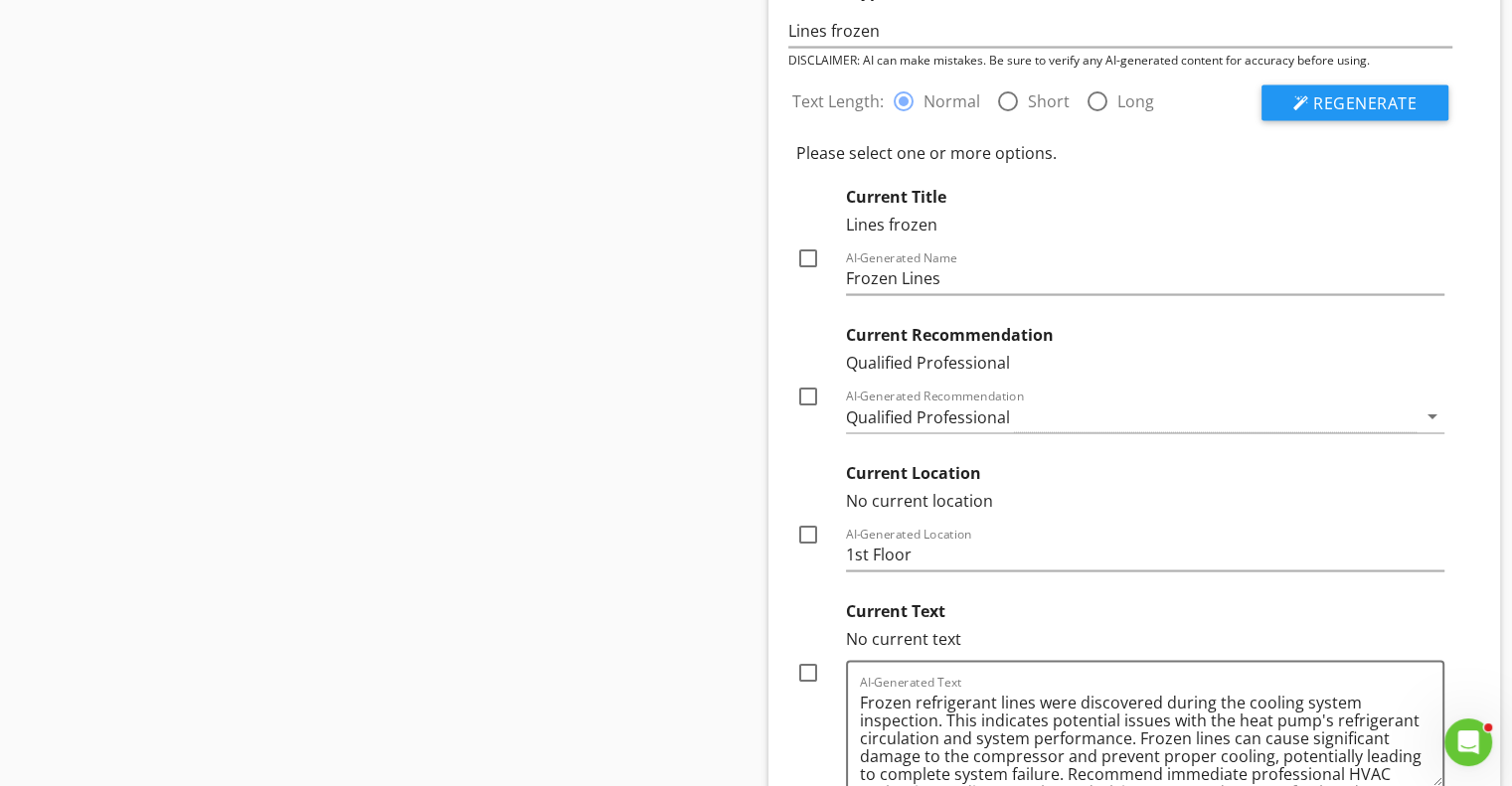 scroll, scrollTop: 3886, scrollLeft: 0, axis: vertical 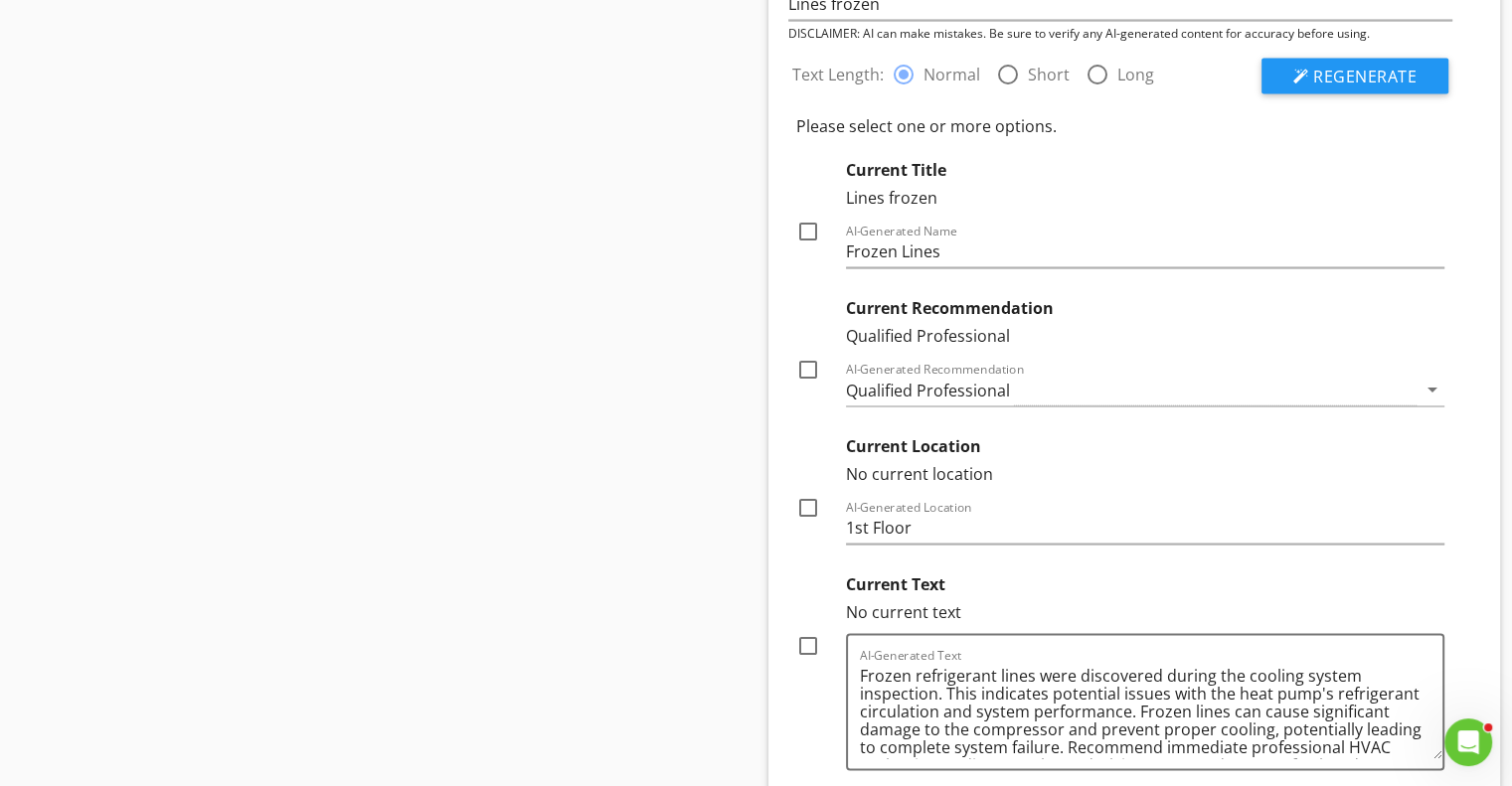 click at bounding box center (808, 232) 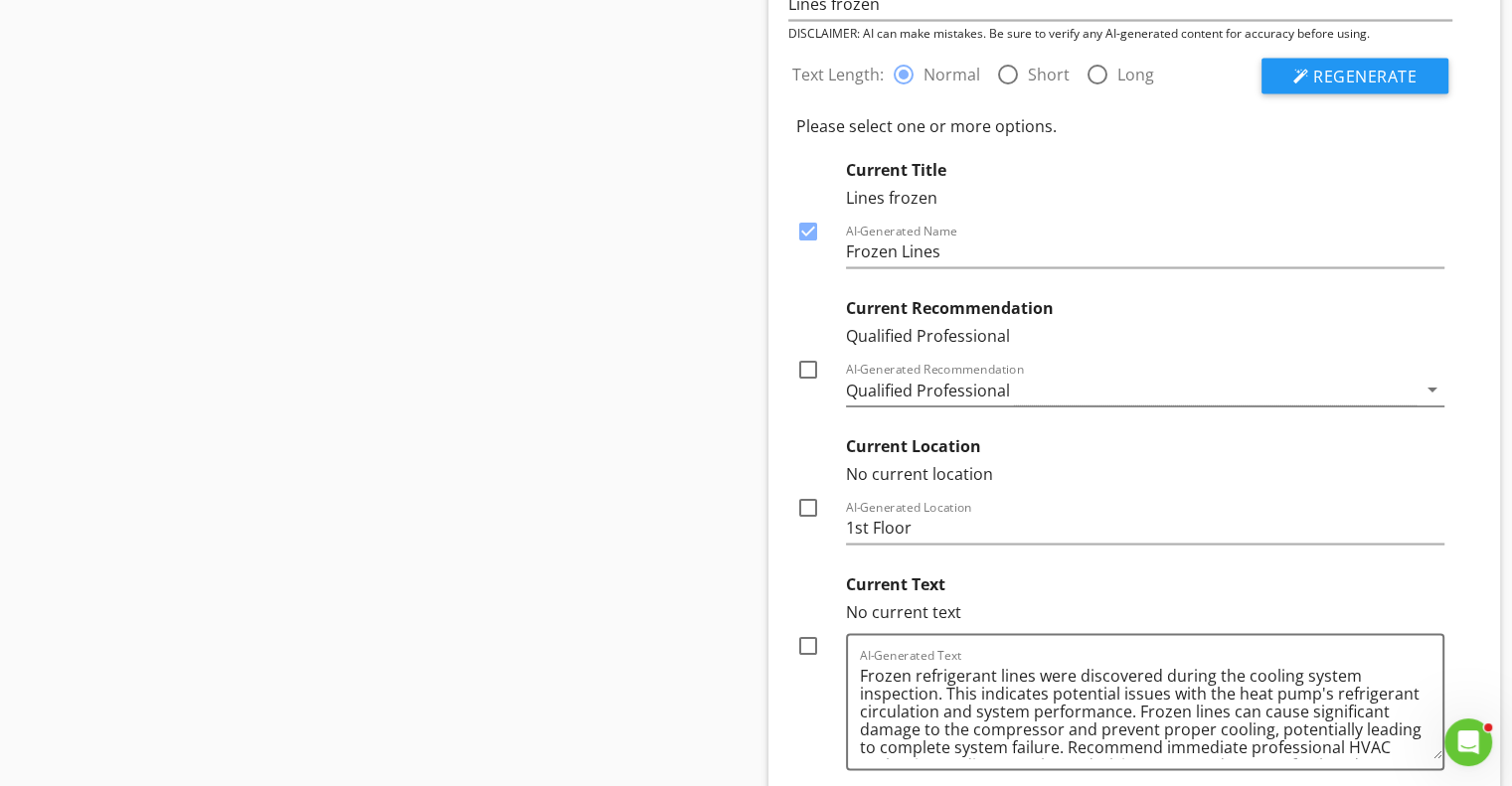 click on "Qualified Professional" at bounding box center [927, 391] 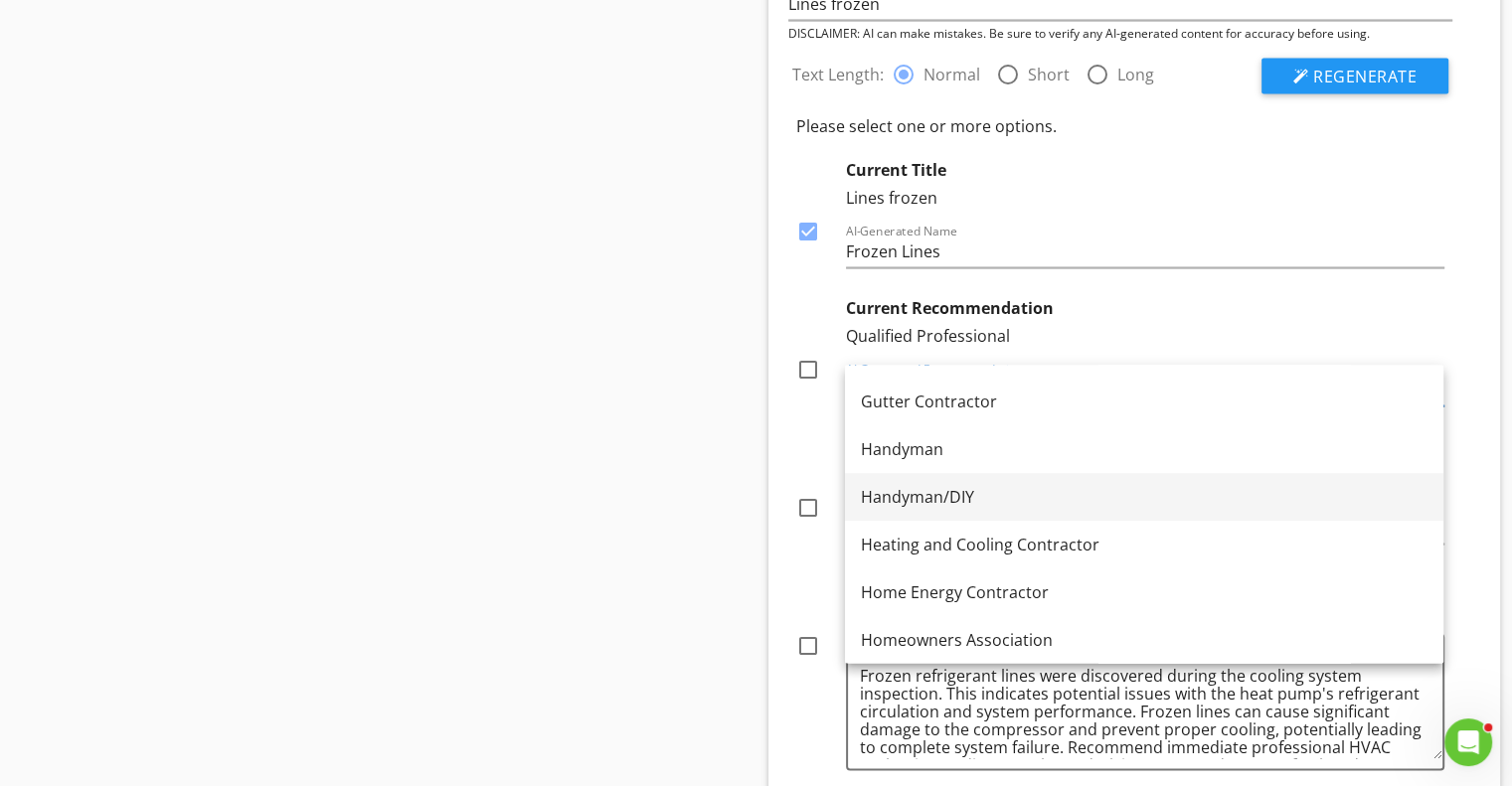 scroll, scrollTop: 1212, scrollLeft: 0, axis: vertical 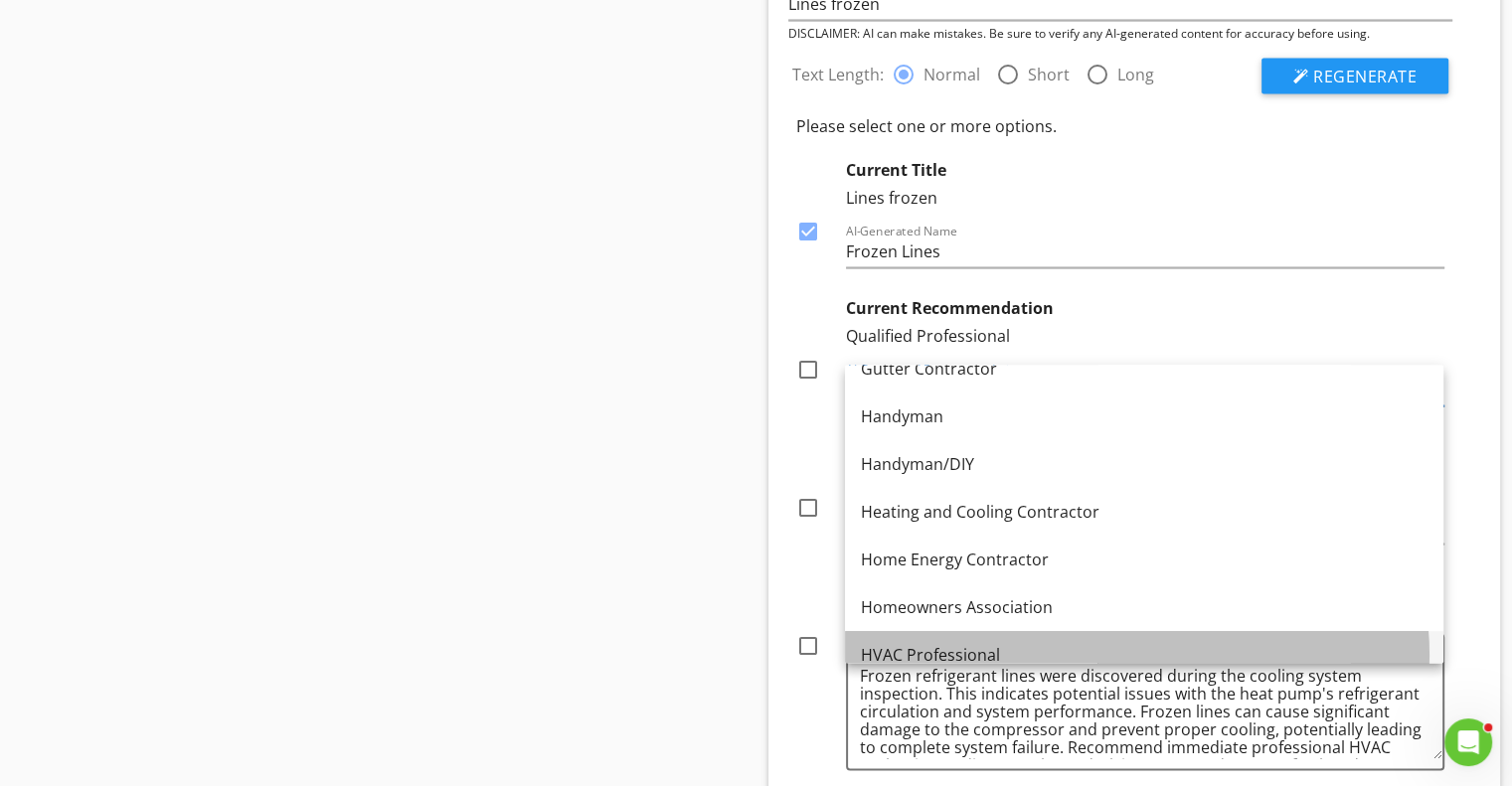 click on "HVAC Professional" at bounding box center [1144, 656] 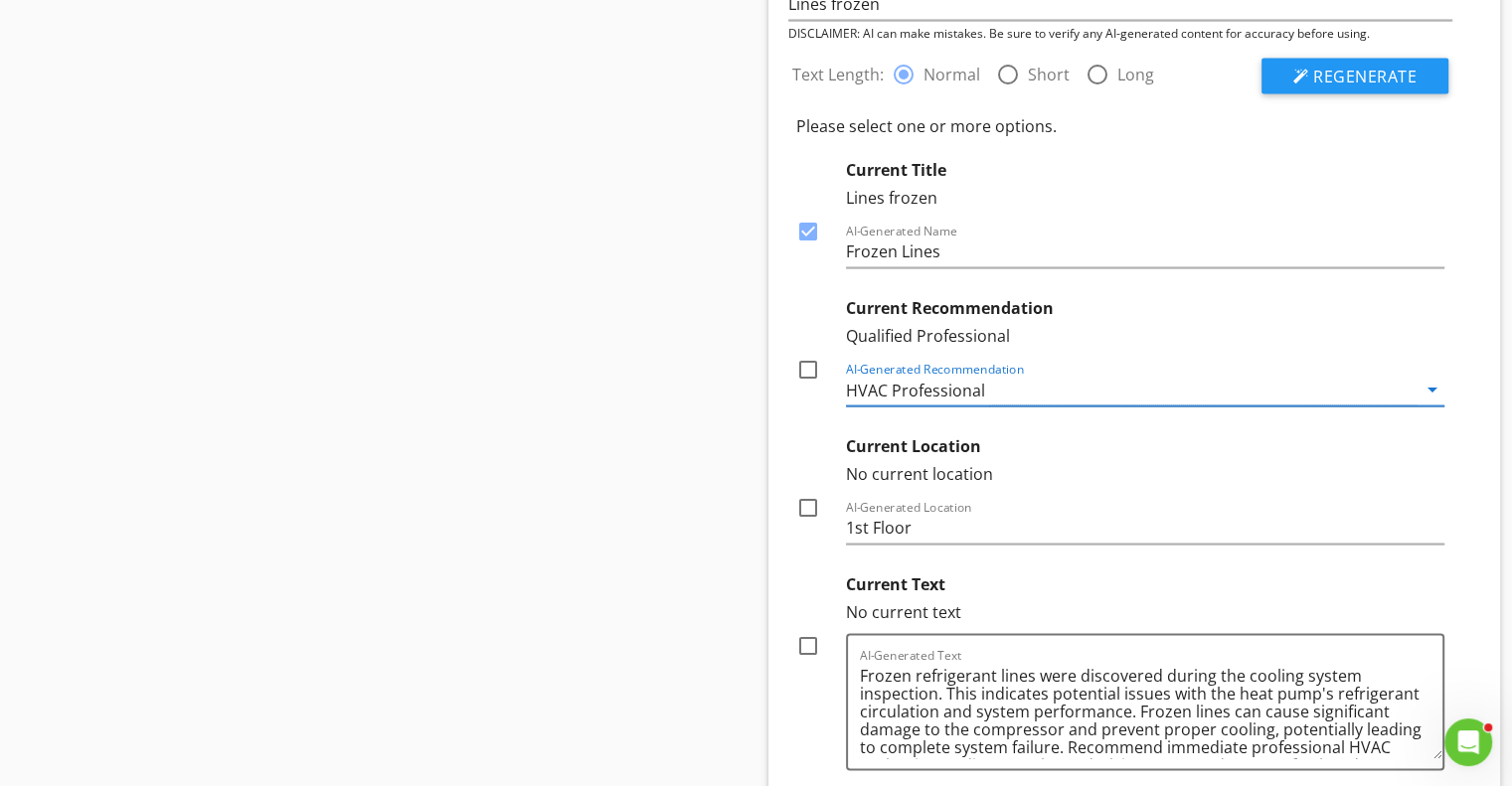 click at bounding box center [808, 370] 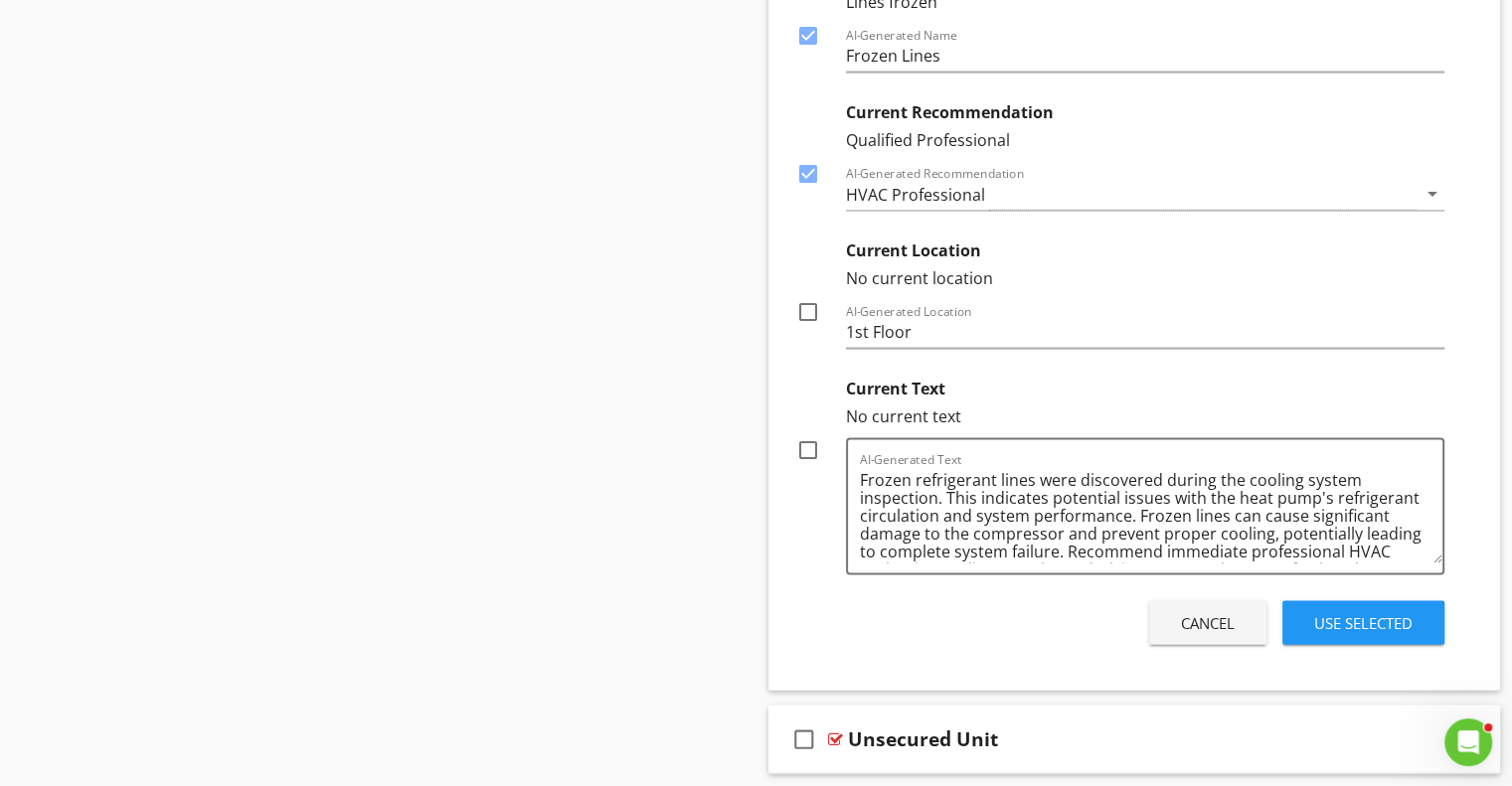 scroll, scrollTop: 4085, scrollLeft: 0, axis: vertical 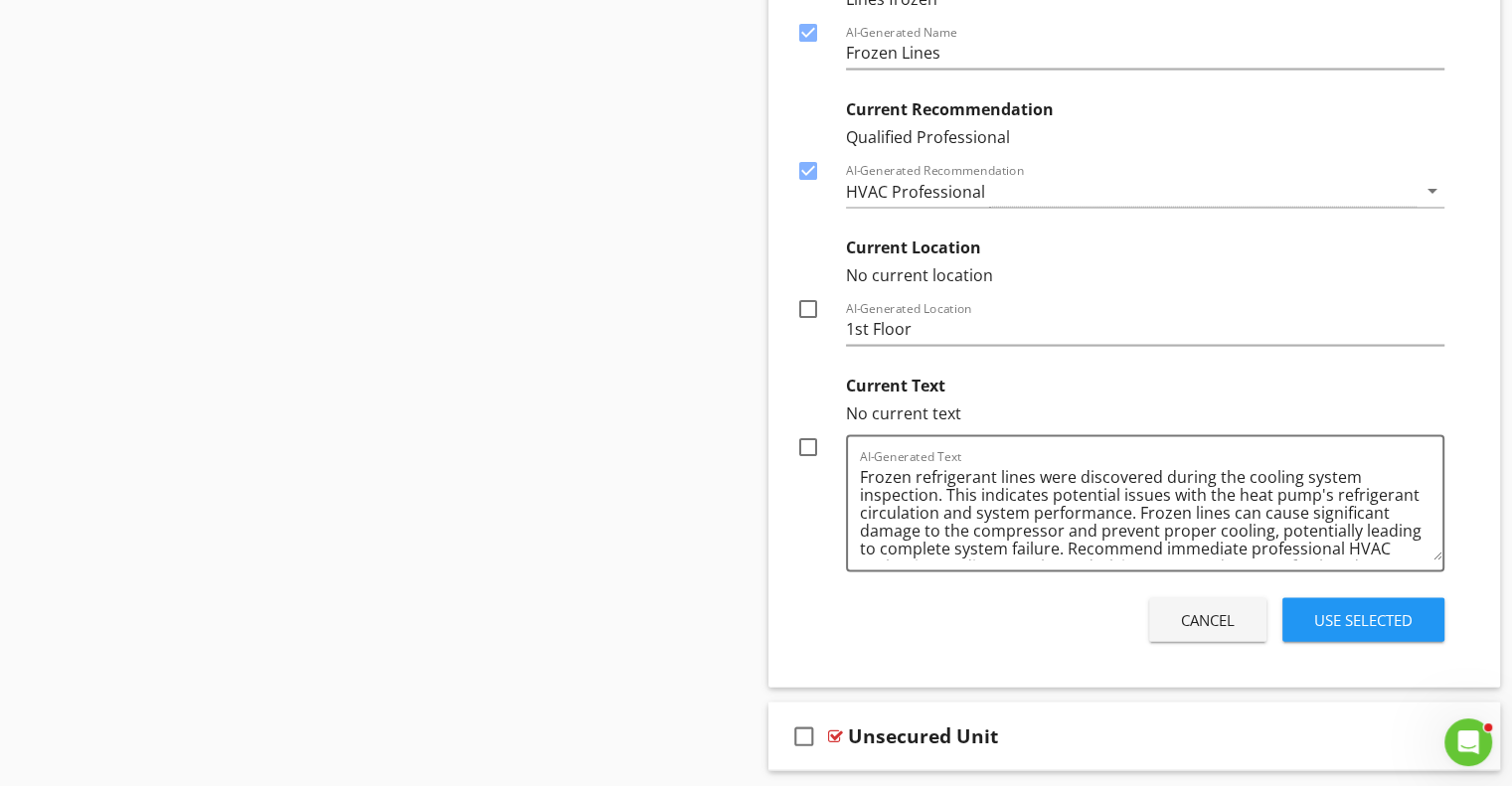 click at bounding box center [808, 447] 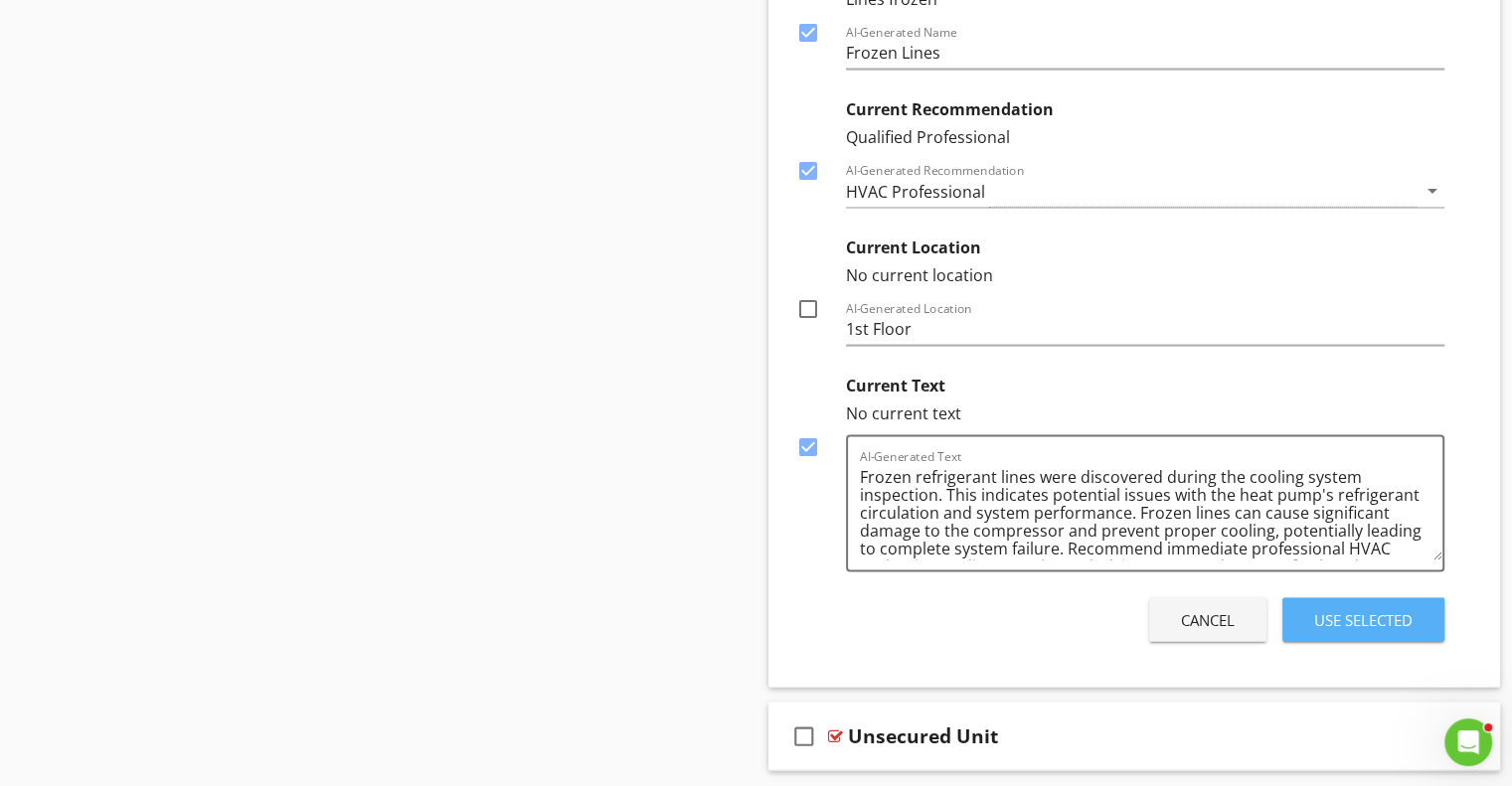 click on "Use Selected" at bounding box center [1363, 620] 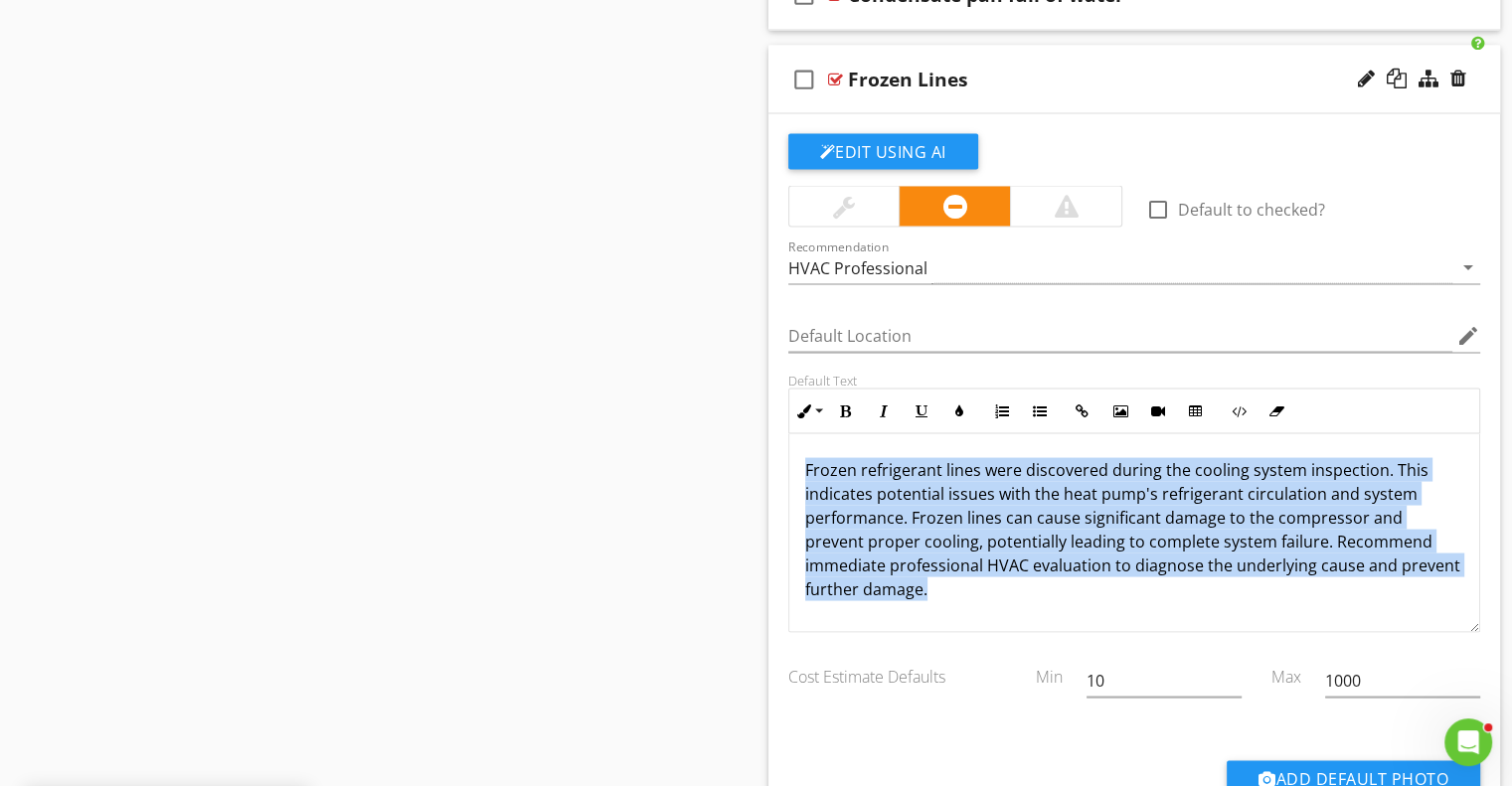 scroll, scrollTop: 0, scrollLeft: 0, axis: both 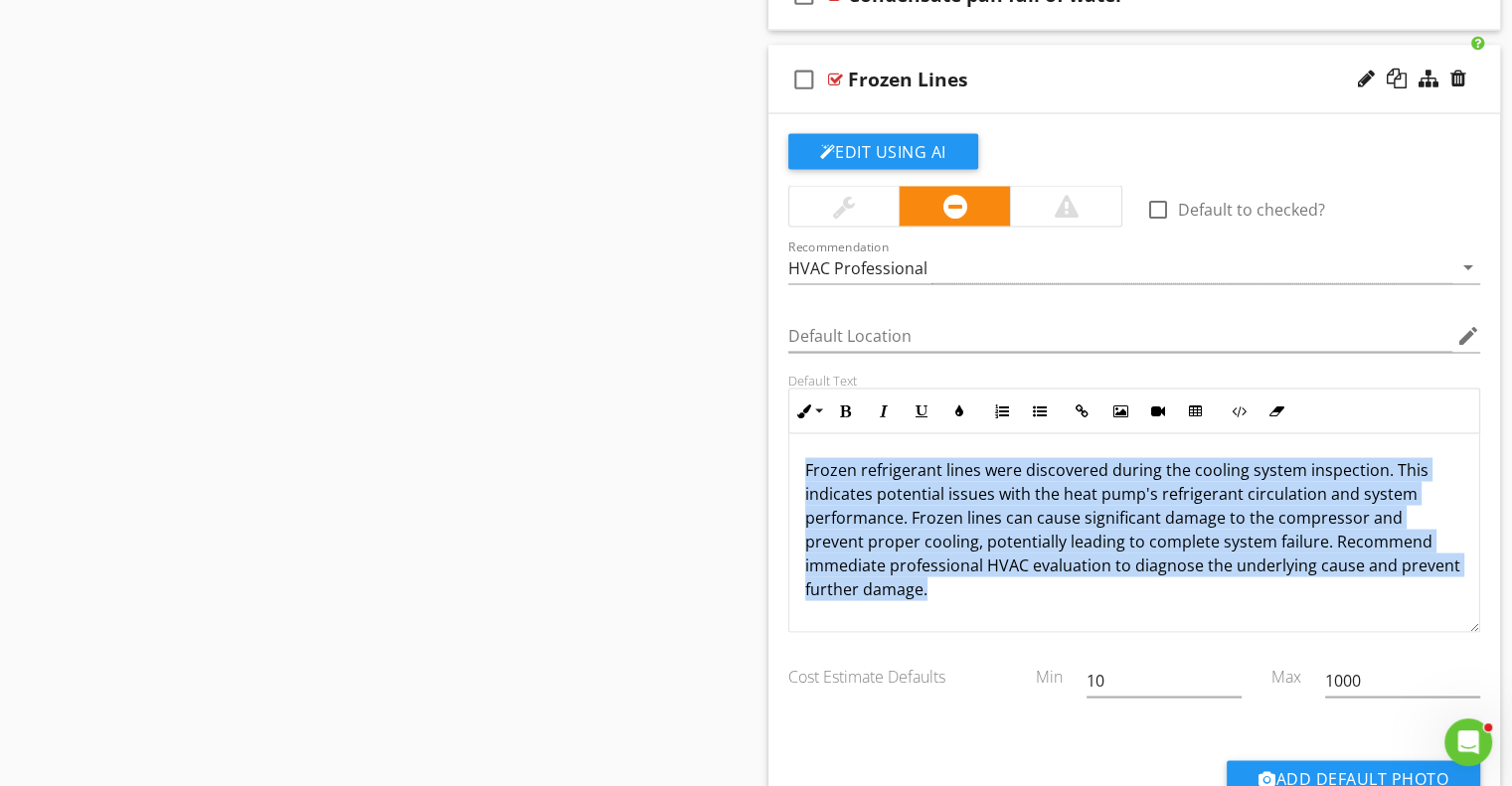 copy on "Frozen refrigerant lines were discovered during the cooling system inspection. This indicates potential issues with the heat pump's refrigerant circulation and system performance. Frozen lines can cause significant damage to the compressor and prevent proper cooling, potentially leading to complete system failure. Recommend immediate professional HVAC evaluation to diagnose the underlying cause and prevent further damage." 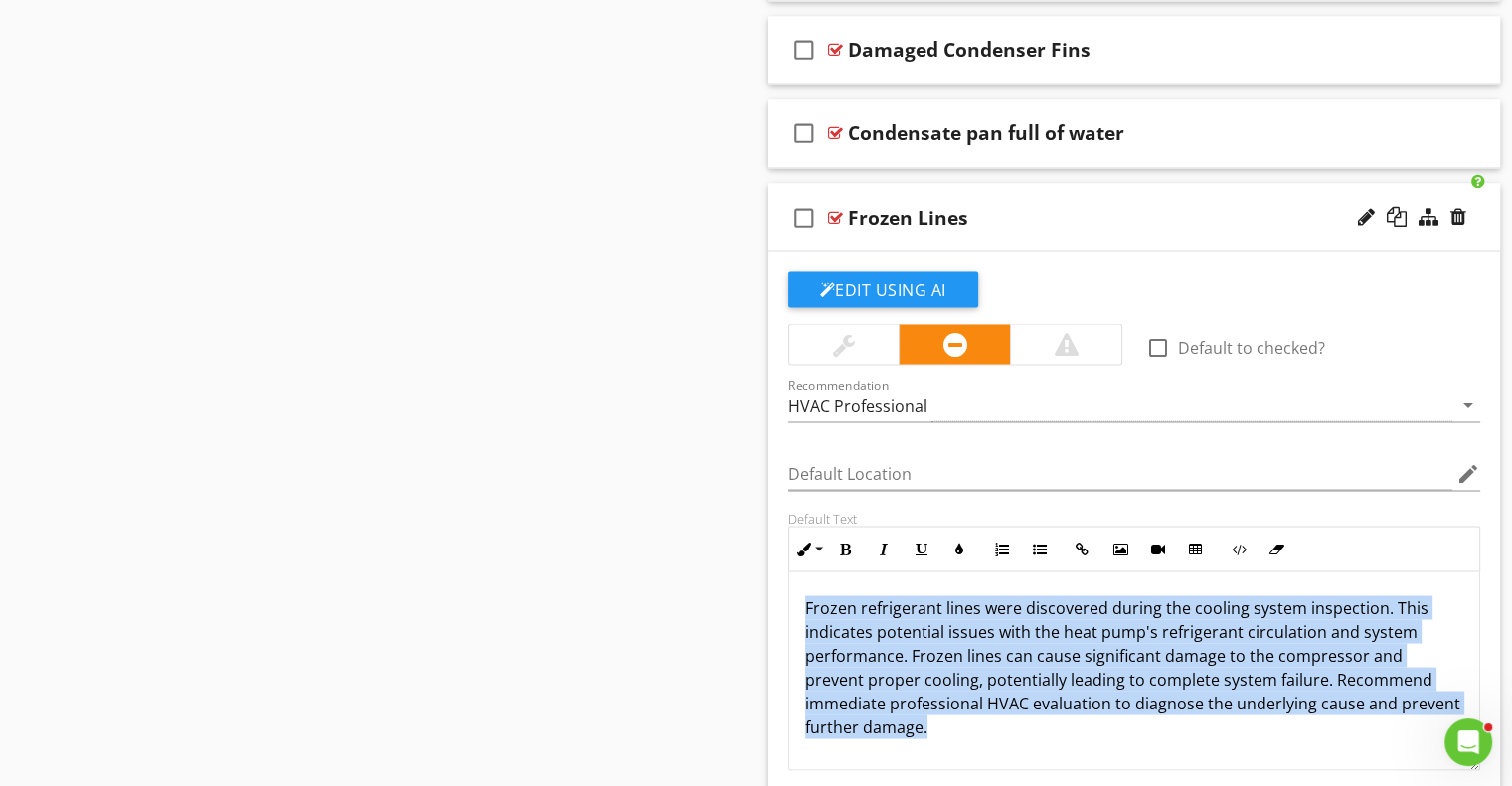 scroll, scrollTop: 3506, scrollLeft: 0, axis: vertical 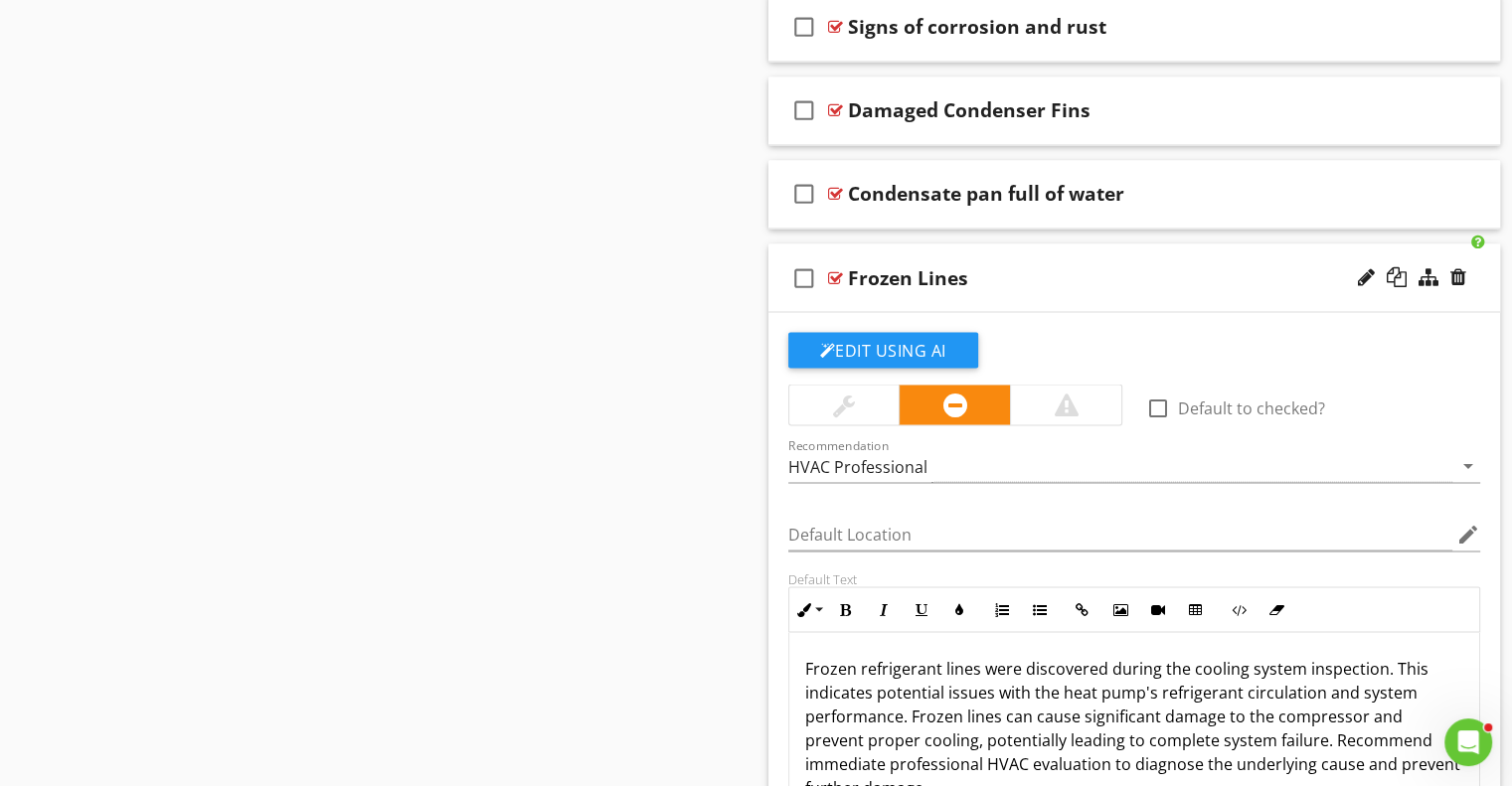 click on "check_box_outline_blank
Frozen Lines" at bounding box center [1134, 277] 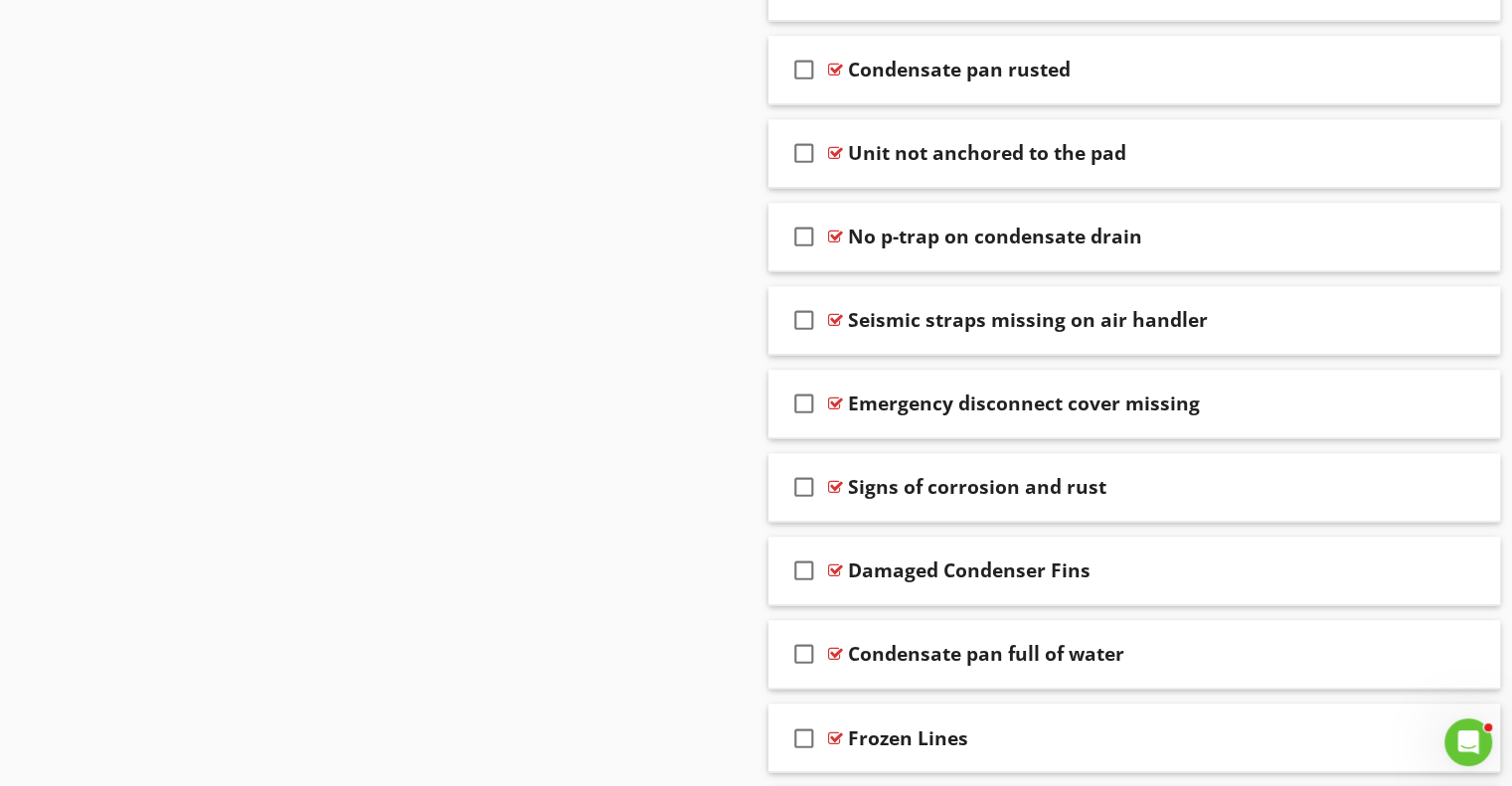 scroll, scrollTop: 2893, scrollLeft: 0, axis: vertical 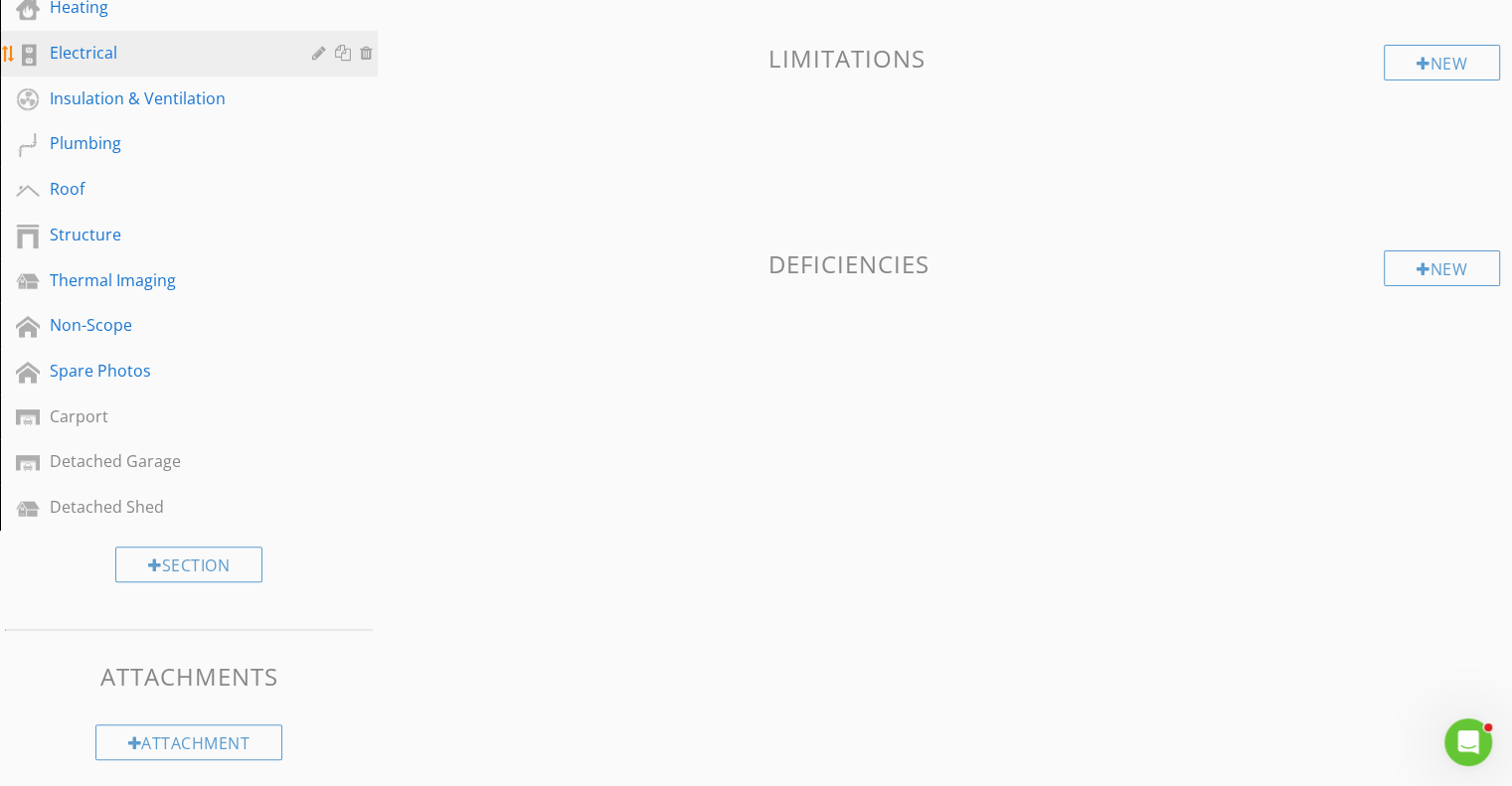 click on "Electrical" at bounding box center (192, 54) 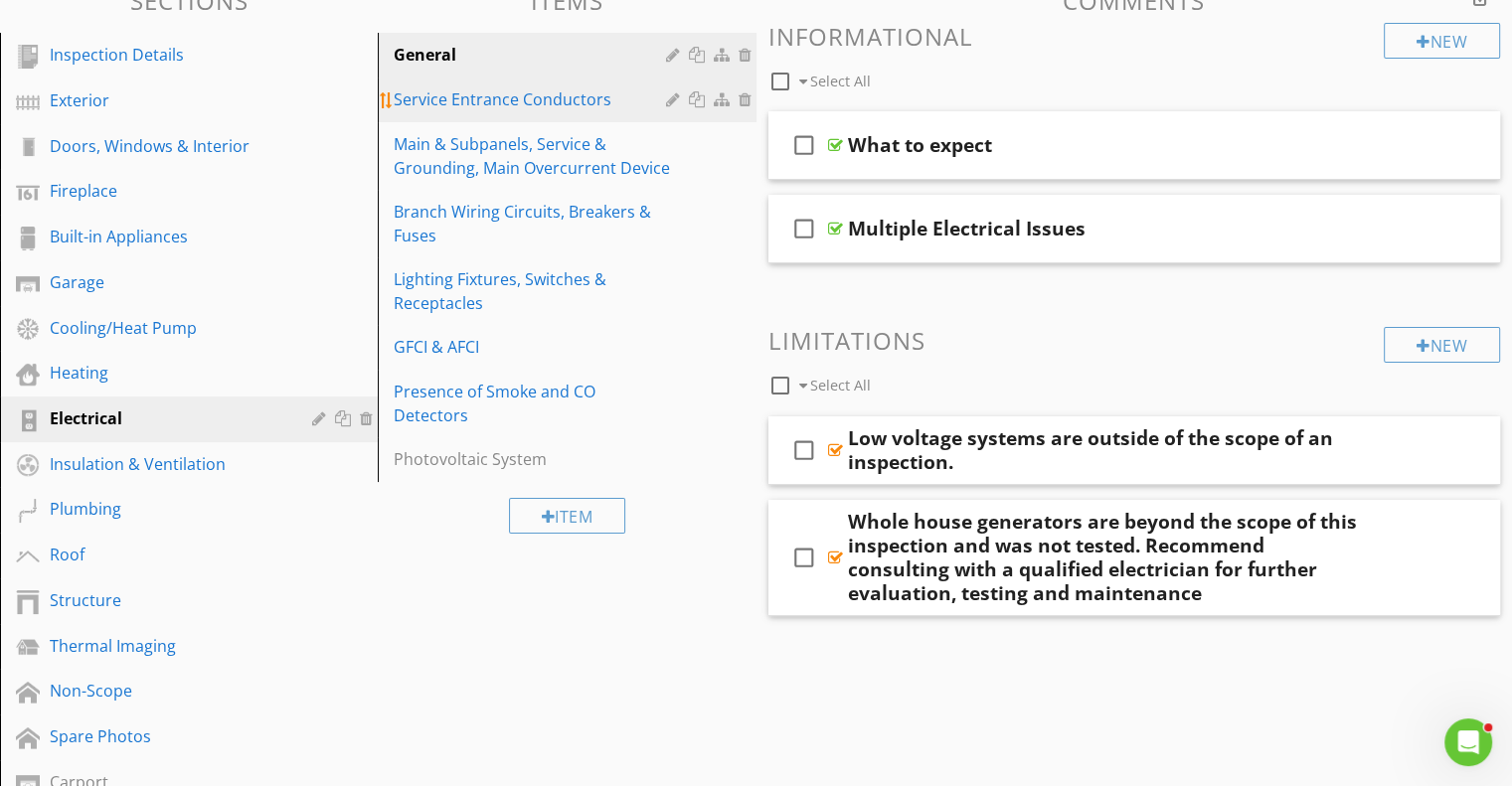 scroll, scrollTop: 195, scrollLeft: 0, axis: vertical 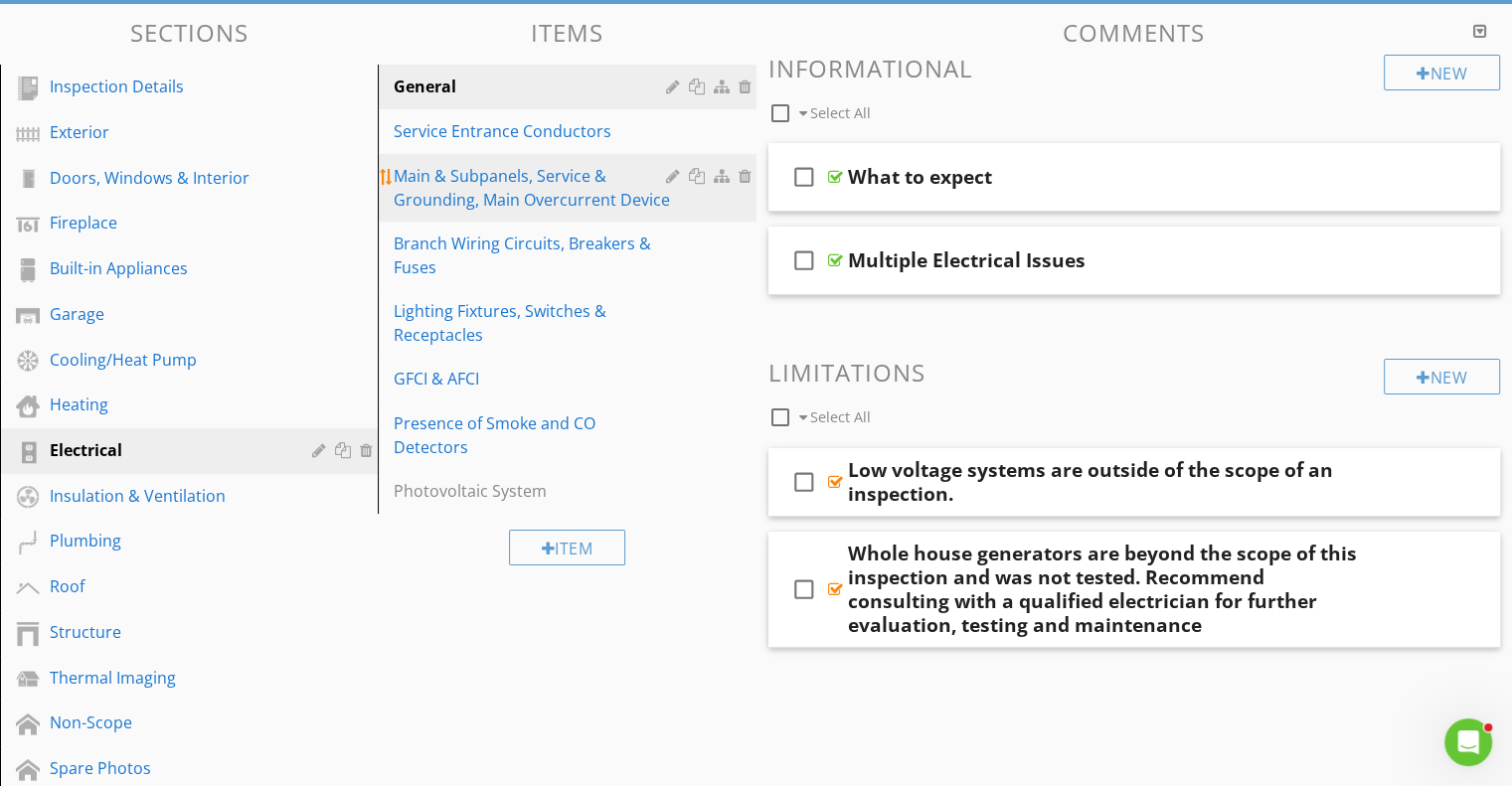 click on "Main & Subpanels, Service & Grounding, Main Overcurrent Device" at bounding box center (532, 188) 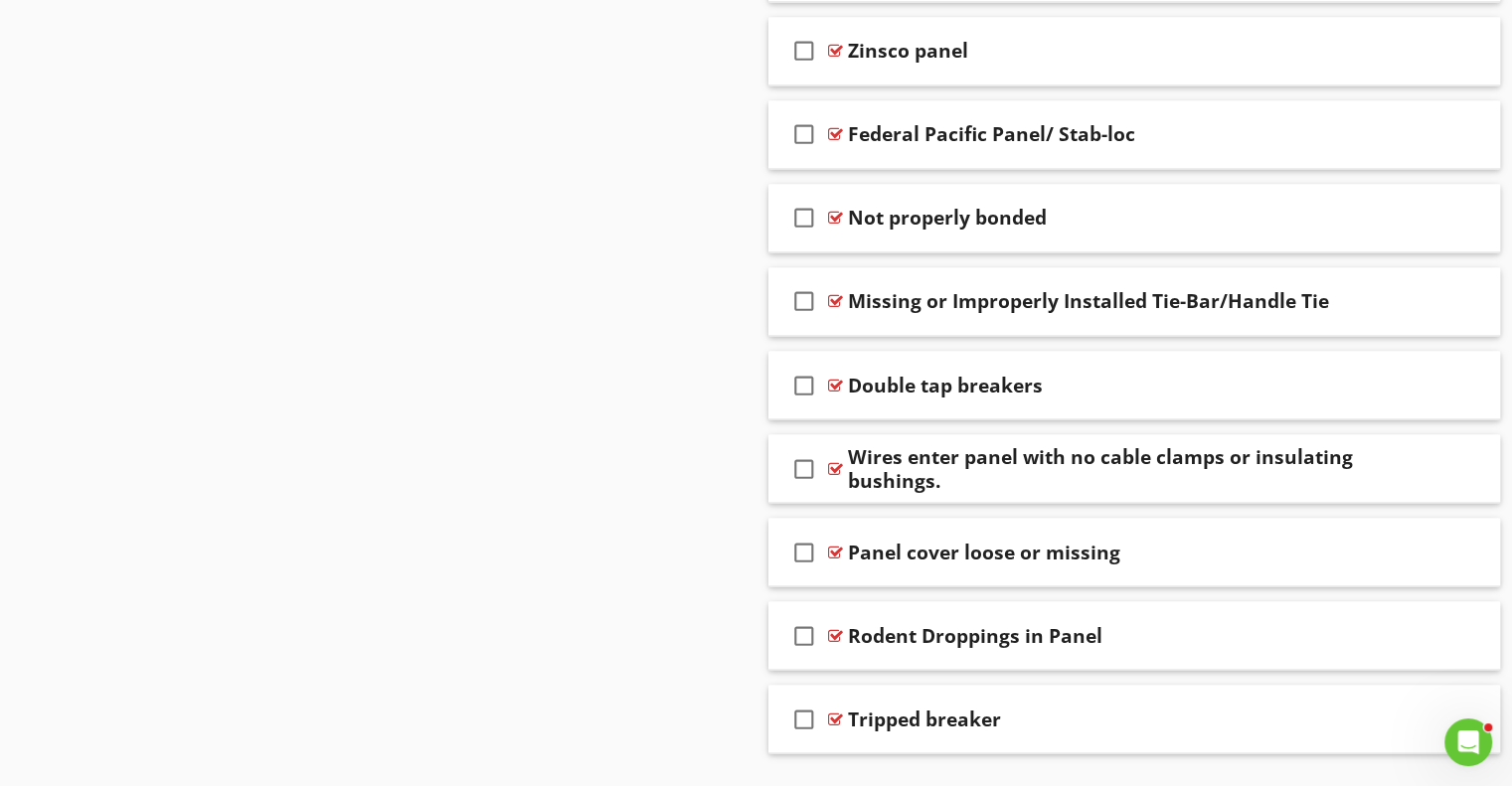 scroll, scrollTop: 3476, scrollLeft: 0, axis: vertical 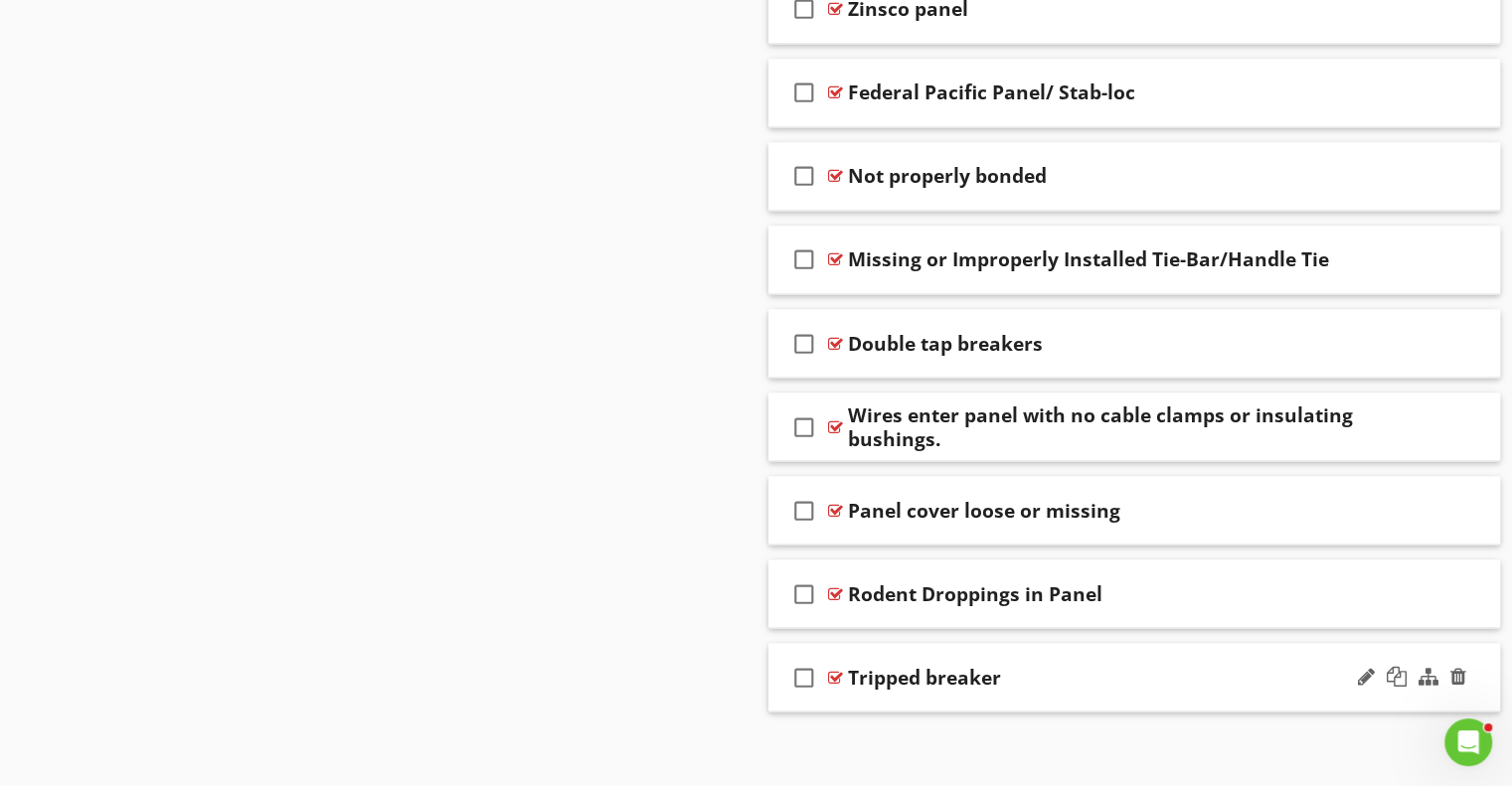 click on "check_box_outline_blank
Tripped breaker" at bounding box center [1134, 677] 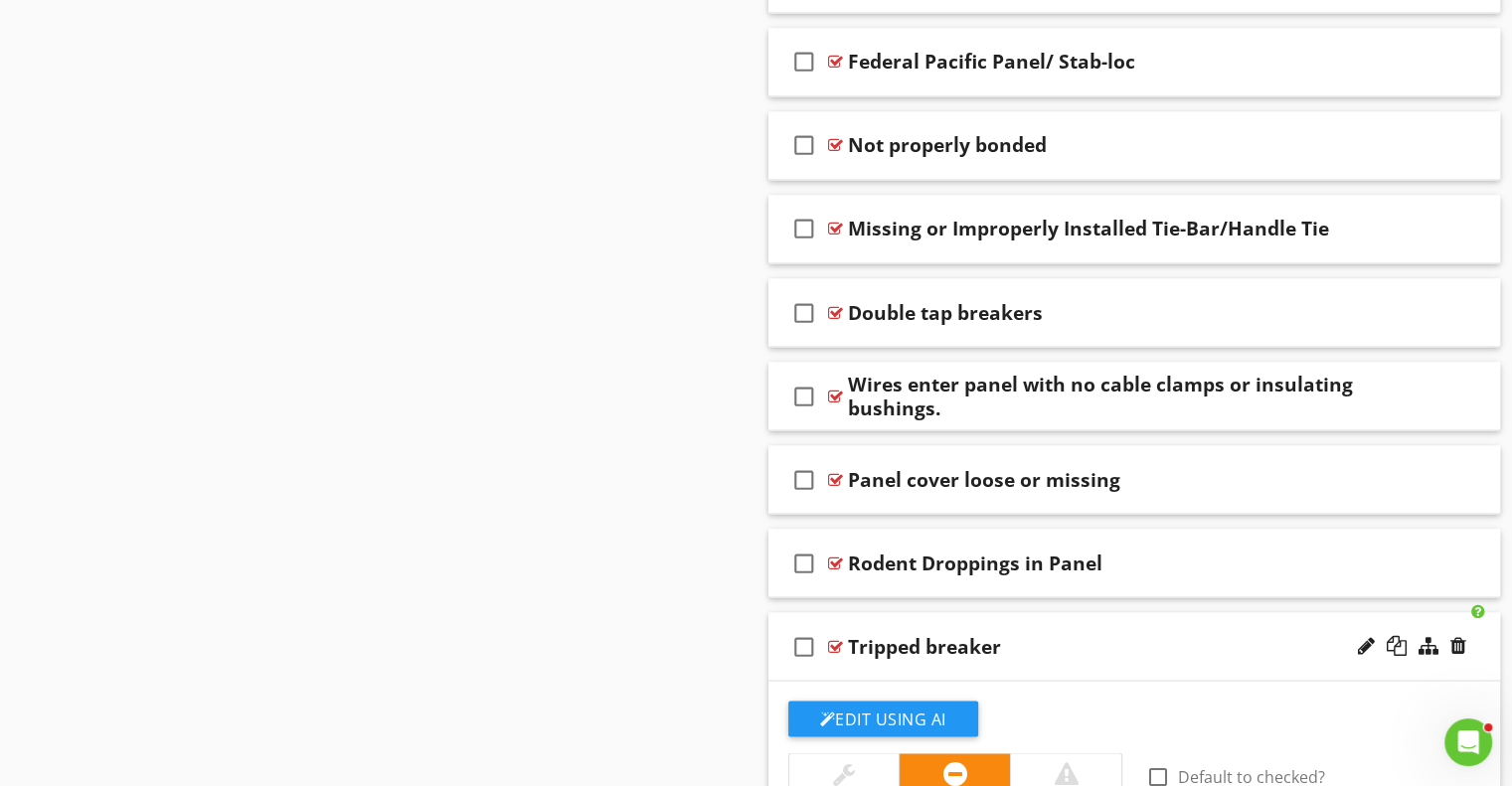scroll, scrollTop: 3873, scrollLeft: 0, axis: vertical 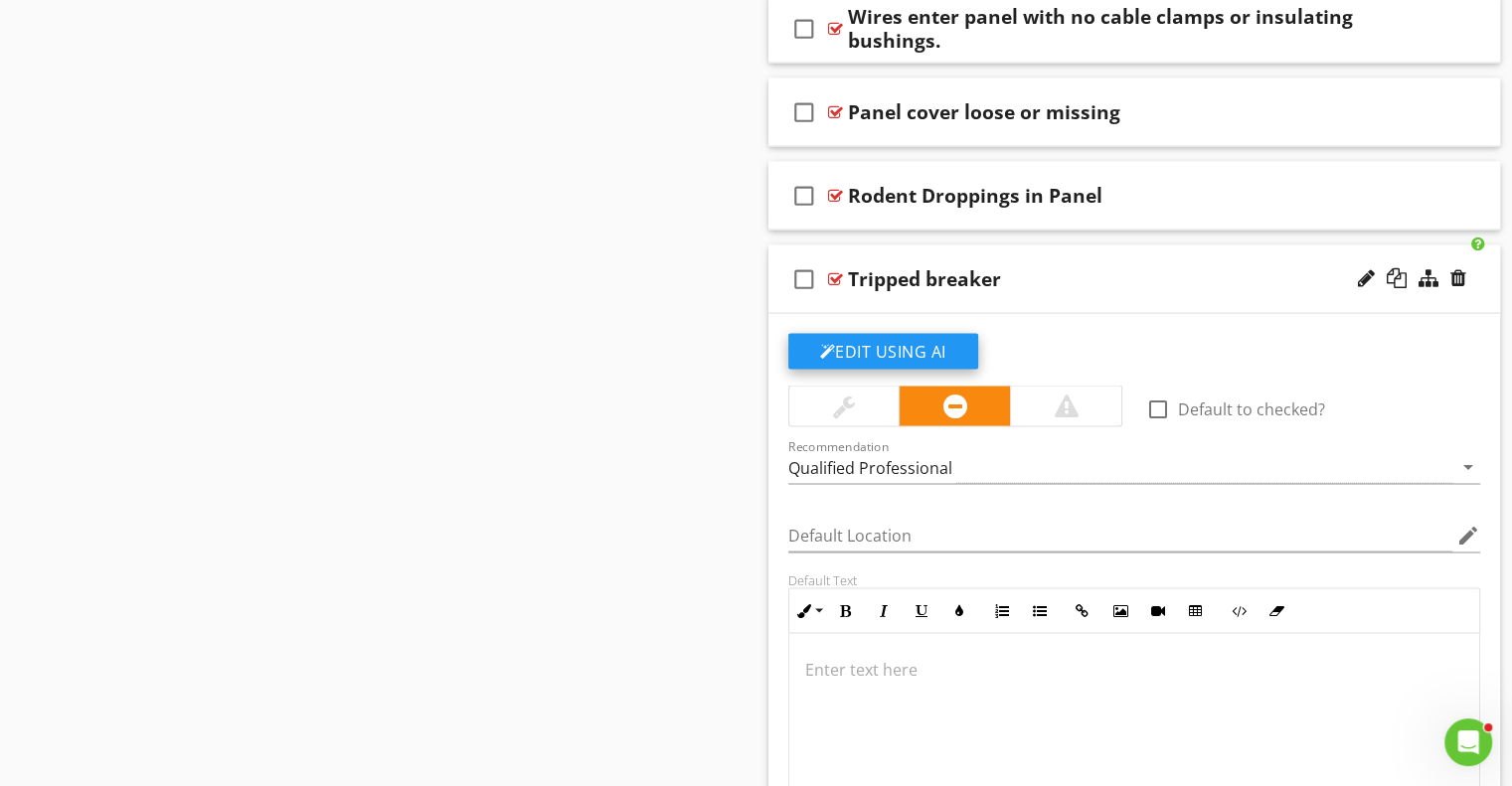click on "Edit Using AI" at bounding box center (883, 352) 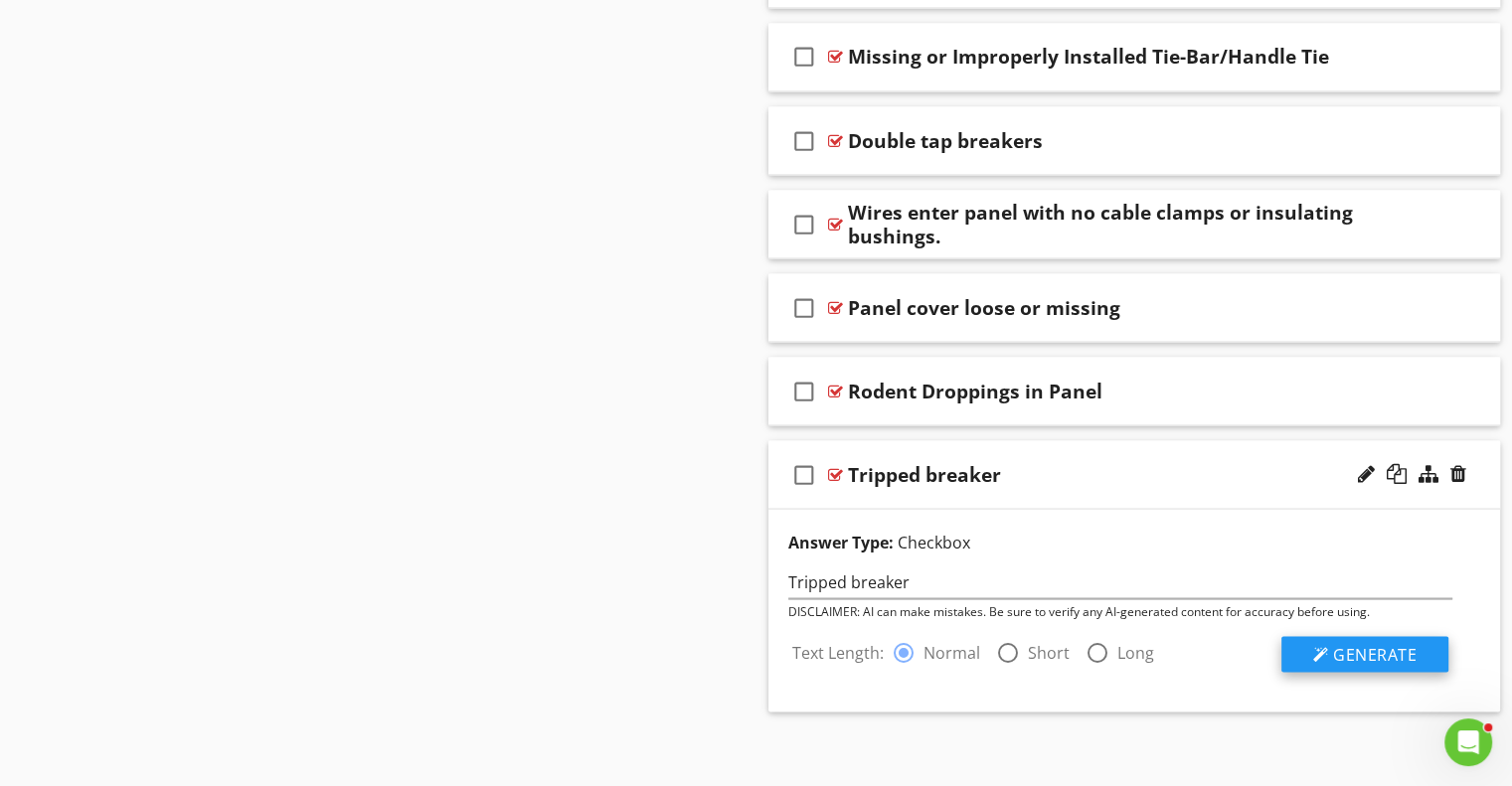 click on "Generate" at bounding box center [1375, 654] 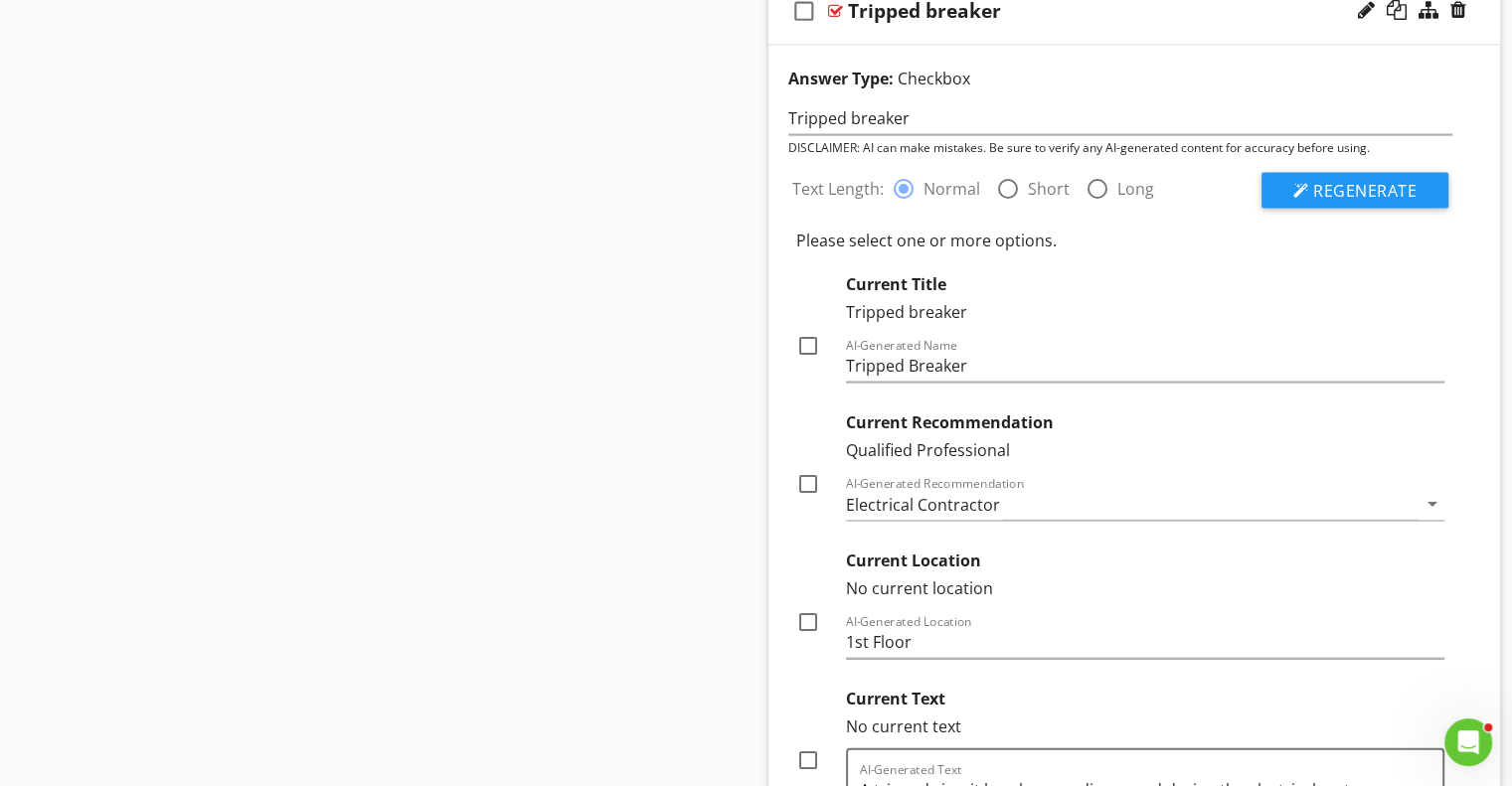 scroll, scrollTop: 4175, scrollLeft: 0, axis: vertical 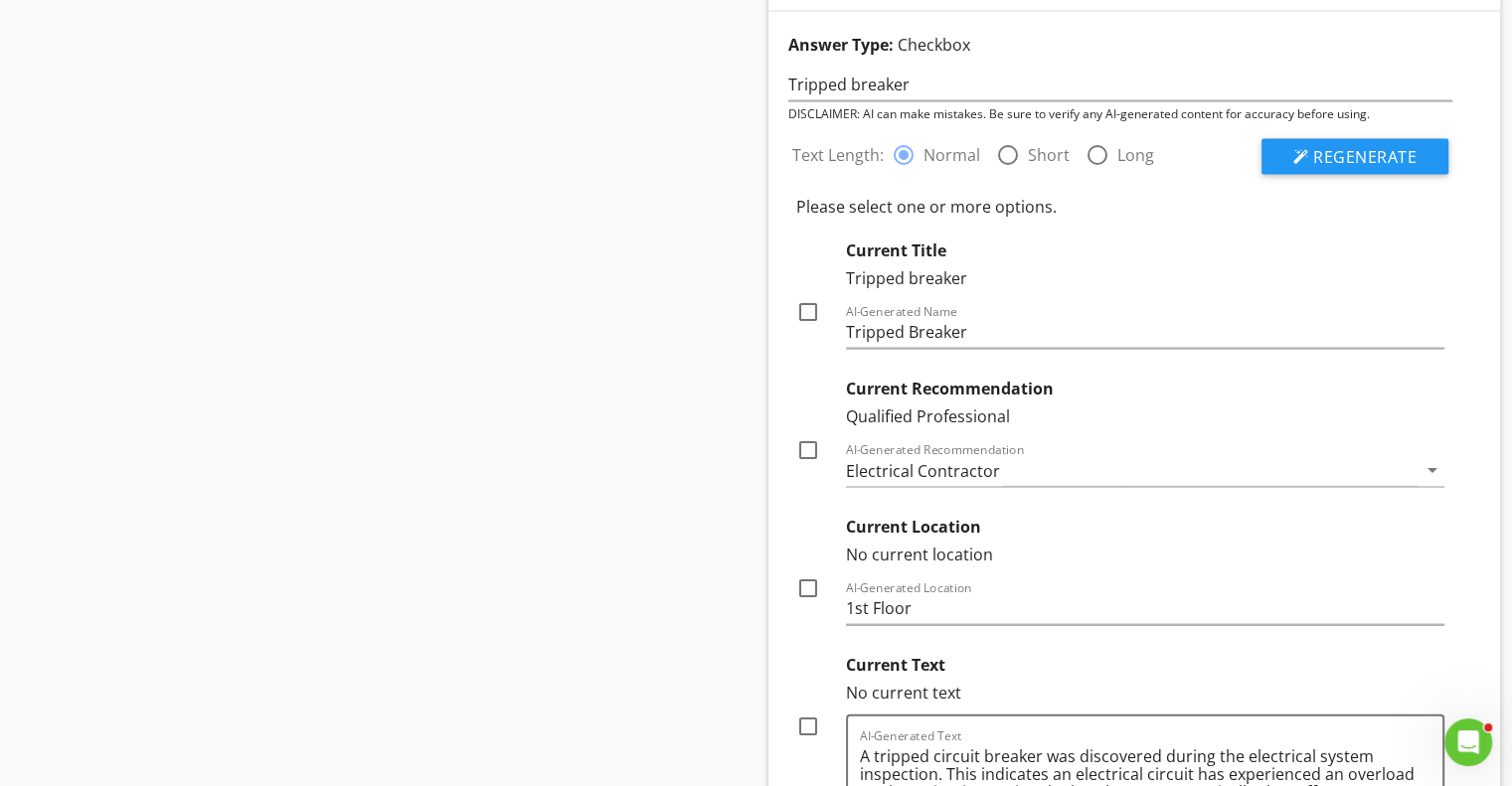 click at bounding box center (808, 312) 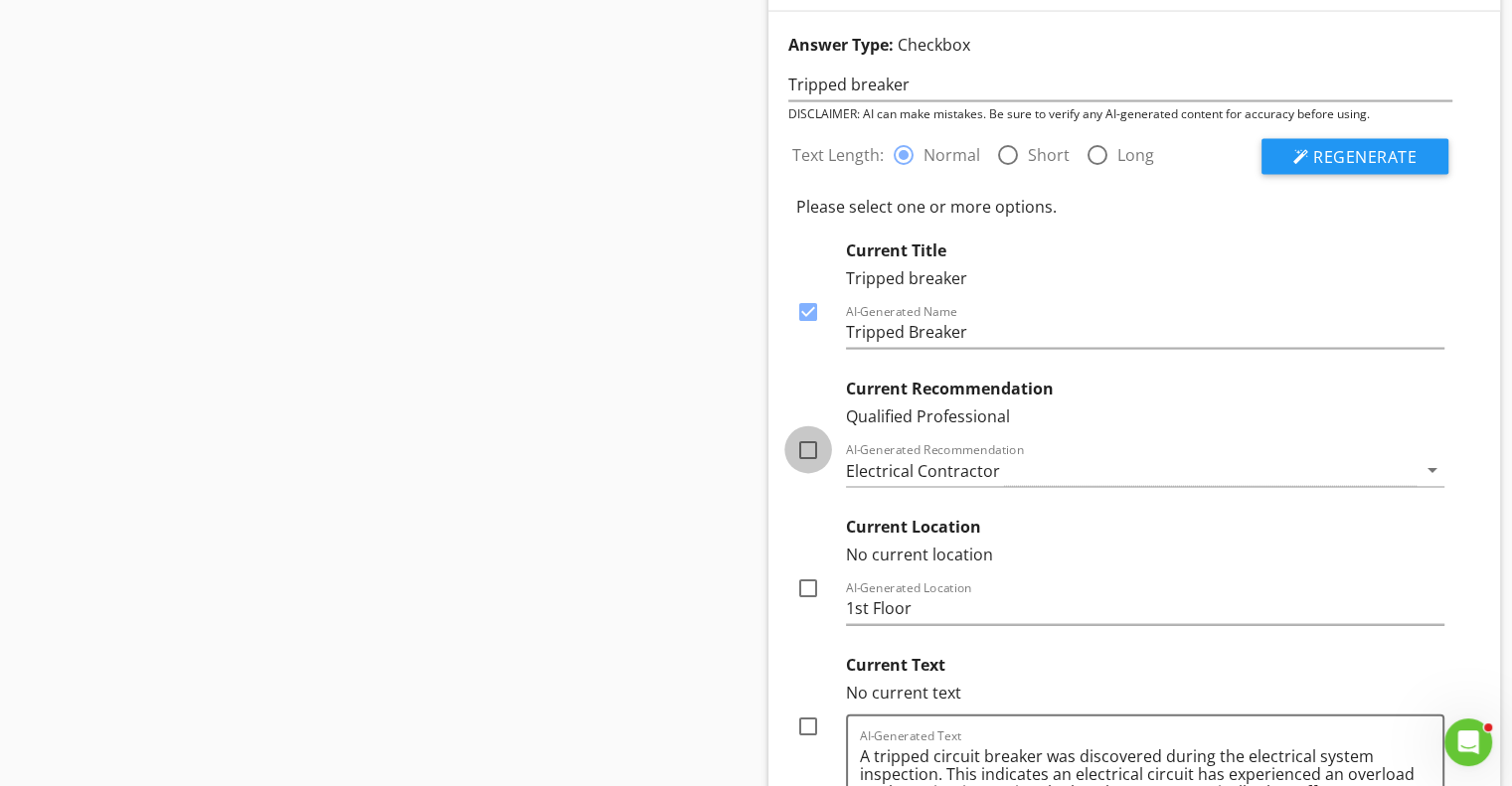 click at bounding box center [808, 450] 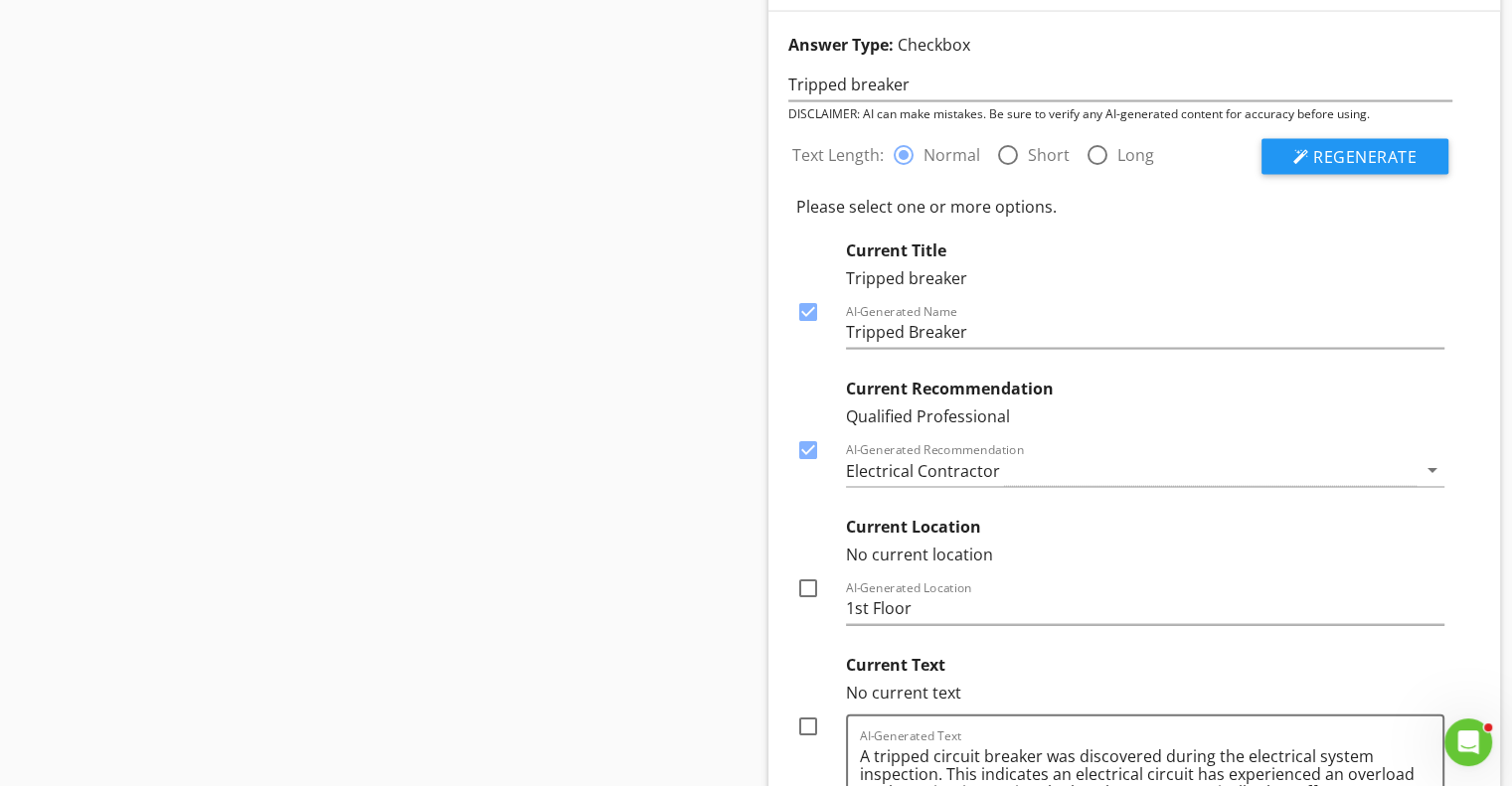 scroll, scrollTop: 4430, scrollLeft: 0, axis: vertical 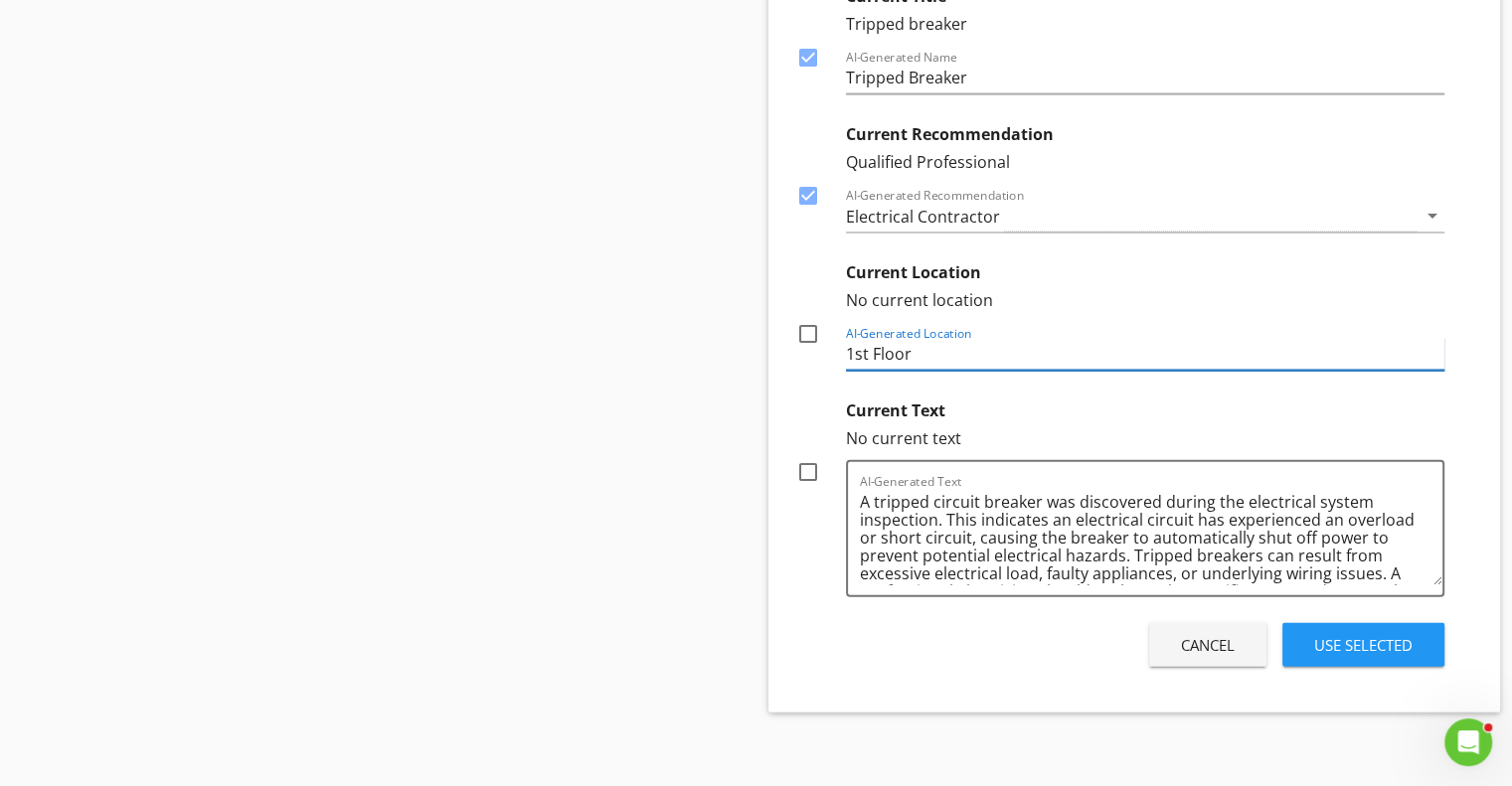 drag, startPoint x: 966, startPoint y: 349, endPoint x: 841, endPoint y: 349, distance: 125 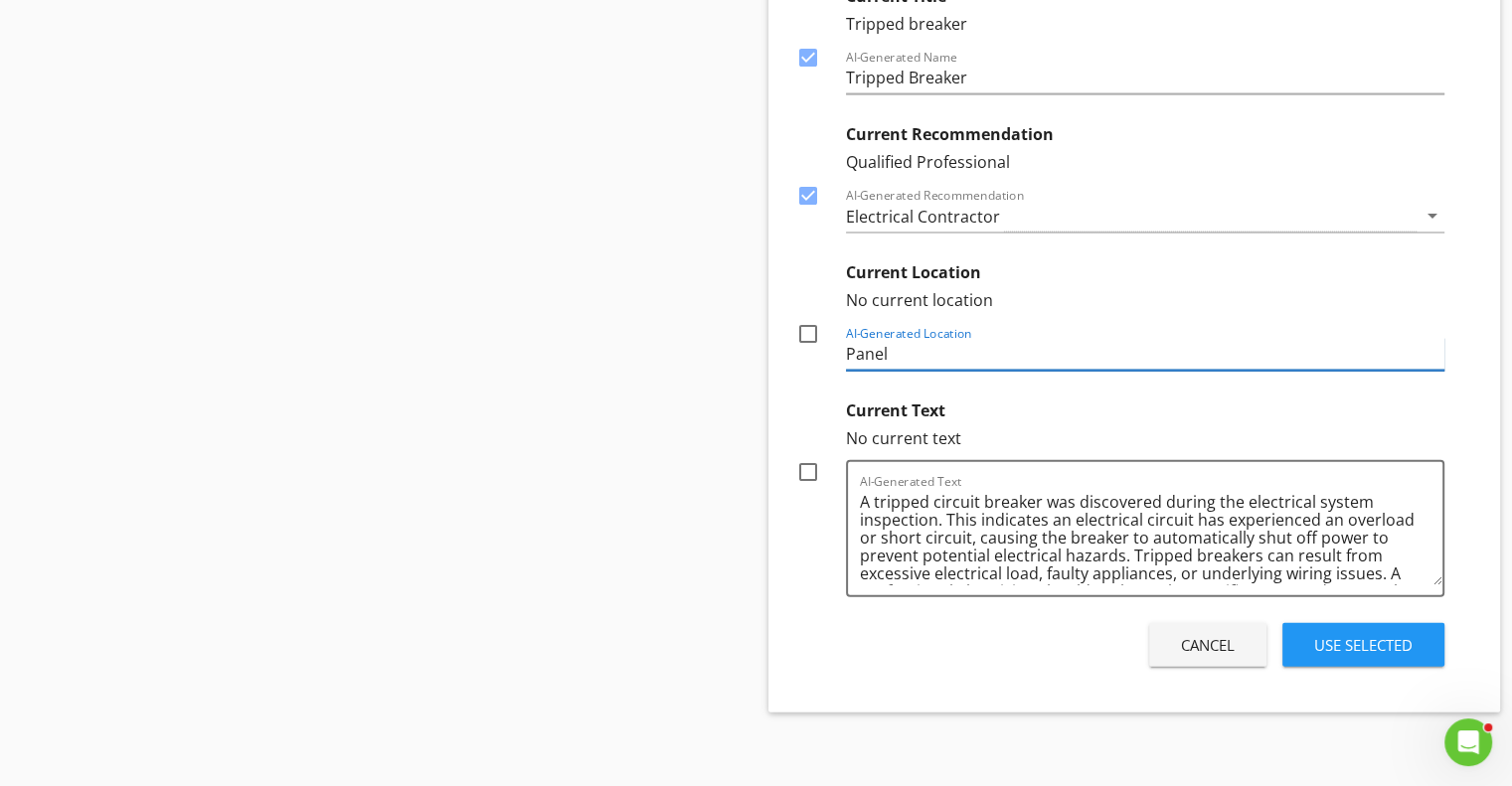 type on "Panel" 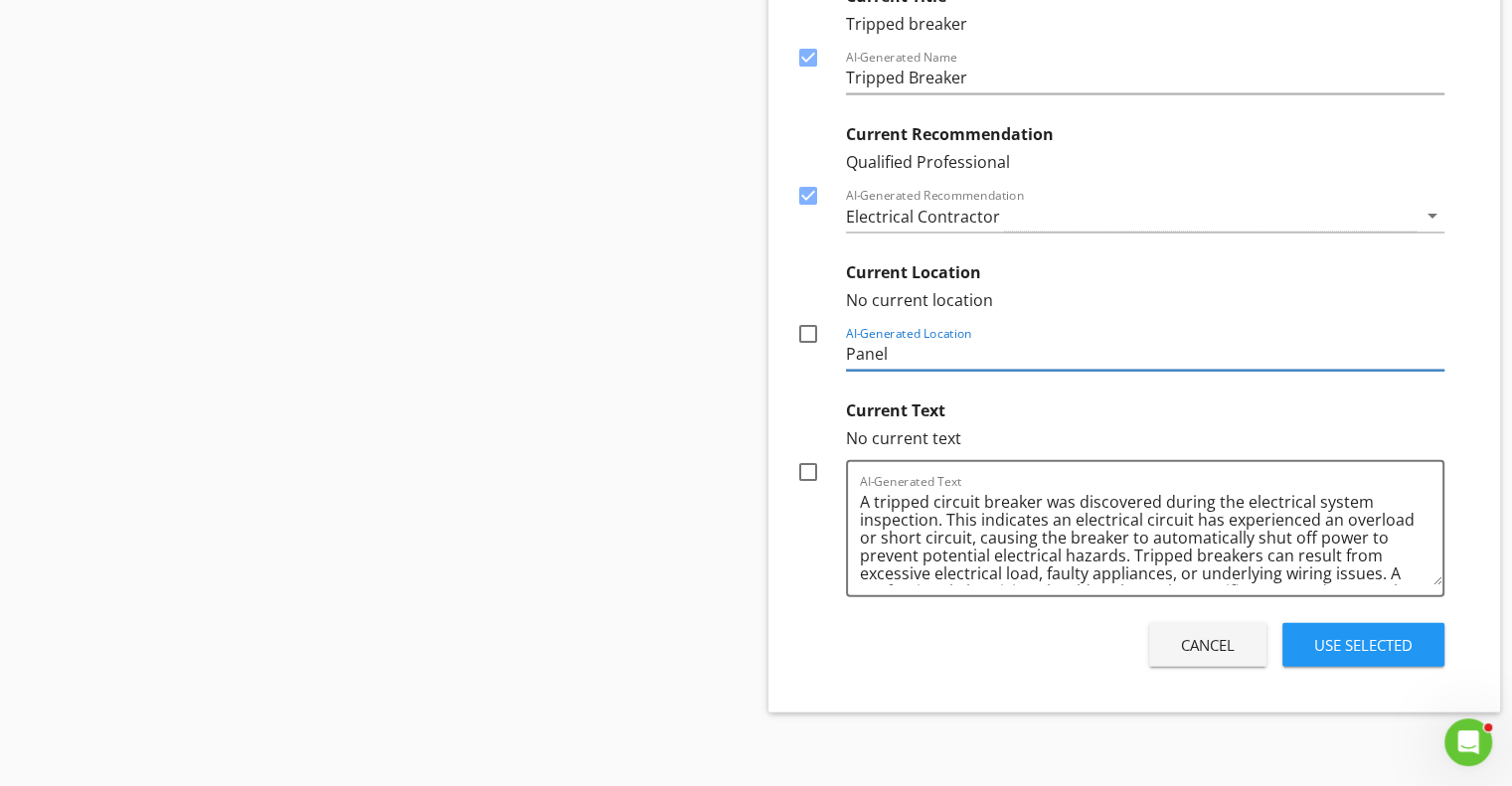 click at bounding box center [808, 334] 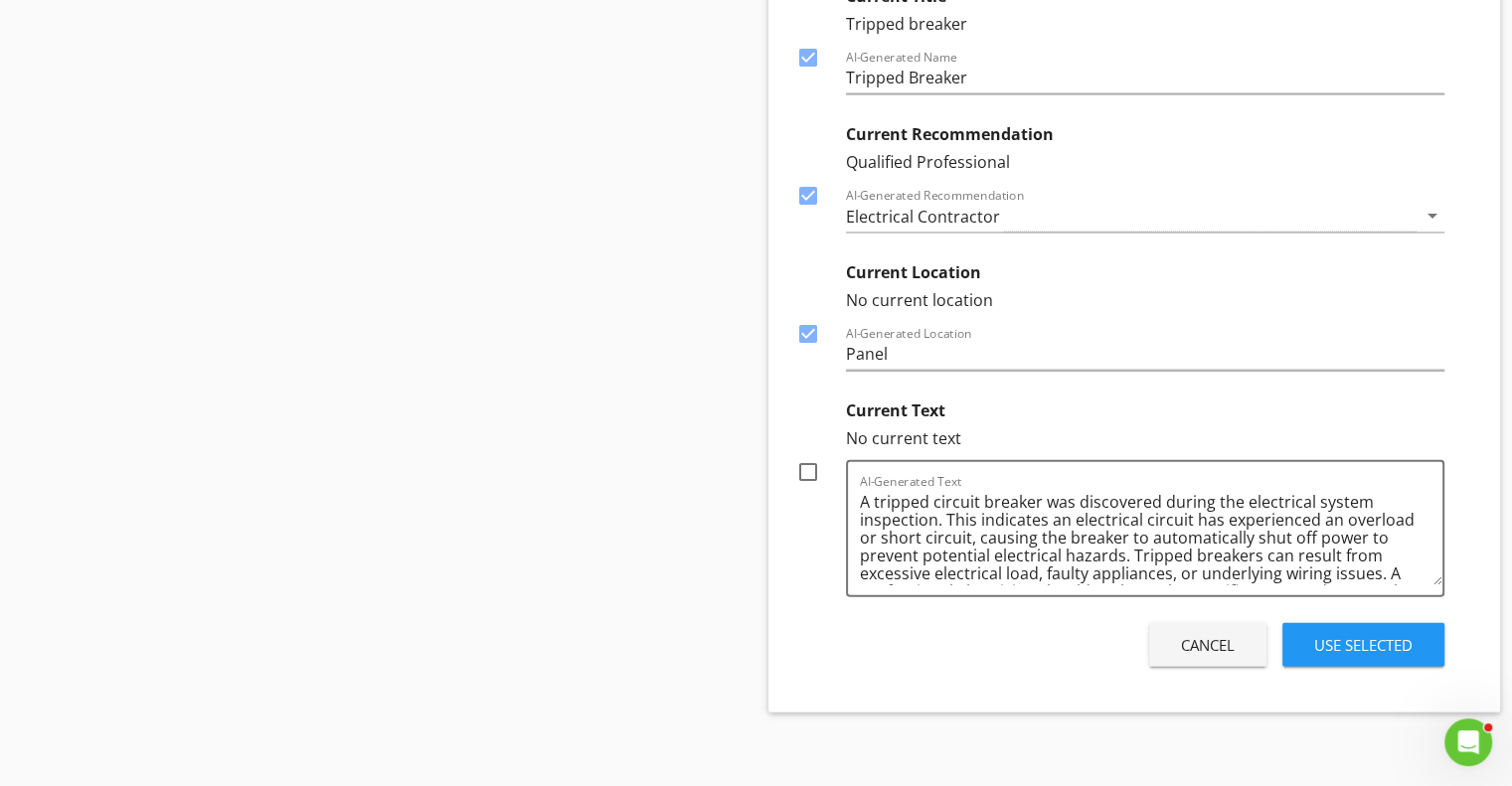 click at bounding box center [808, 472] 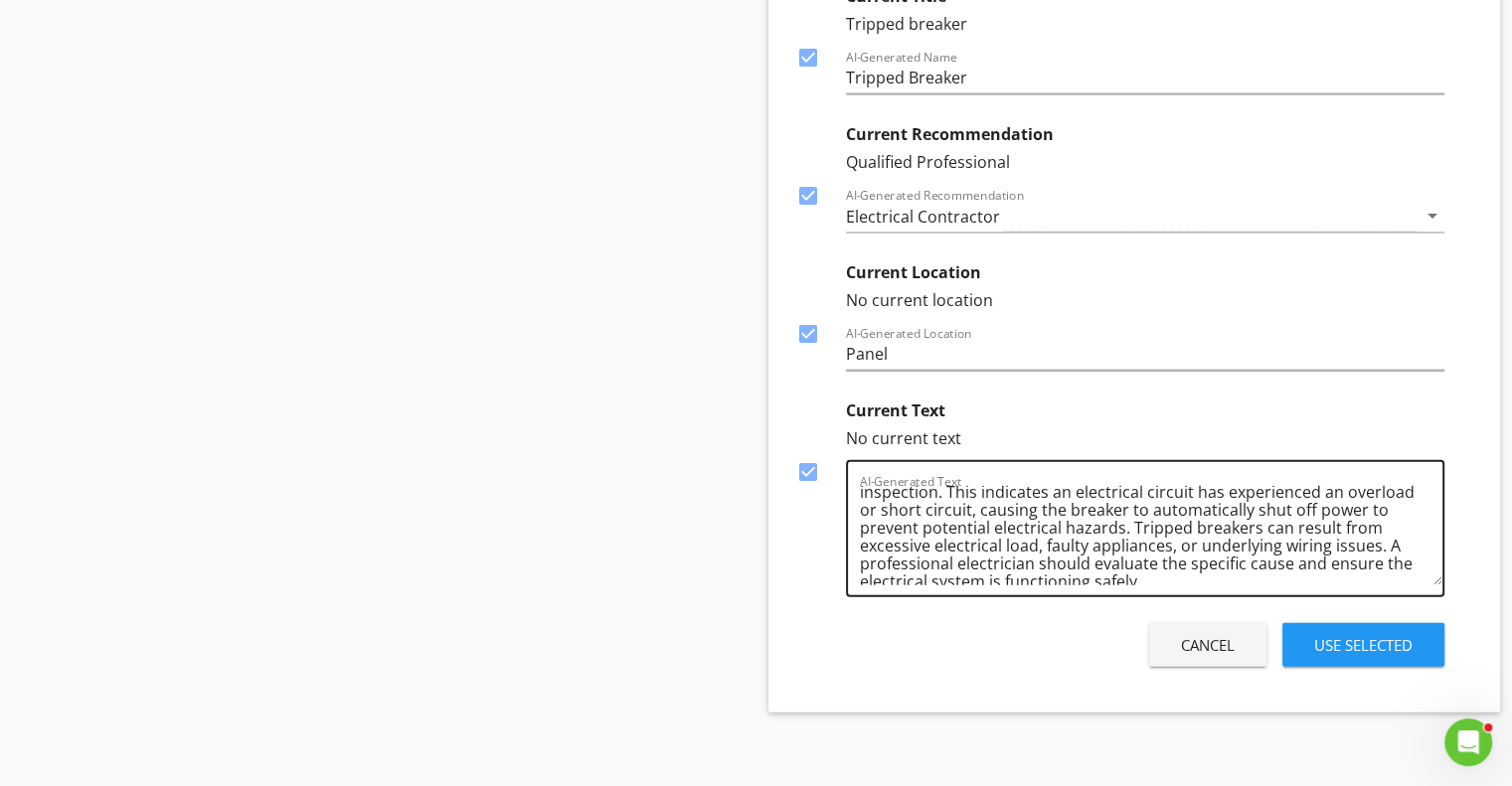 scroll, scrollTop: 40, scrollLeft: 0, axis: vertical 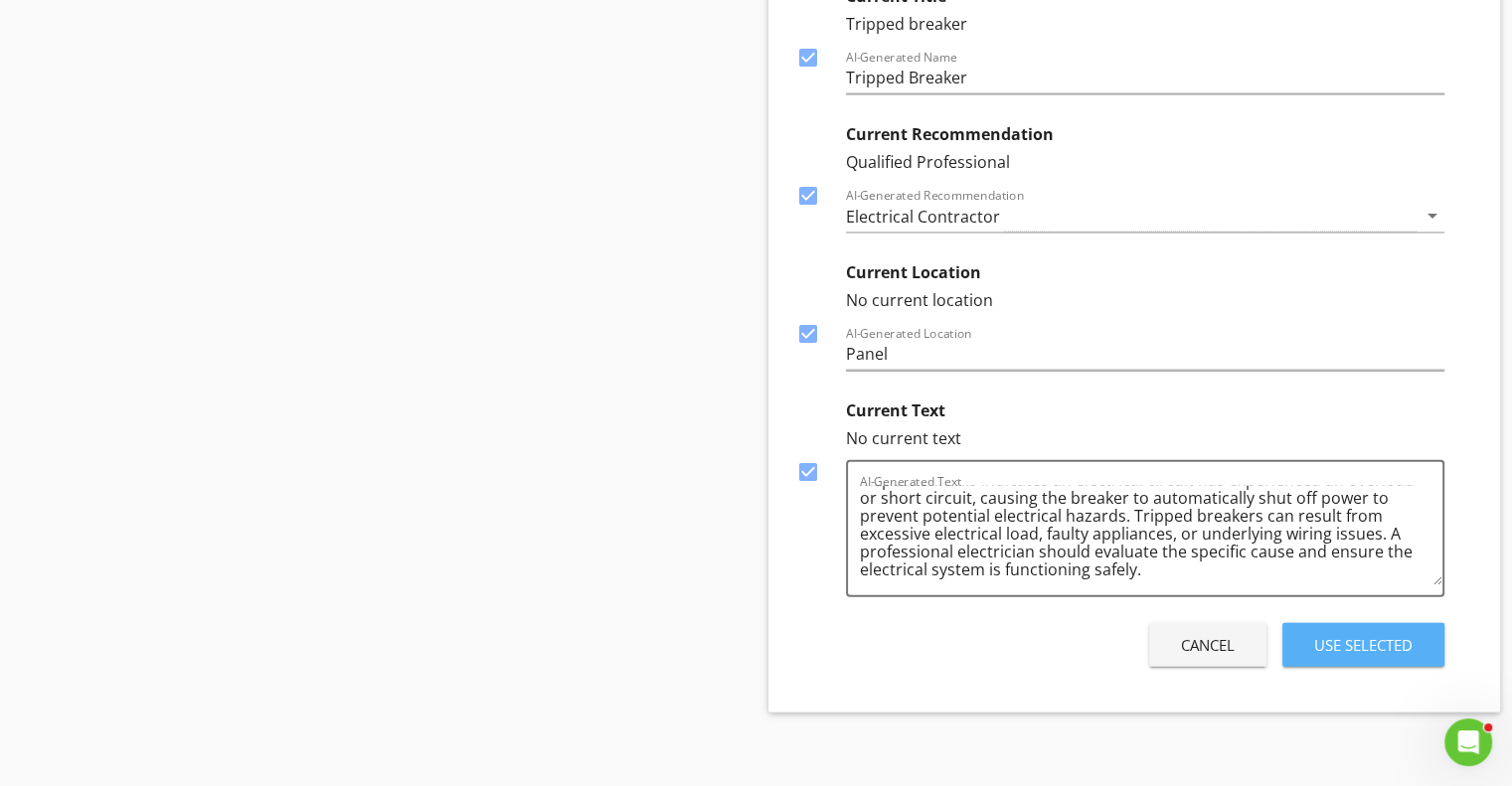click on "Use Selected" at bounding box center (1363, 645) 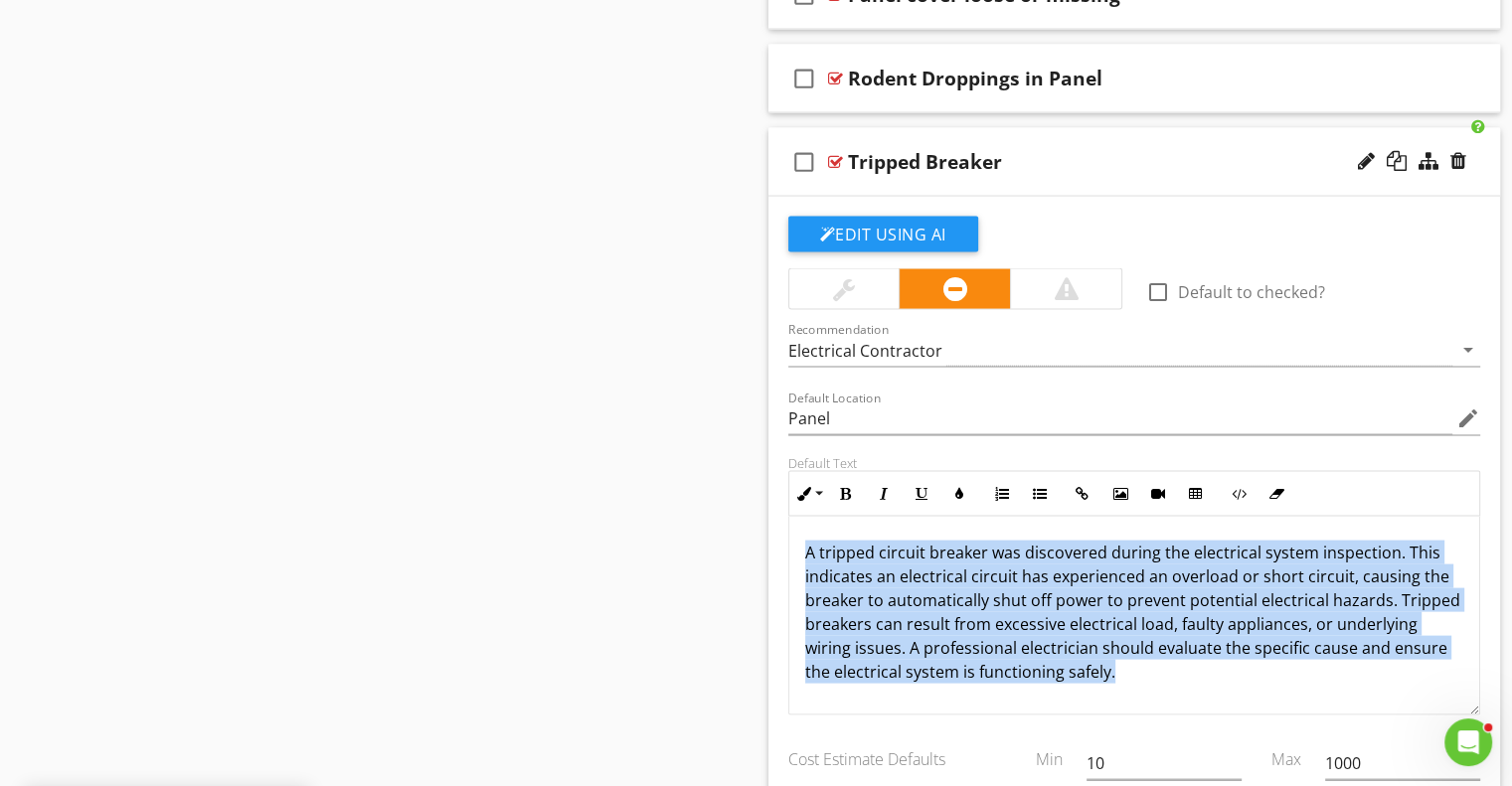 drag, startPoint x: 799, startPoint y: 537, endPoint x: 1211, endPoint y: 671, distance: 433.24358 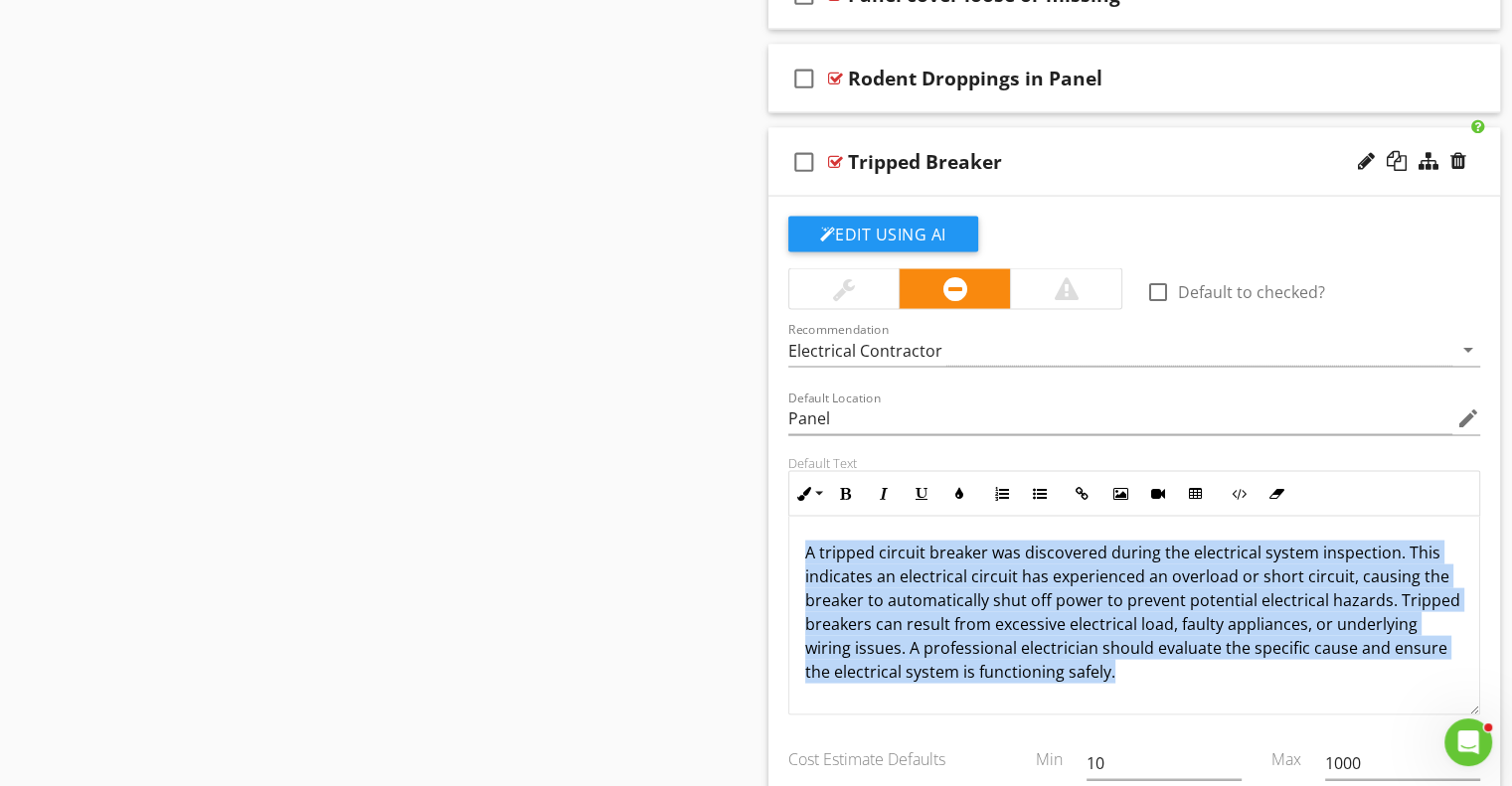 copy on "A tripped circuit breaker was discovered during the electrical system inspection. This indicates an electrical circuit has experienced an overload or short circuit, causing the breaker to automatically shut off power to prevent potential electrical hazards. Tripped breakers can result from excessive electrical load, faulty appliances, or underlying wiring issues. A professional electrician should evaluate the specific cause and ensure the electrical system is functioning safely." 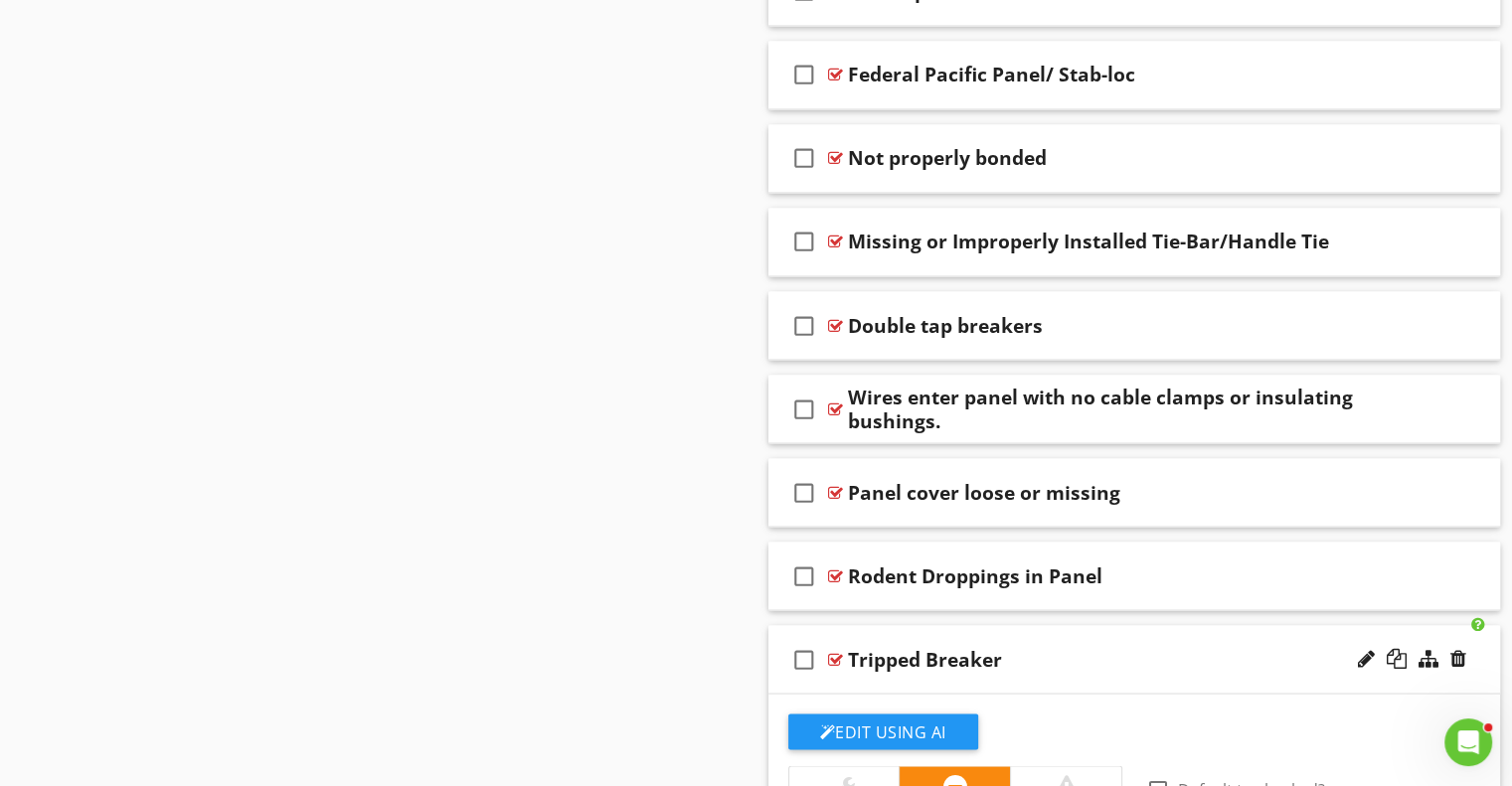 scroll, scrollTop: 2997, scrollLeft: 0, axis: vertical 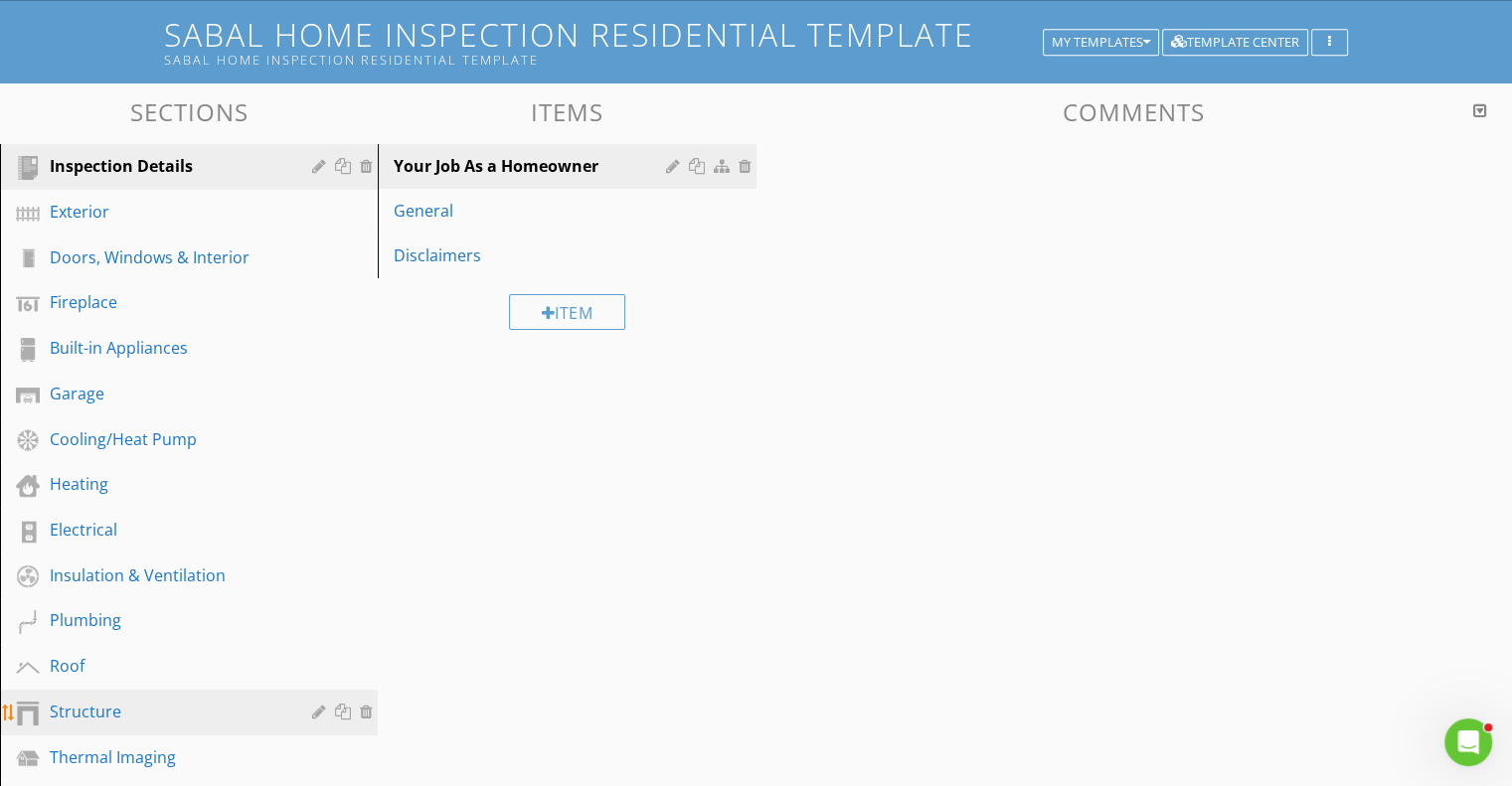 click on "Structure" at bounding box center (166, 711) 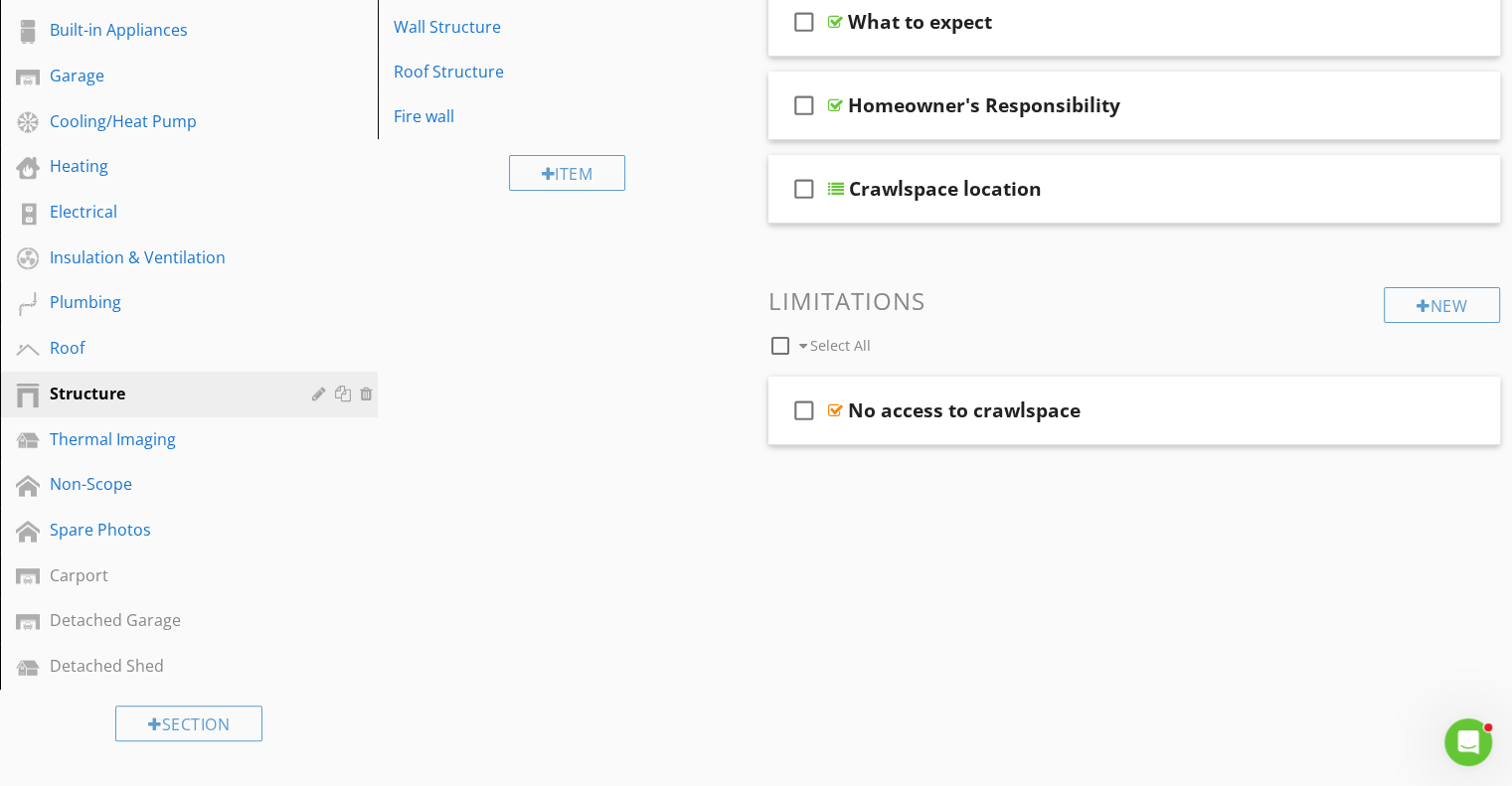 scroll, scrollTop: 314, scrollLeft: 0, axis: vertical 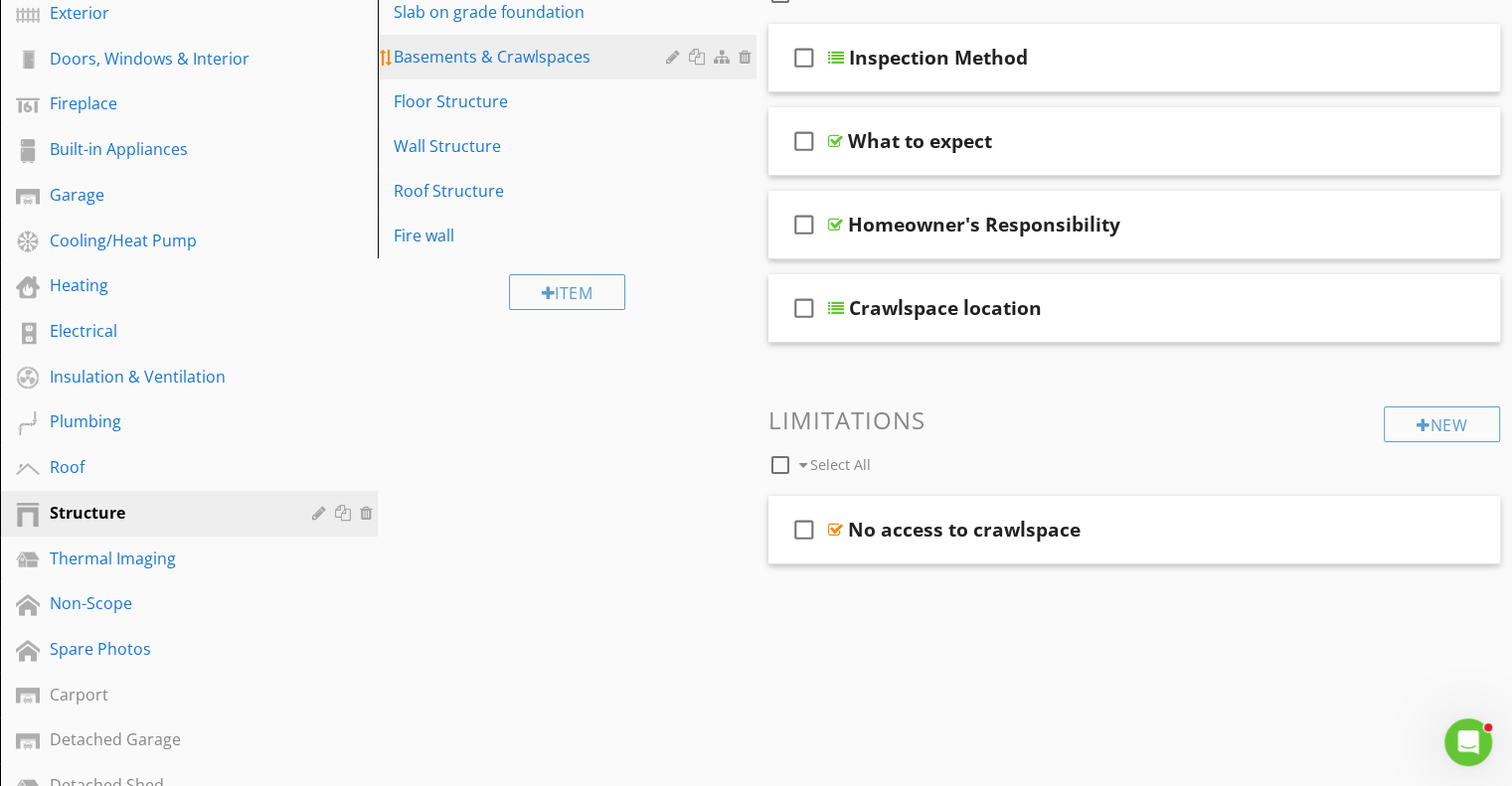 click on "Basements & Crawlspaces" at bounding box center (532, 57) 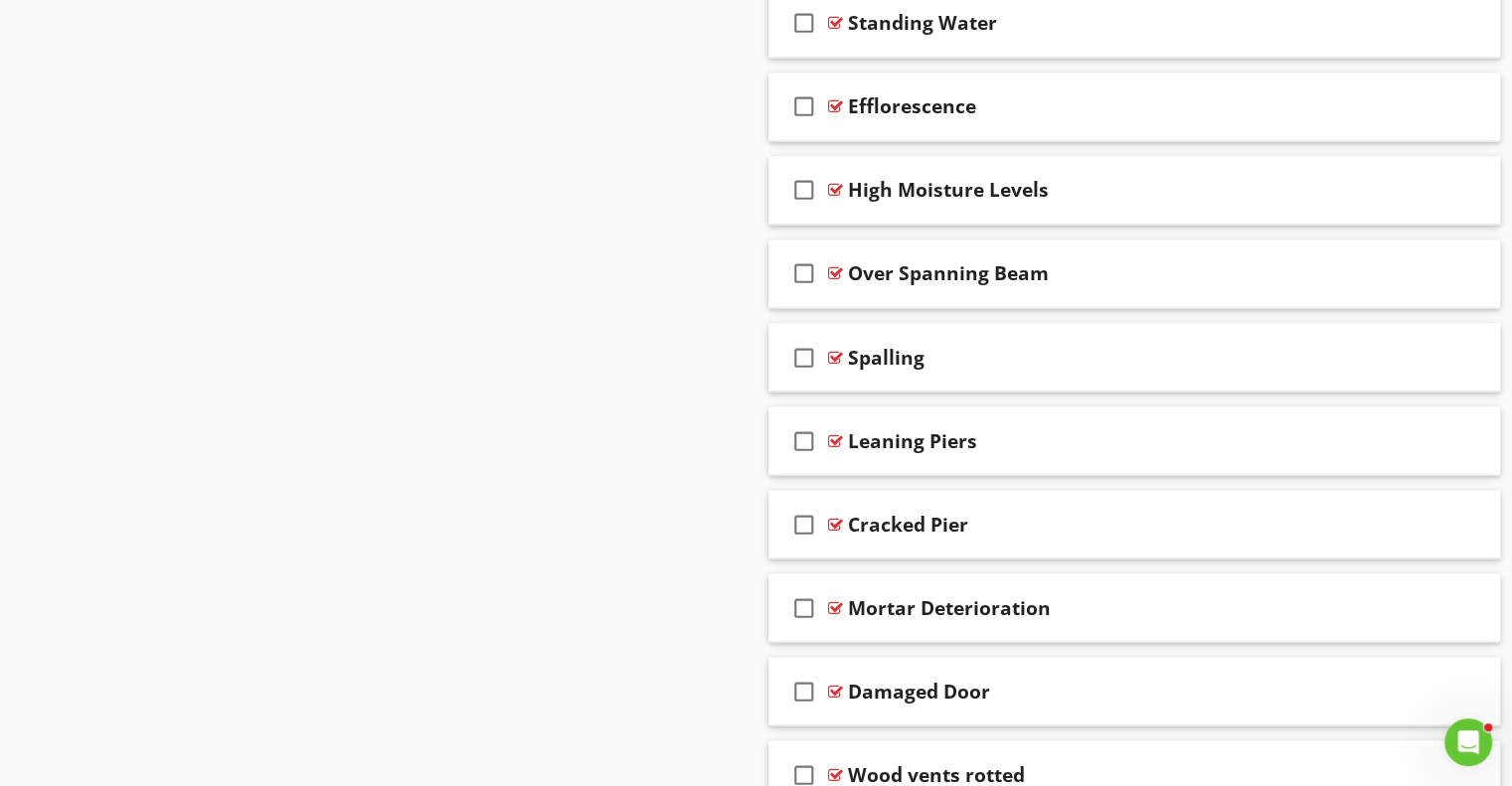 scroll, scrollTop: 3559, scrollLeft: 0, axis: vertical 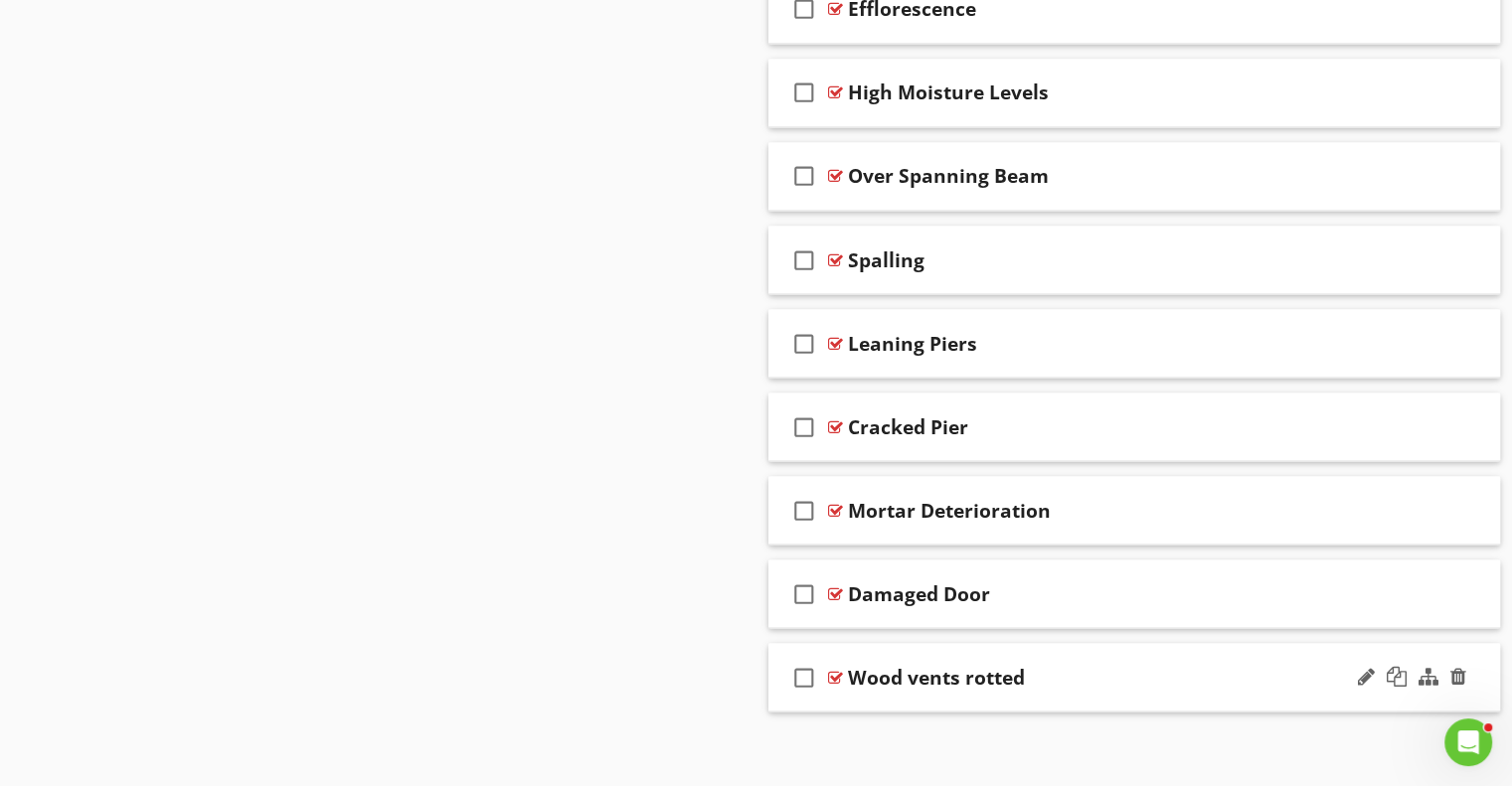 click on "Wood vents rotted" at bounding box center [1107, 677] 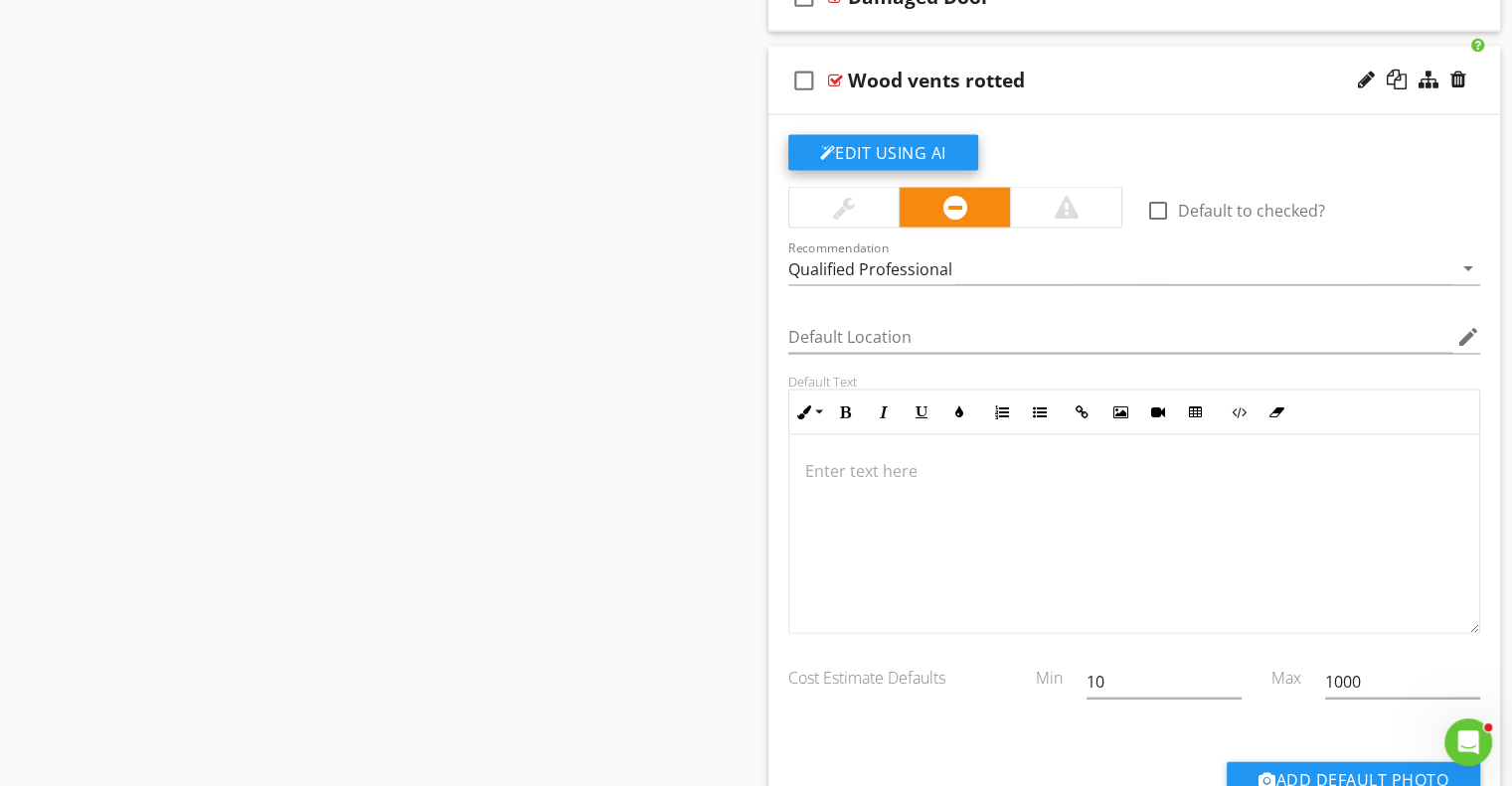 click on "Edit Using AI" at bounding box center [883, 153] 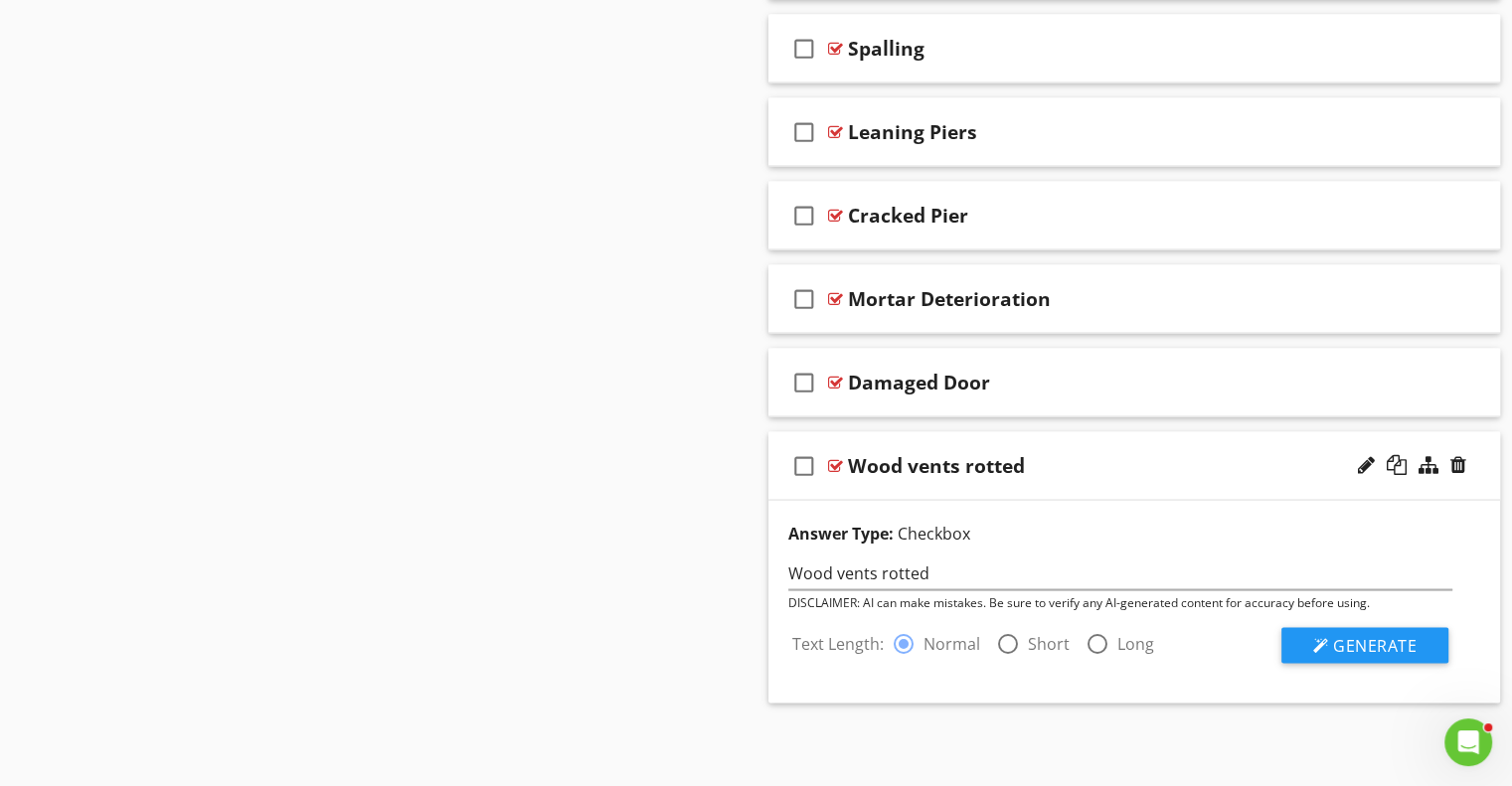 scroll, scrollTop: 3761, scrollLeft: 0, axis: vertical 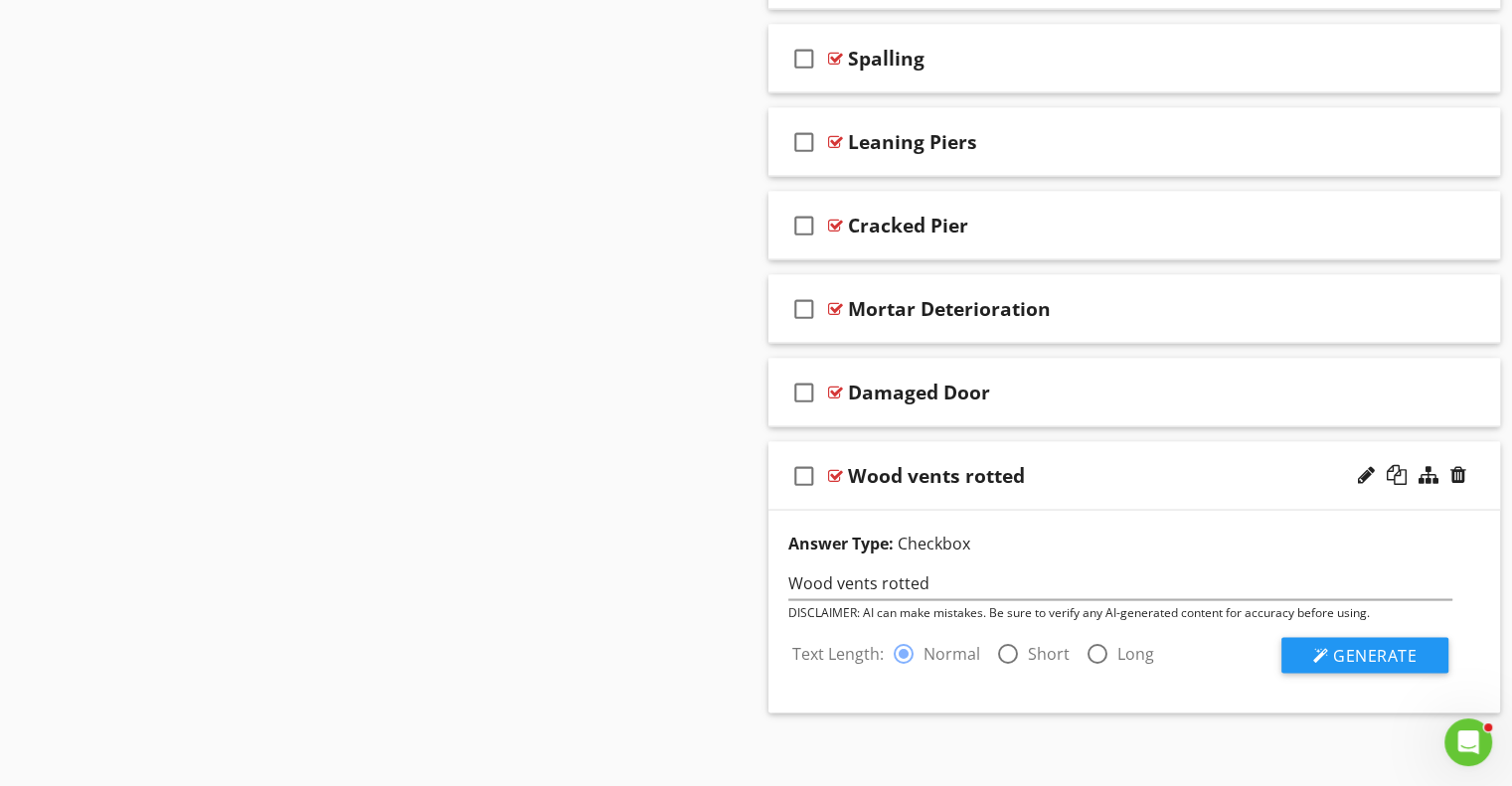 click at bounding box center [1008, 653] 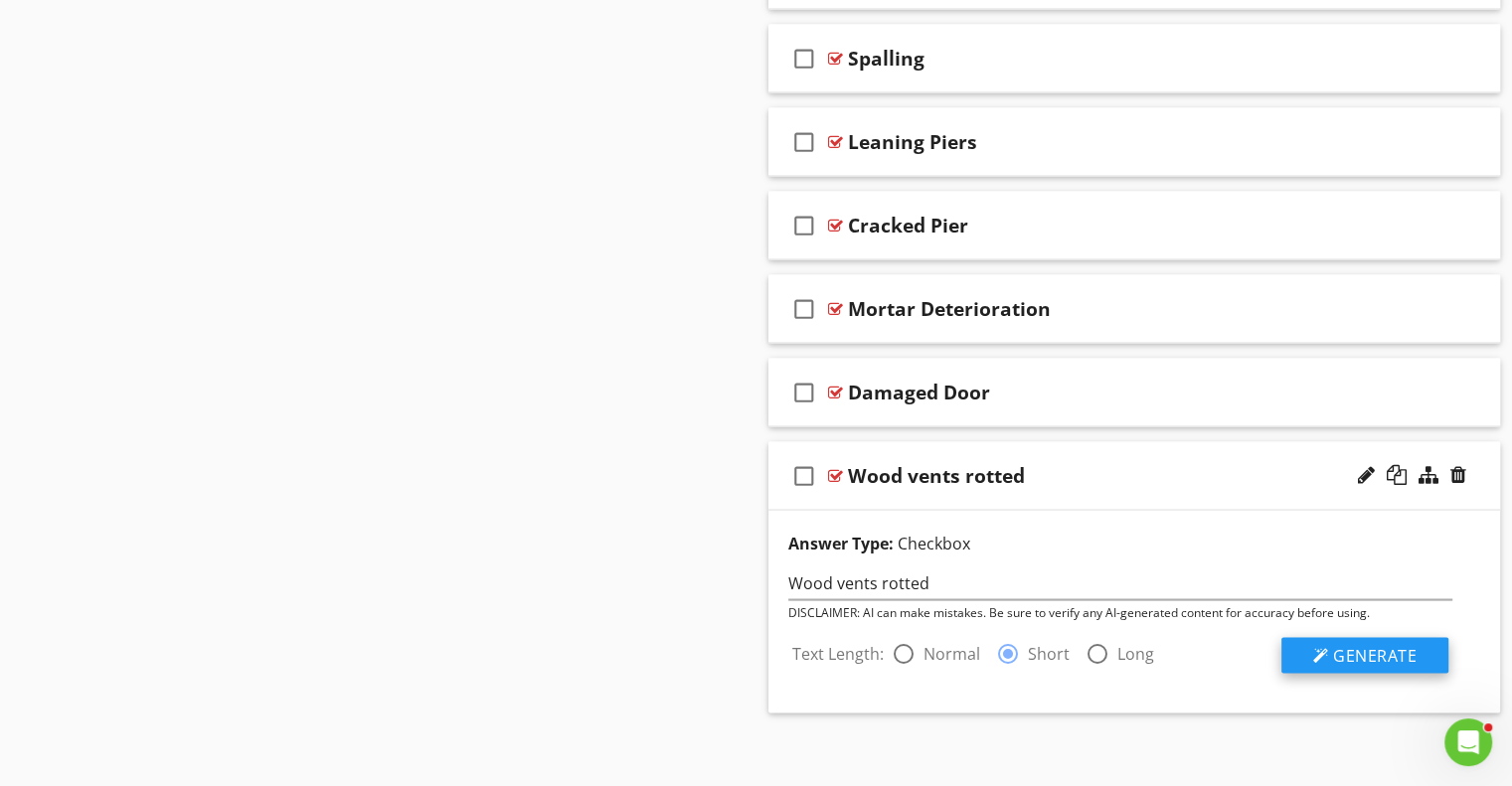 click on "Generate" at bounding box center [1375, 655] 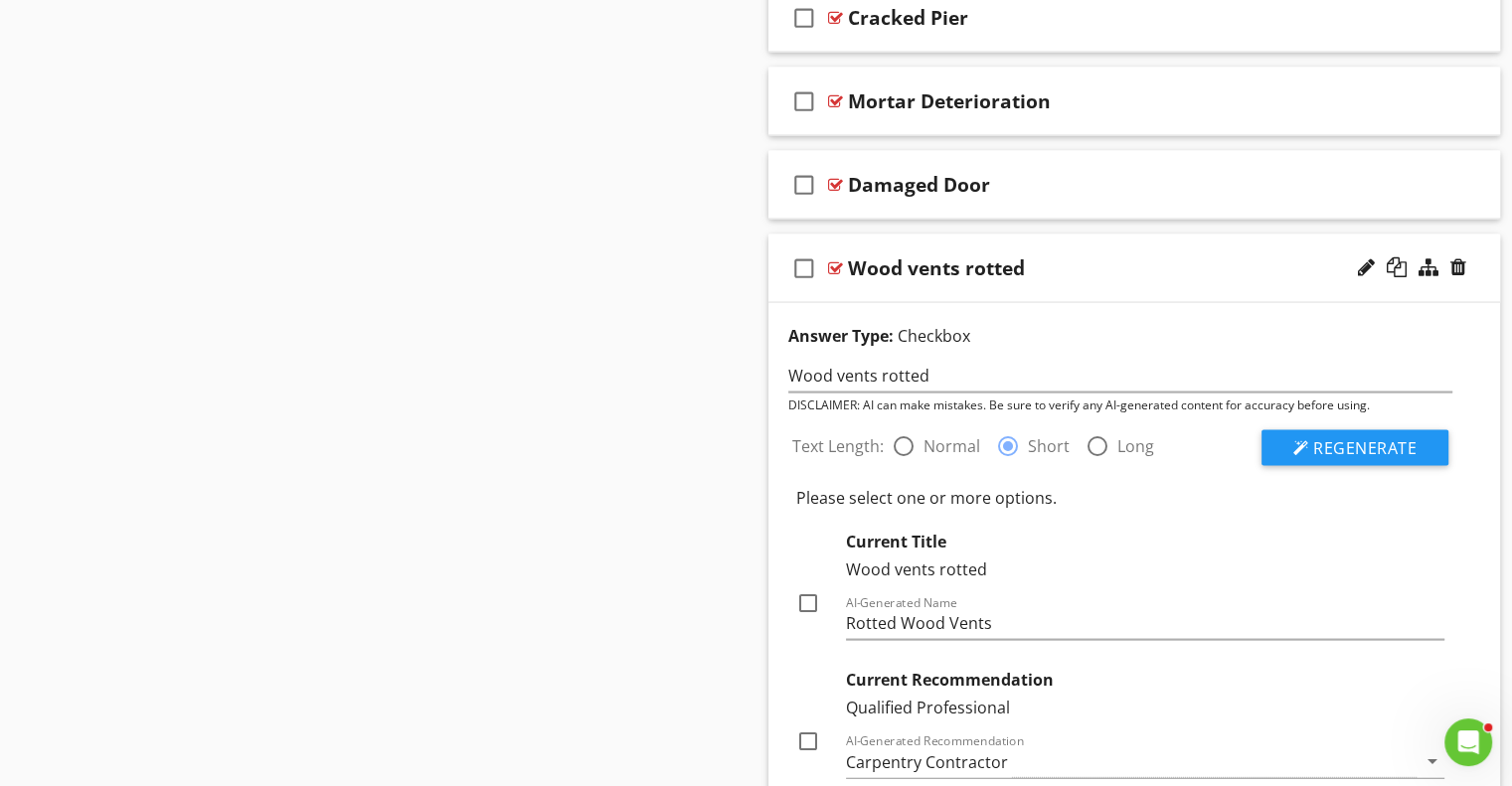 scroll, scrollTop: 4258, scrollLeft: 0, axis: vertical 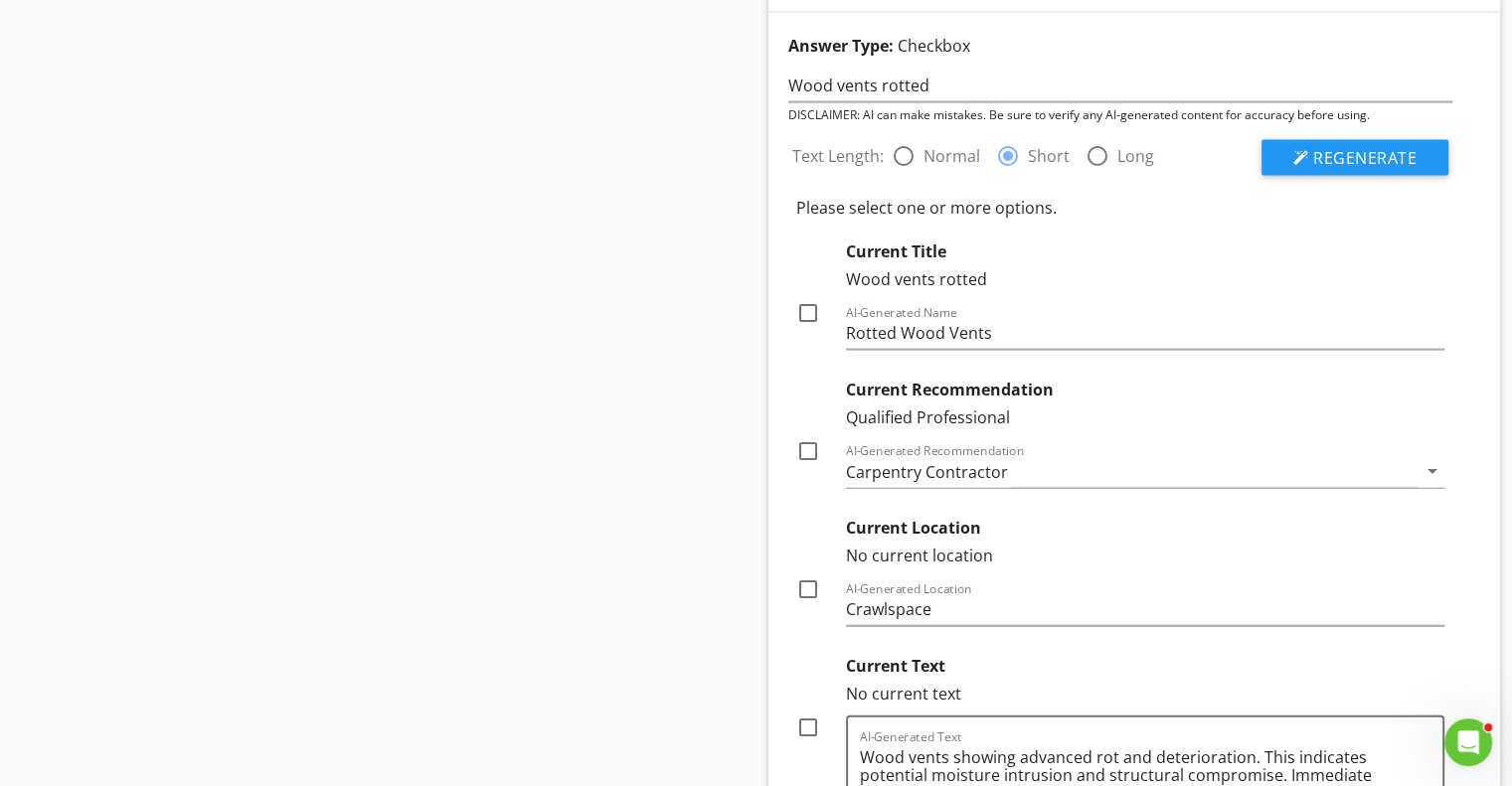 click at bounding box center (808, 313) 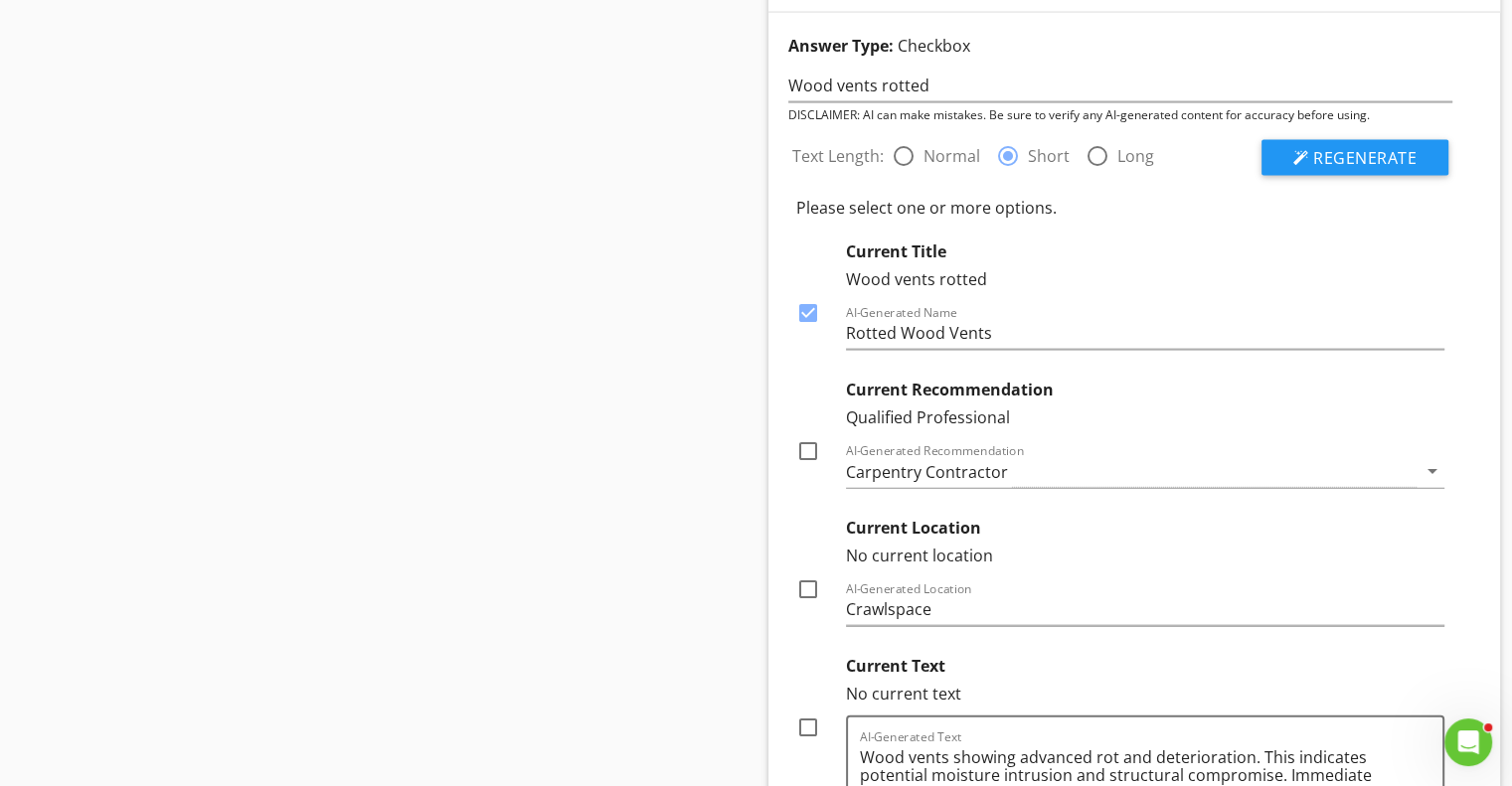 click at bounding box center [808, 451] 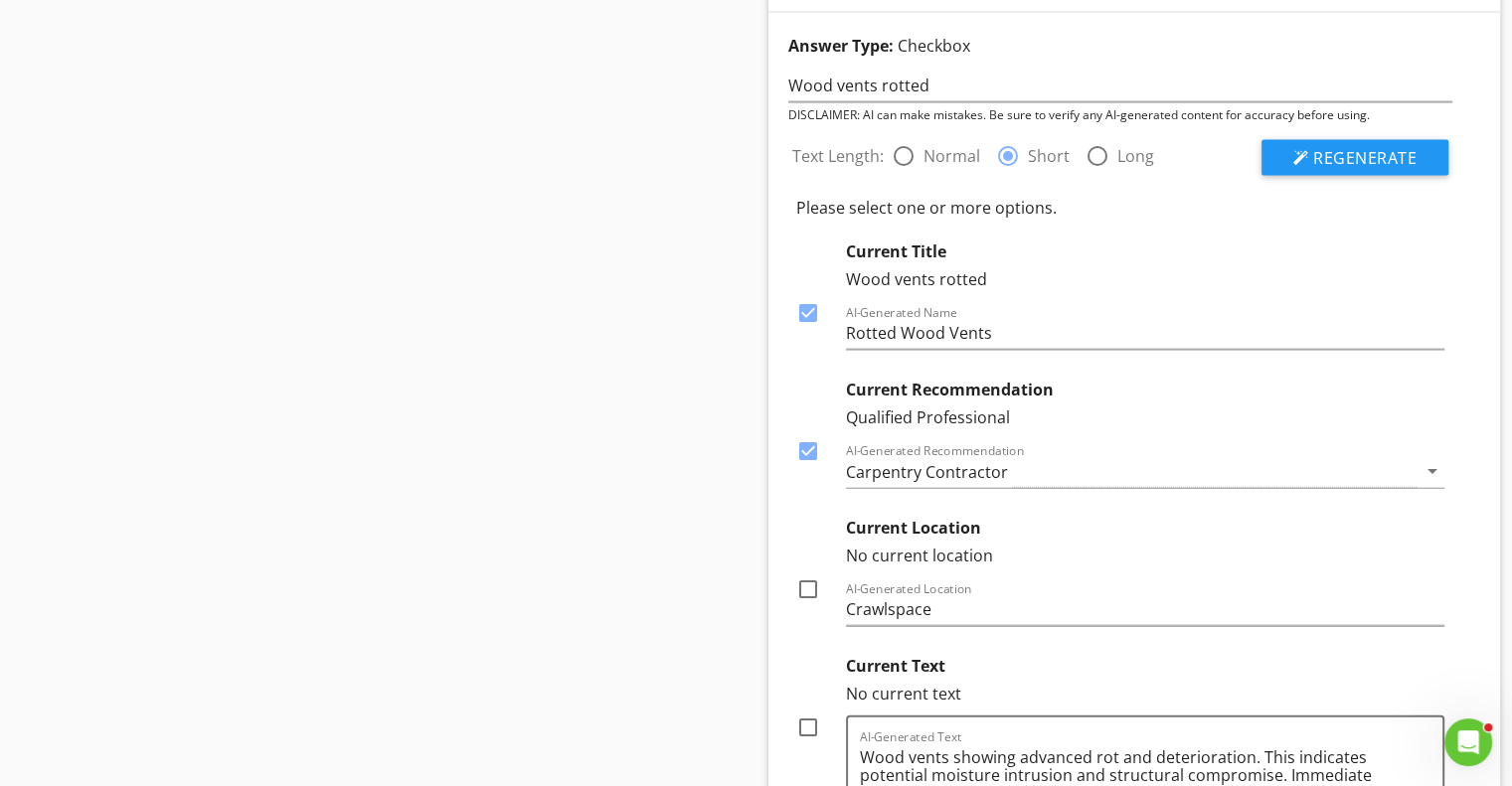 click at bounding box center (808, 589) 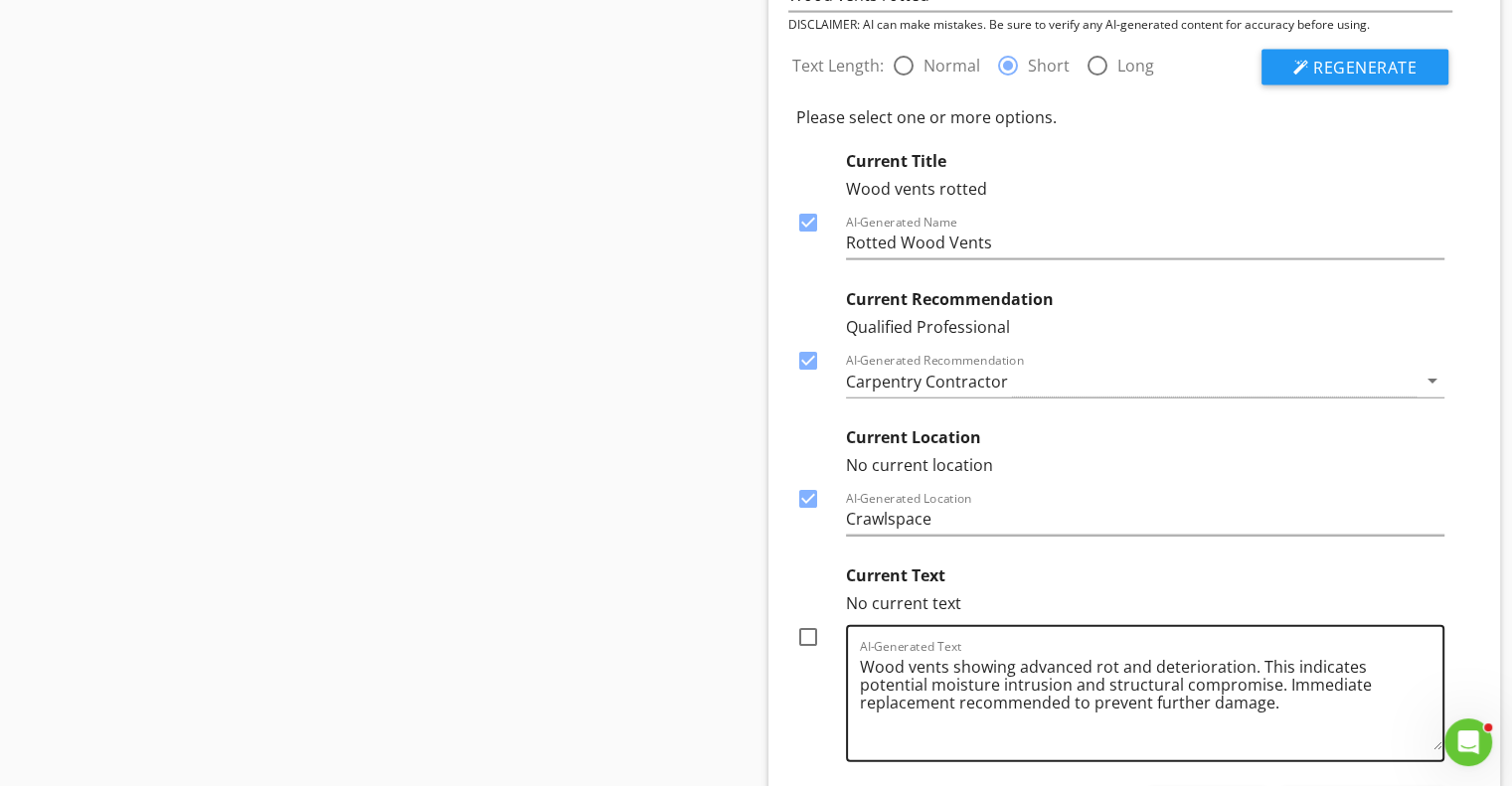 scroll, scrollTop: 4457, scrollLeft: 0, axis: vertical 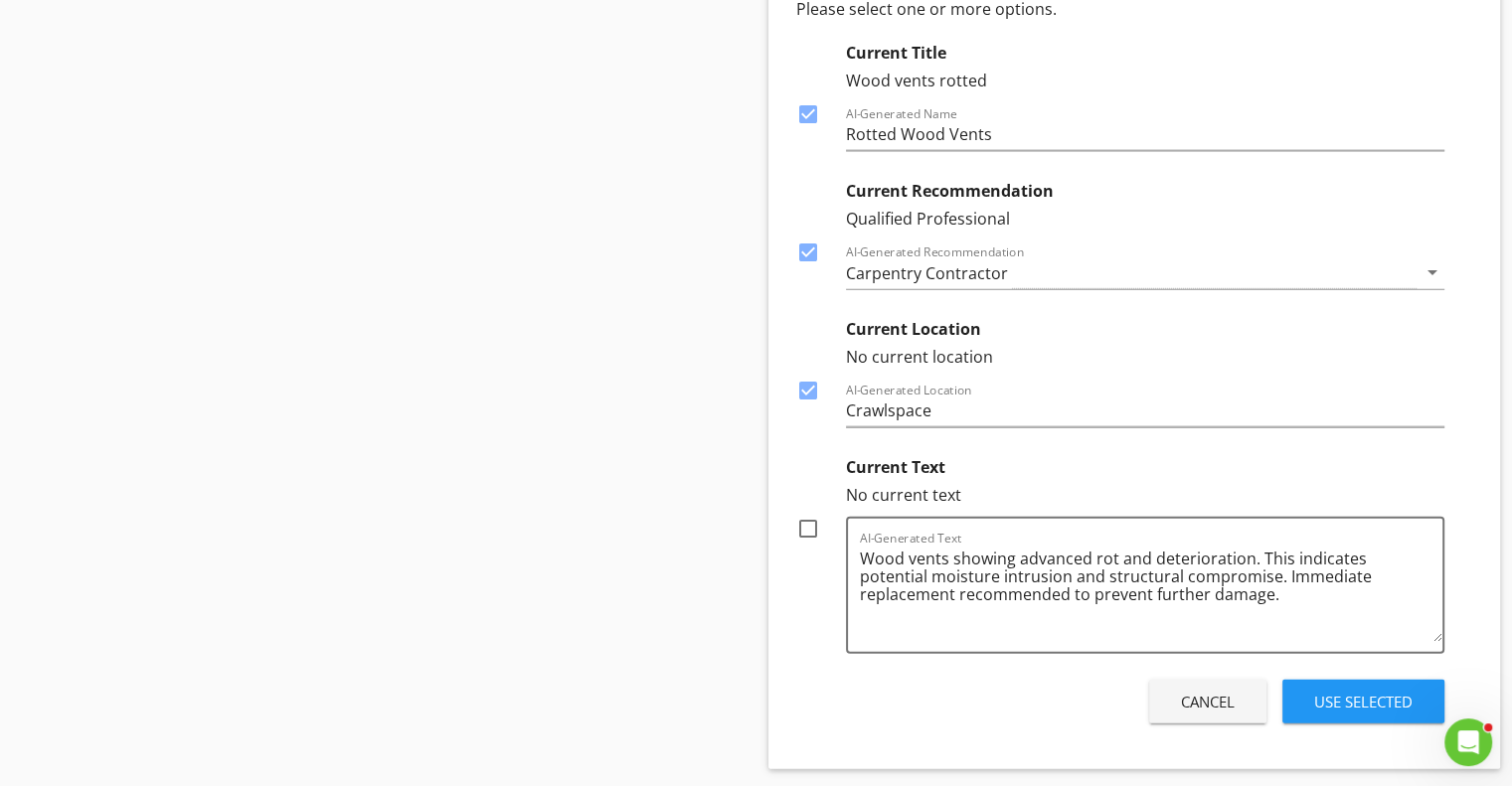click at bounding box center (808, 529) 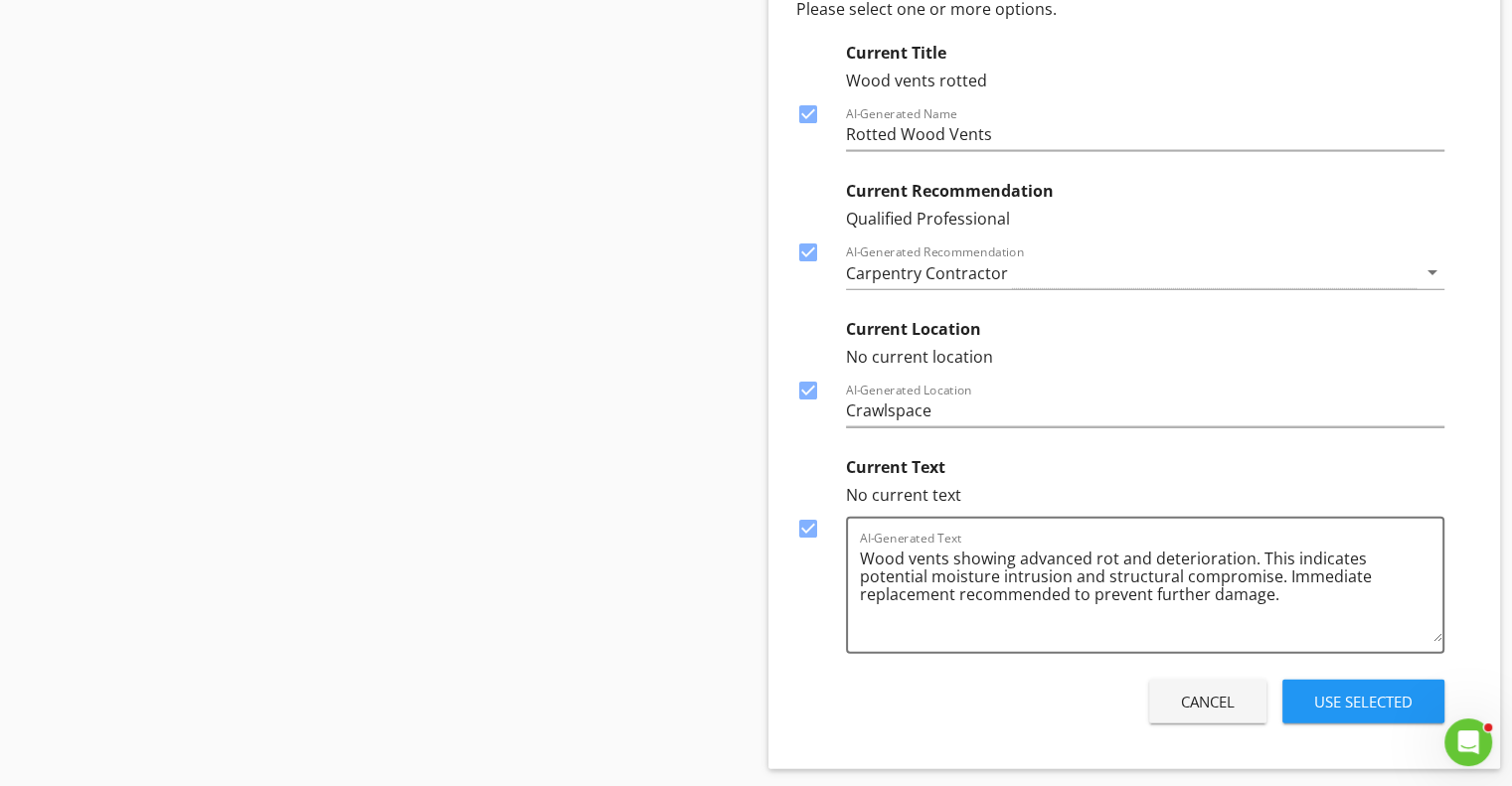 click on "Use Selected" at bounding box center [1363, 702] 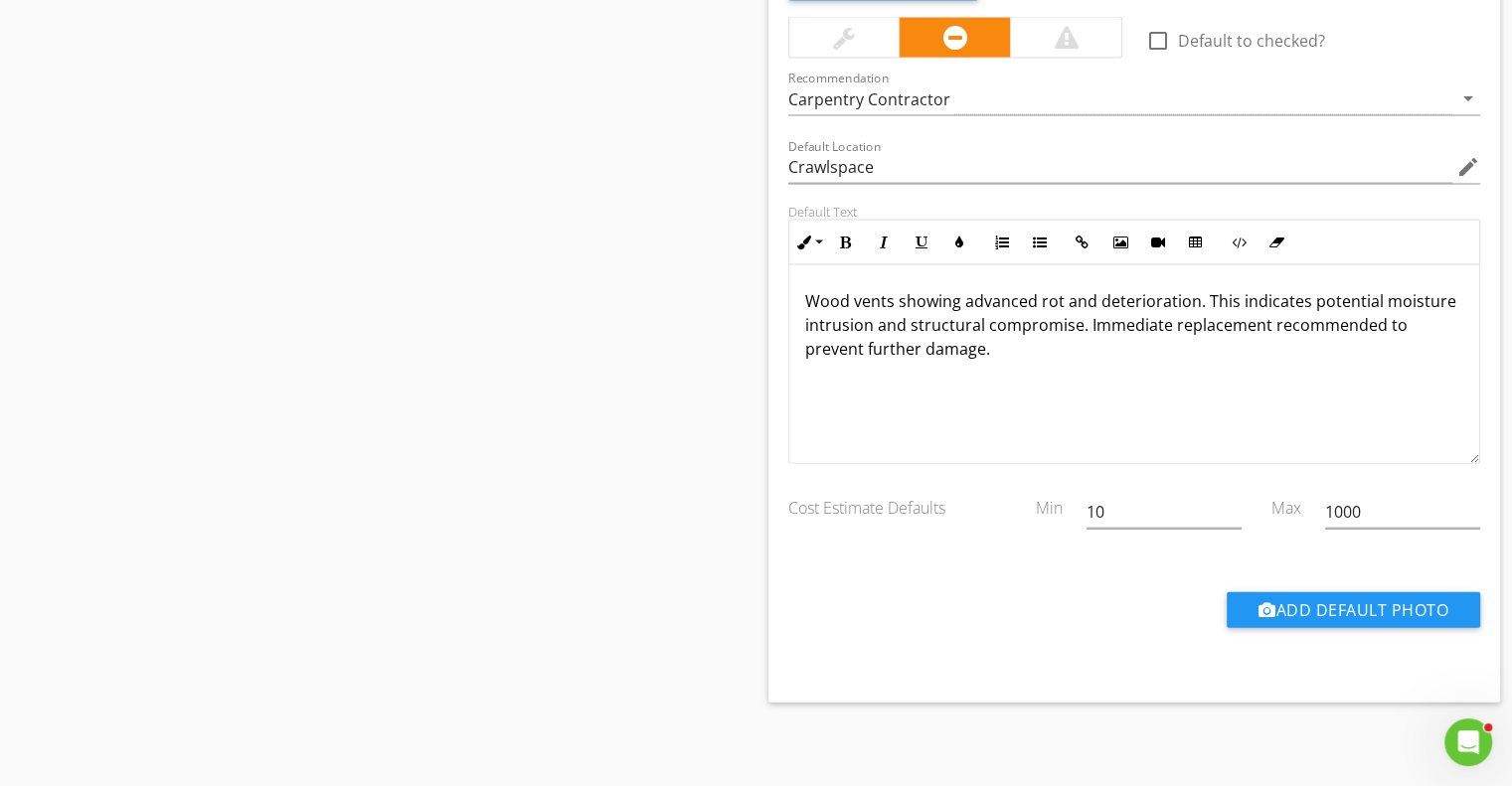 scroll, scrollTop: 4074, scrollLeft: 0, axis: vertical 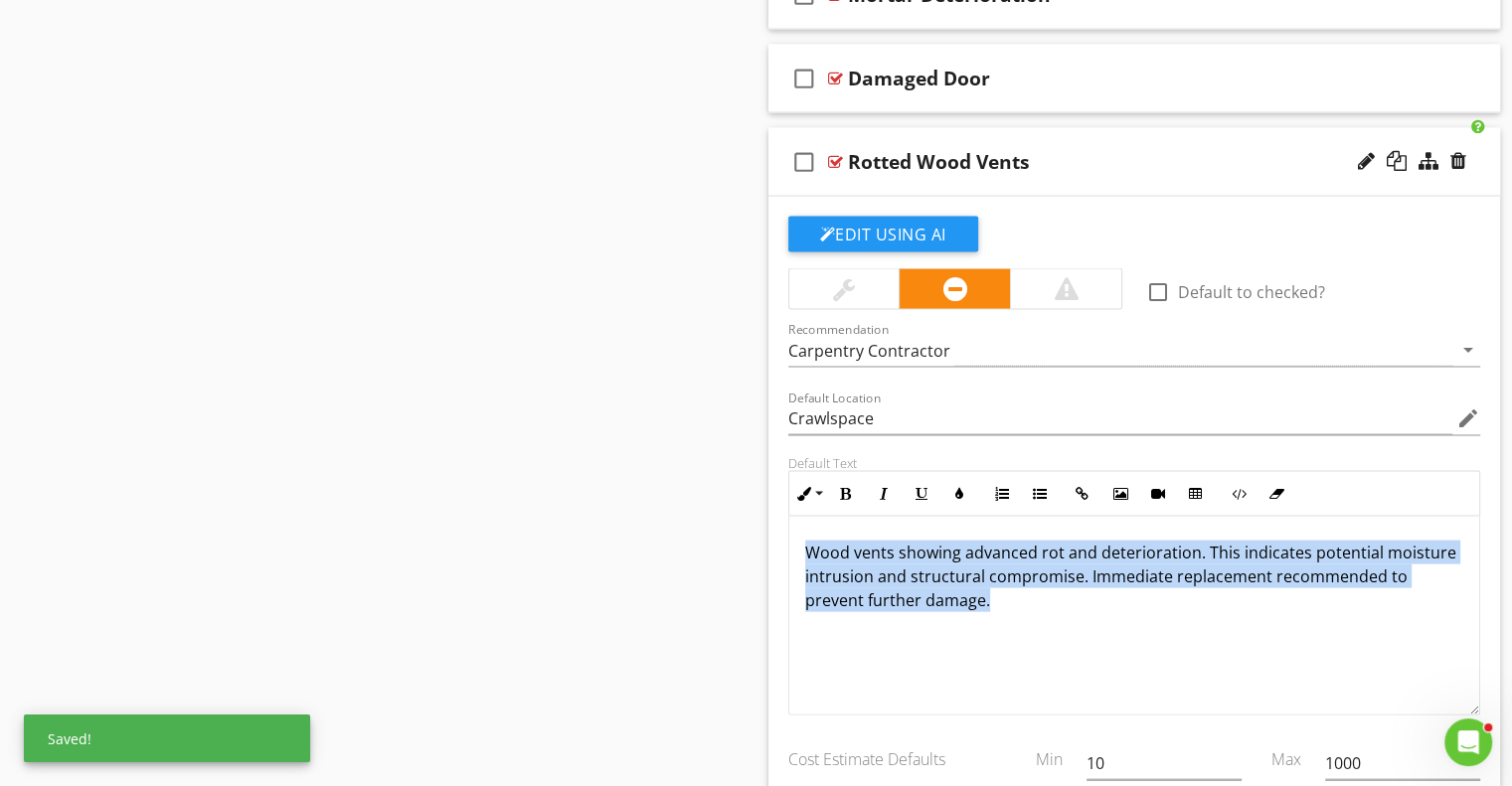 drag, startPoint x: 800, startPoint y: 541, endPoint x: 1041, endPoint y: 610, distance: 250.68307 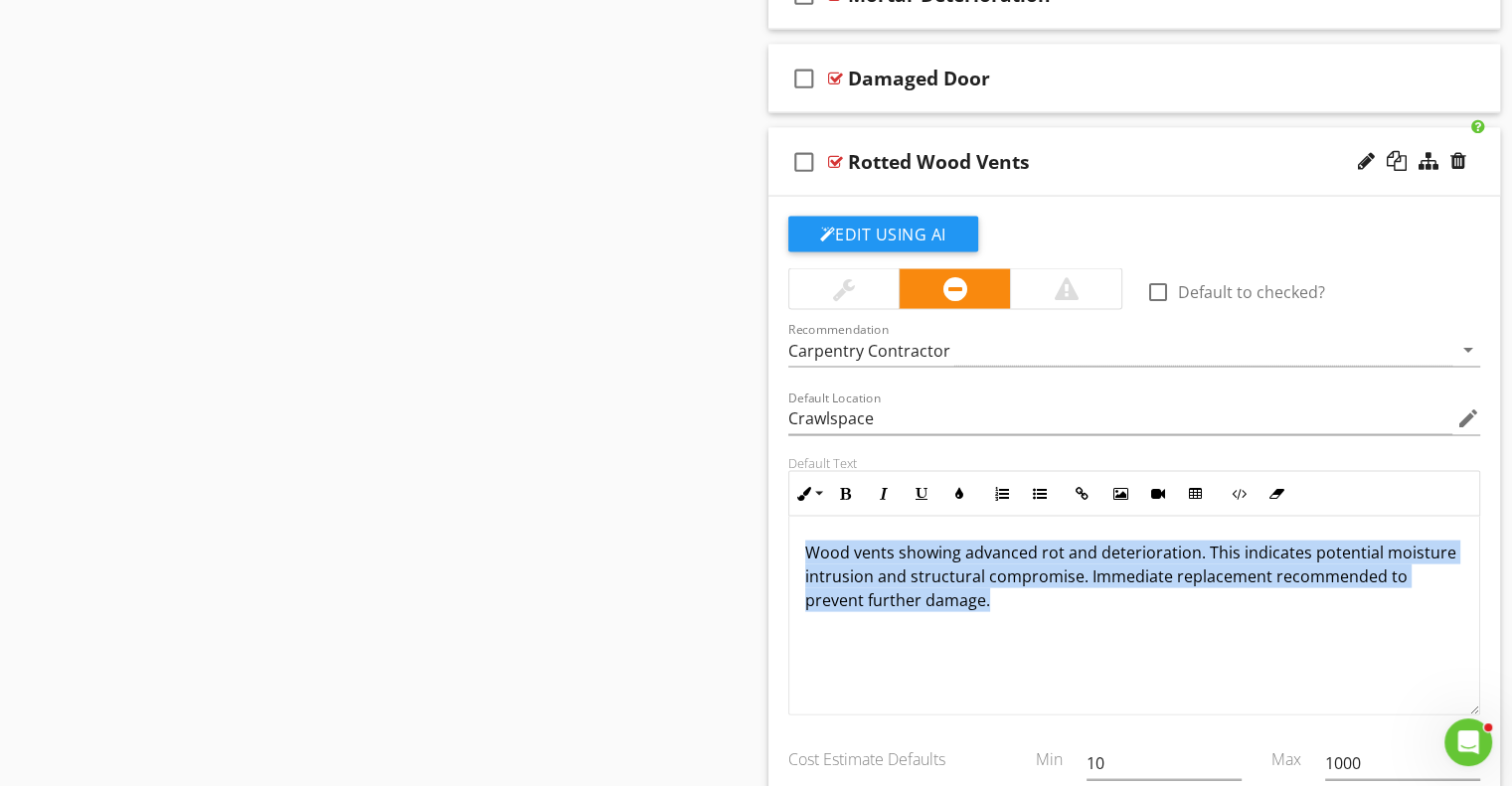 copy on "Wood vents showing advanced rot and deterioration. This indicates potential moisture intrusion and structural compromise. Immediate replacement recommended to prevent further damage." 